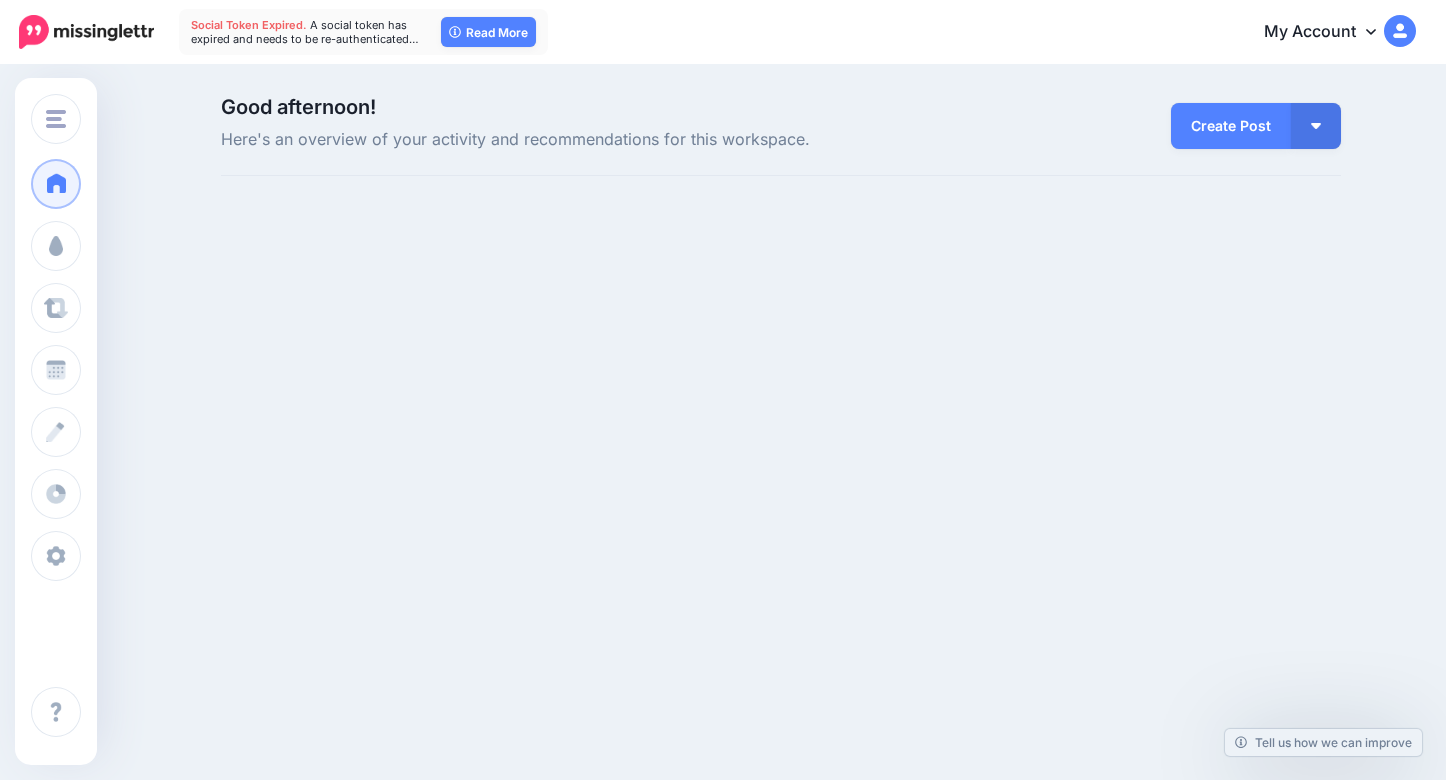 scroll, scrollTop: 0, scrollLeft: 0, axis: both 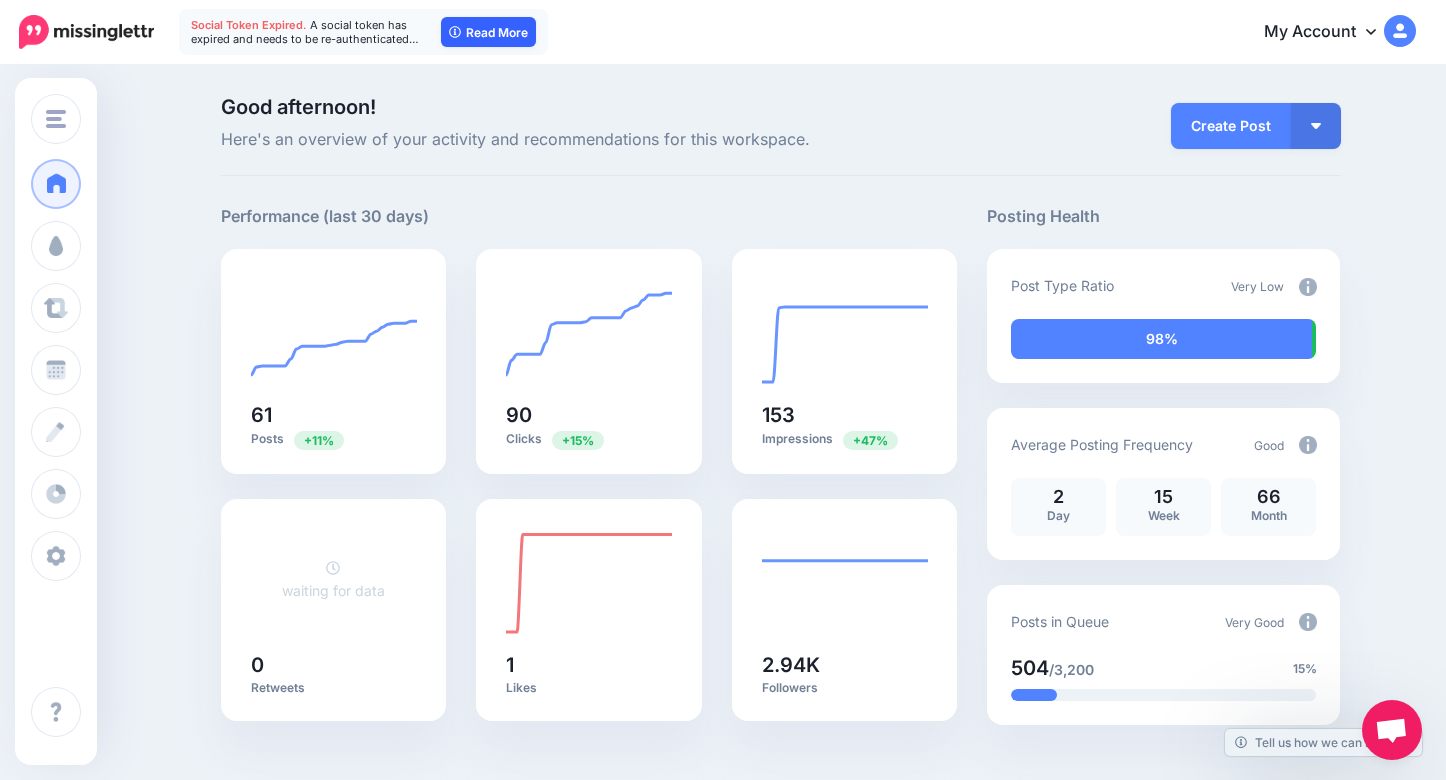 click on "Read More" at bounding box center (488, 32) 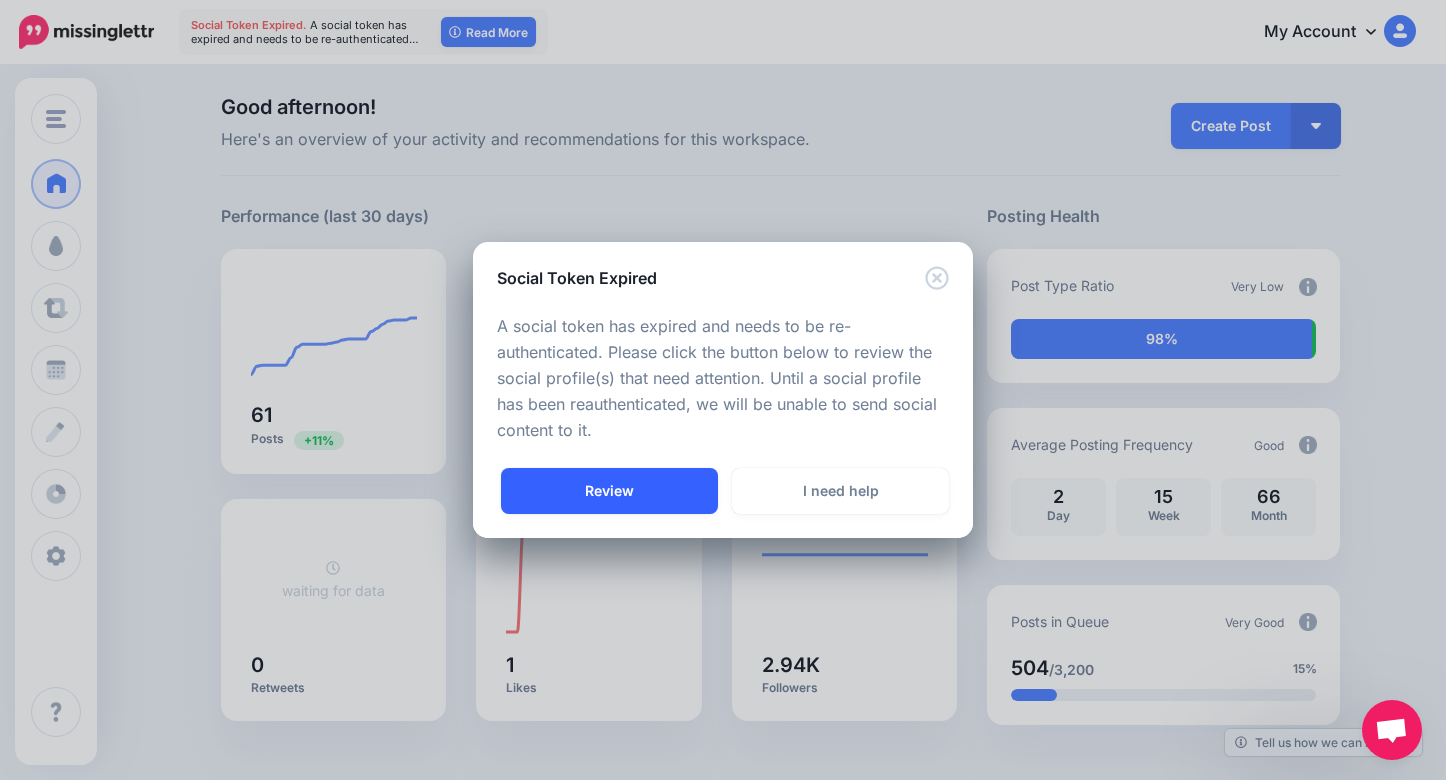 click on "Review" at bounding box center [609, 491] 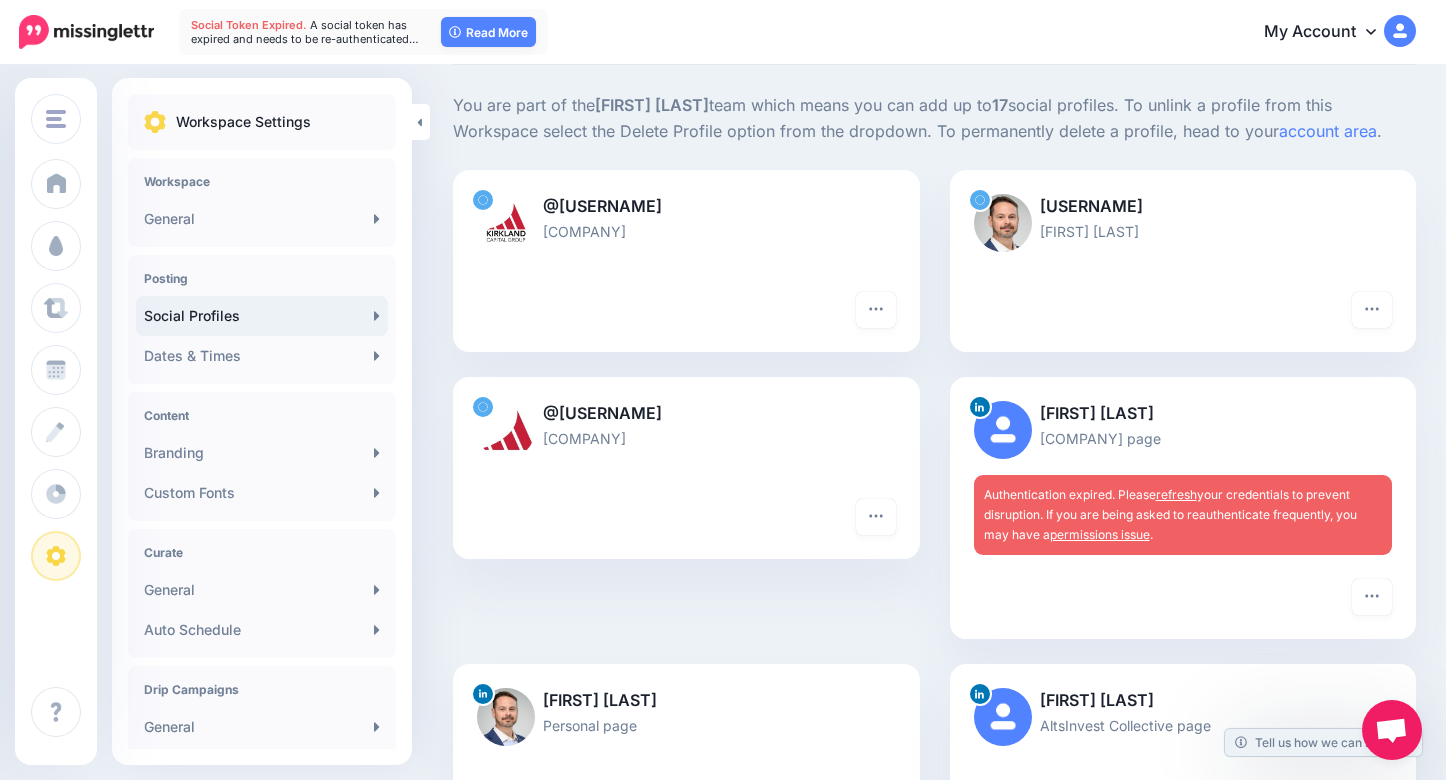 scroll, scrollTop: 115, scrollLeft: 0, axis: vertical 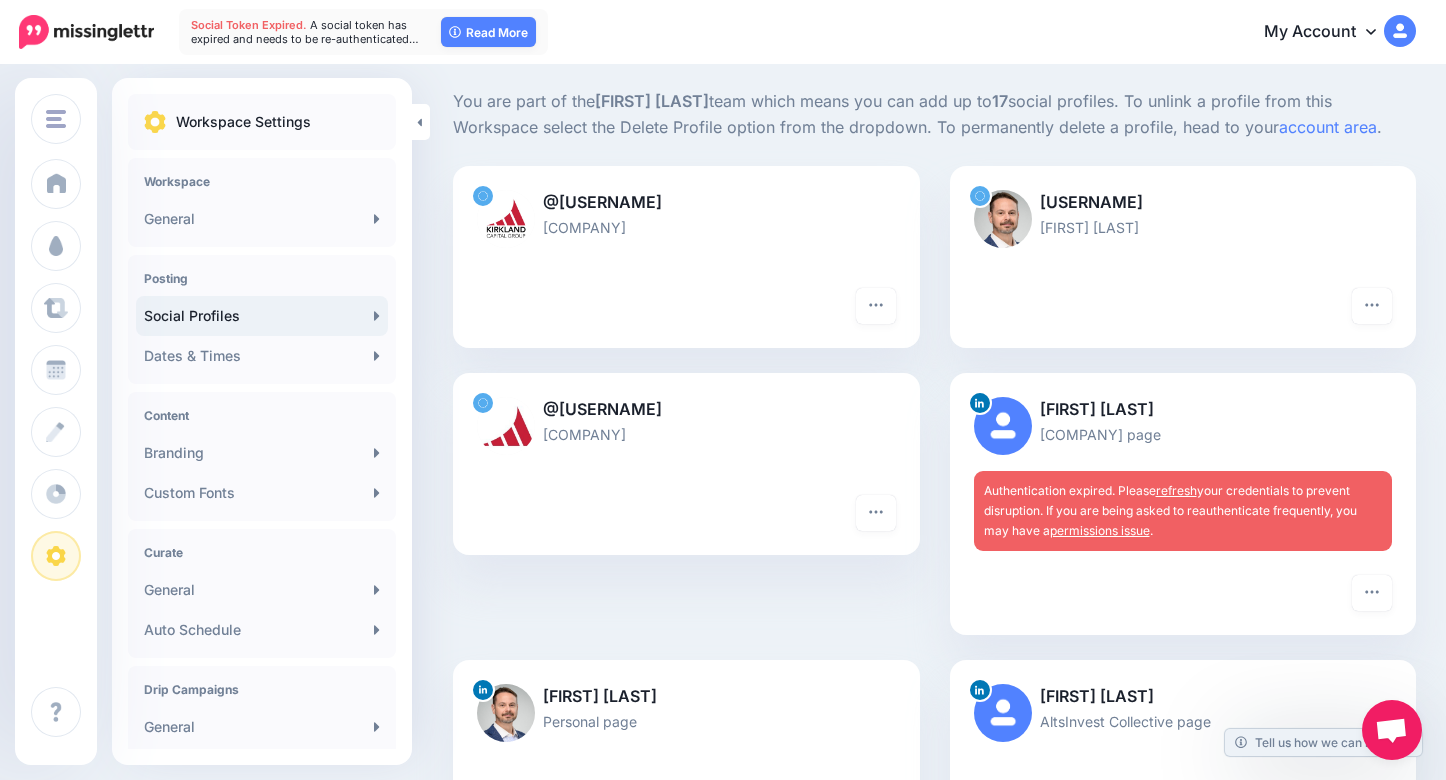click on "refresh" at bounding box center (1176, 490) 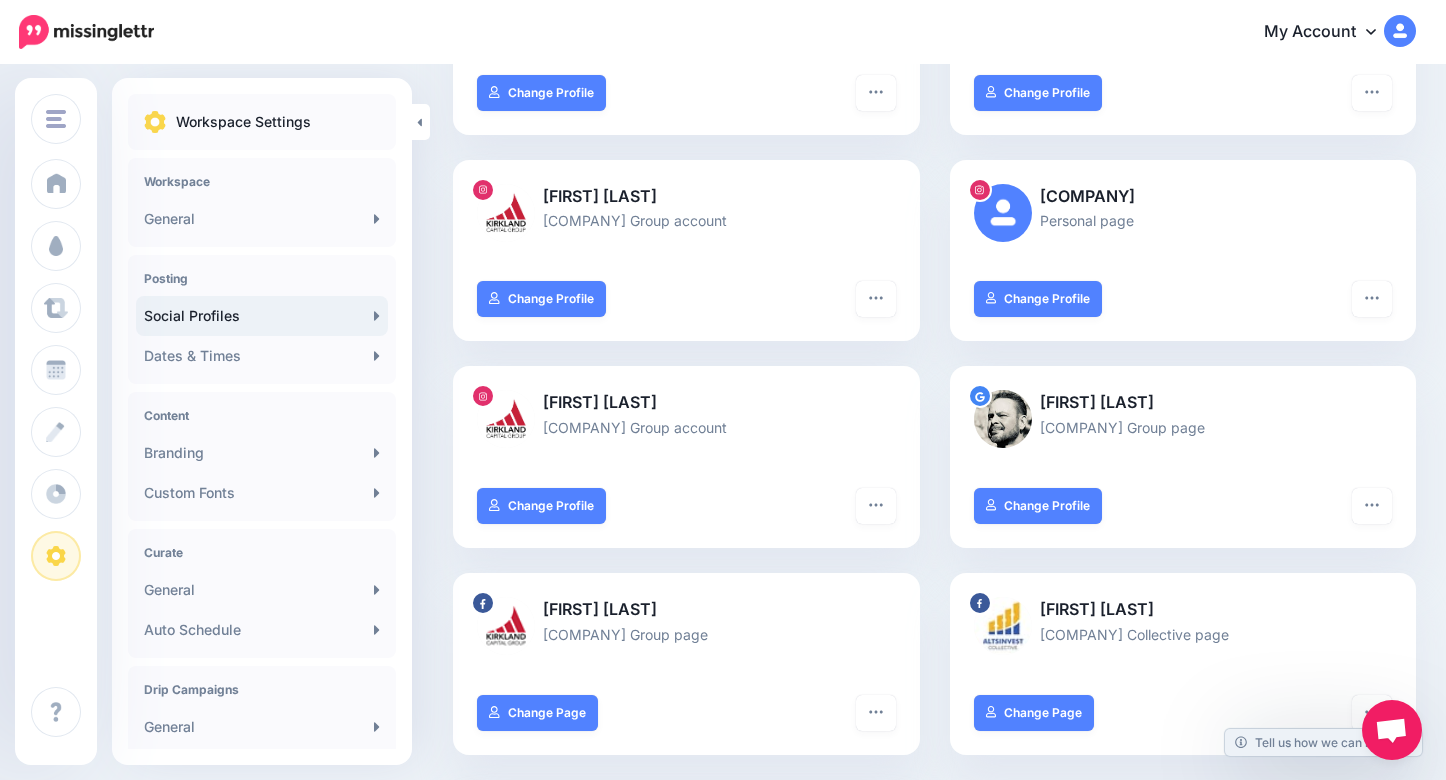 scroll, scrollTop: 839, scrollLeft: 0, axis: vertical 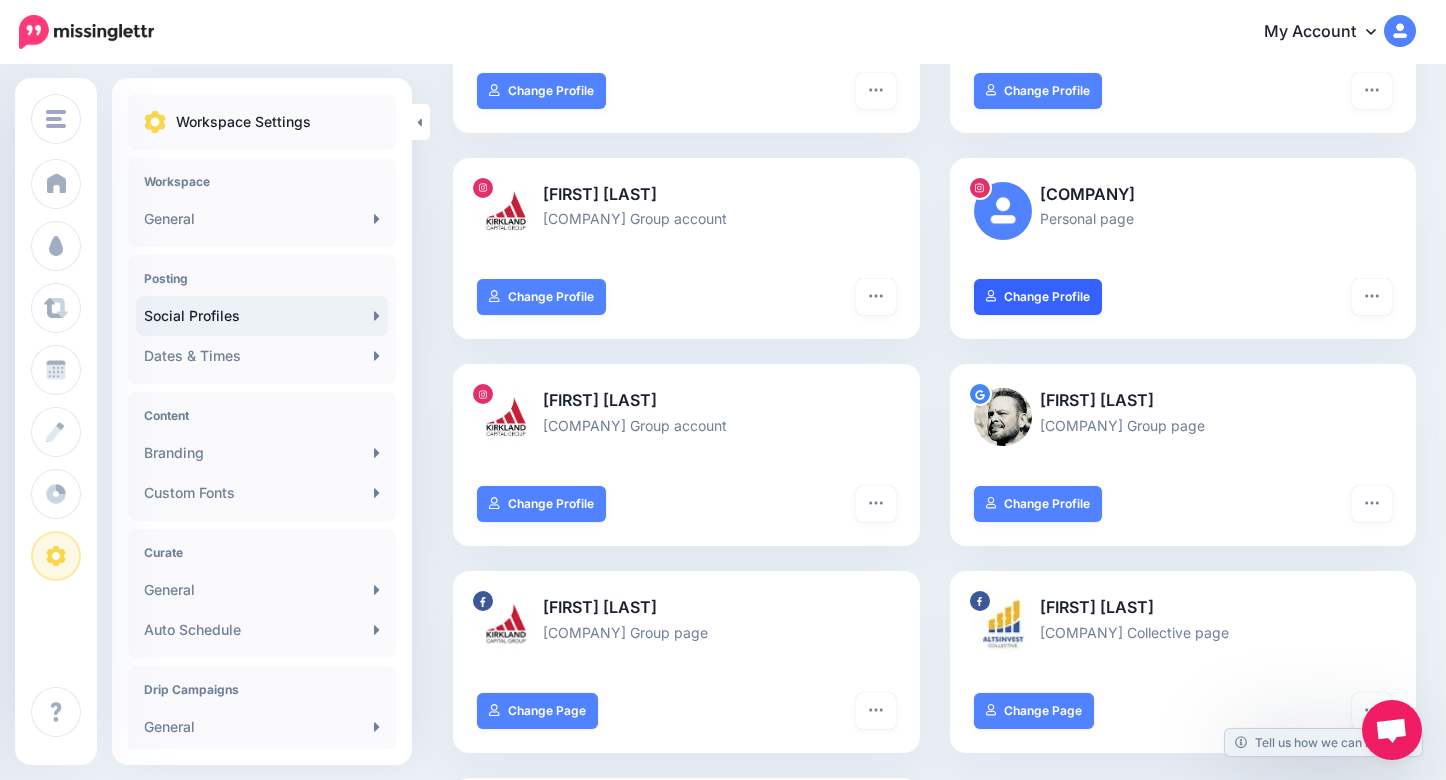 click on "Change Profile" at bounding box center (1038, 297) 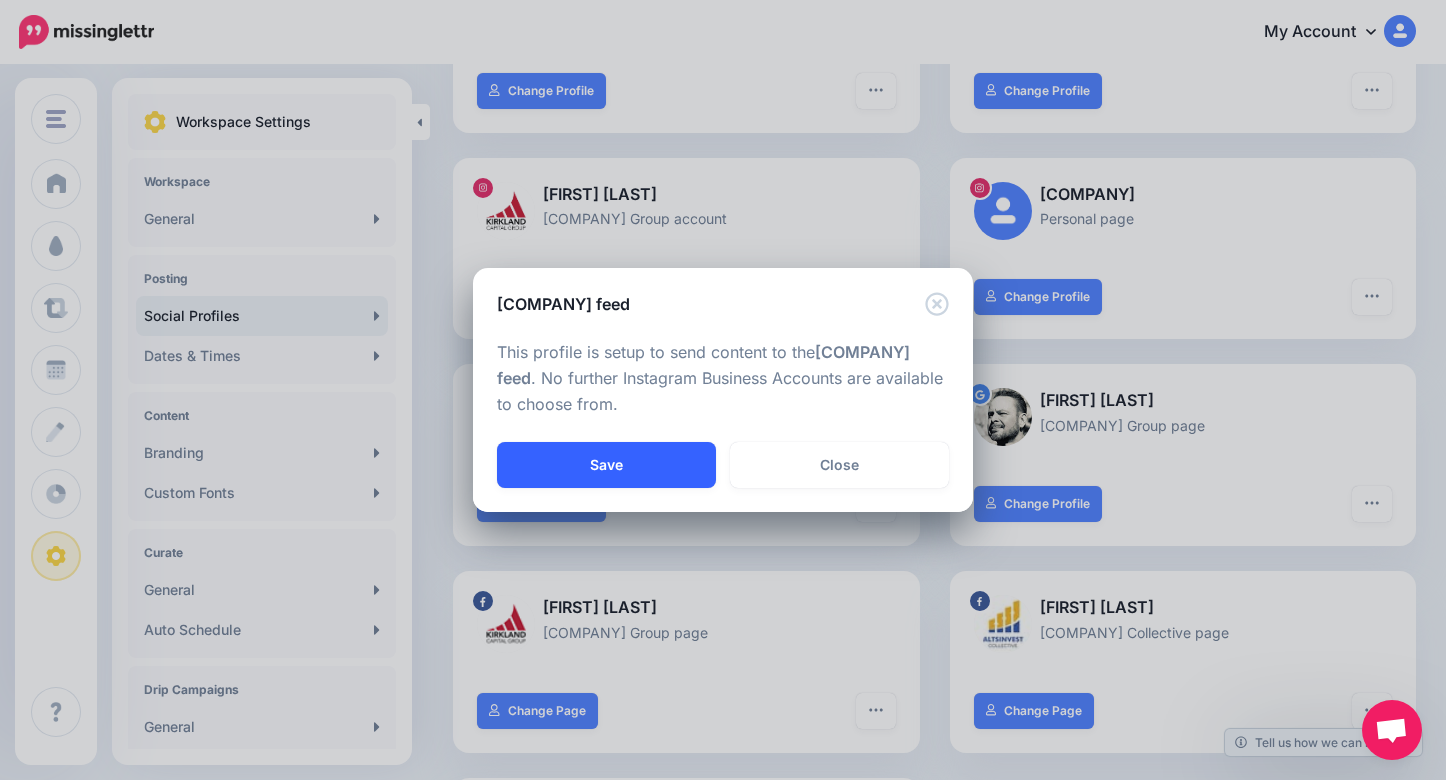 click on "Save" at bounding box center (606, 465) 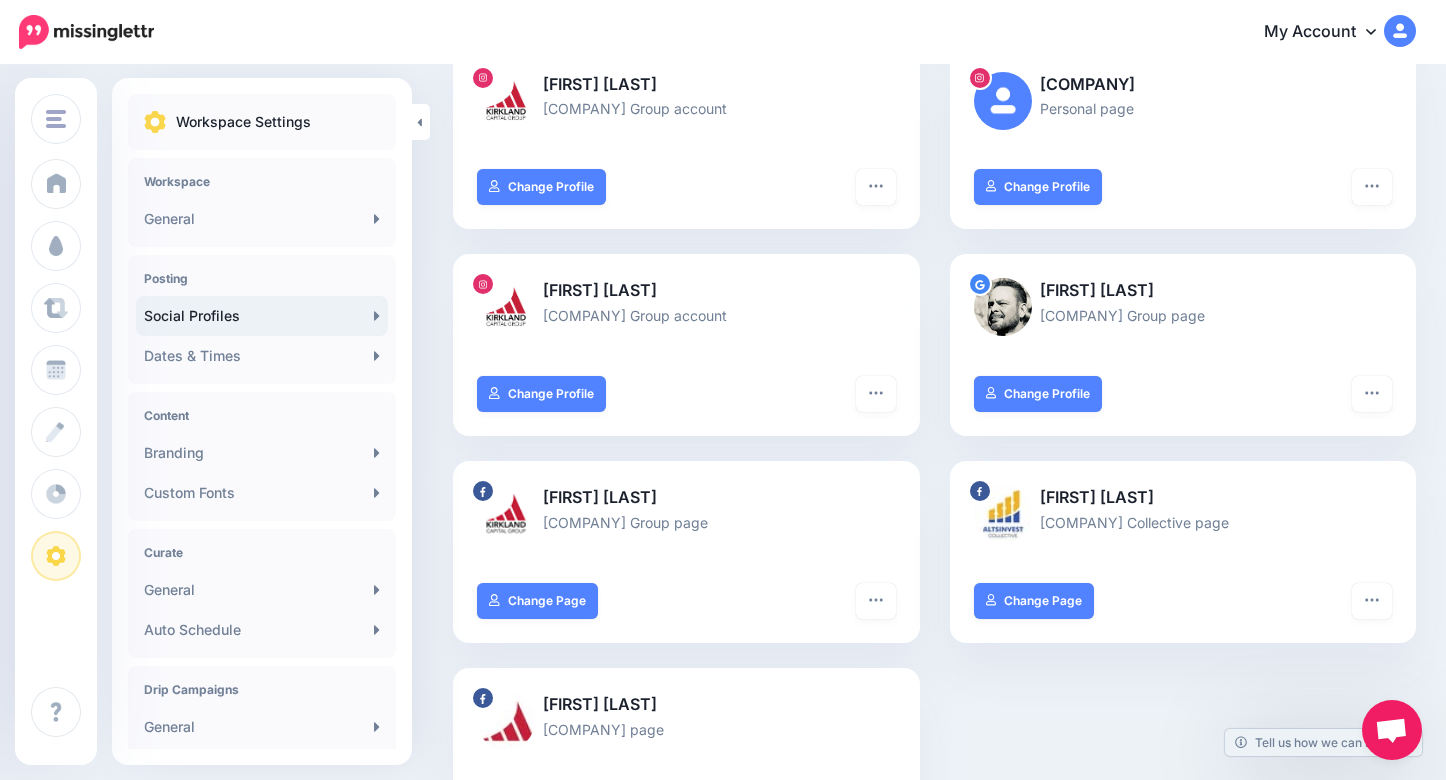 scroll, scrollTop: 982, scrollLeft: 0, axis: vertical 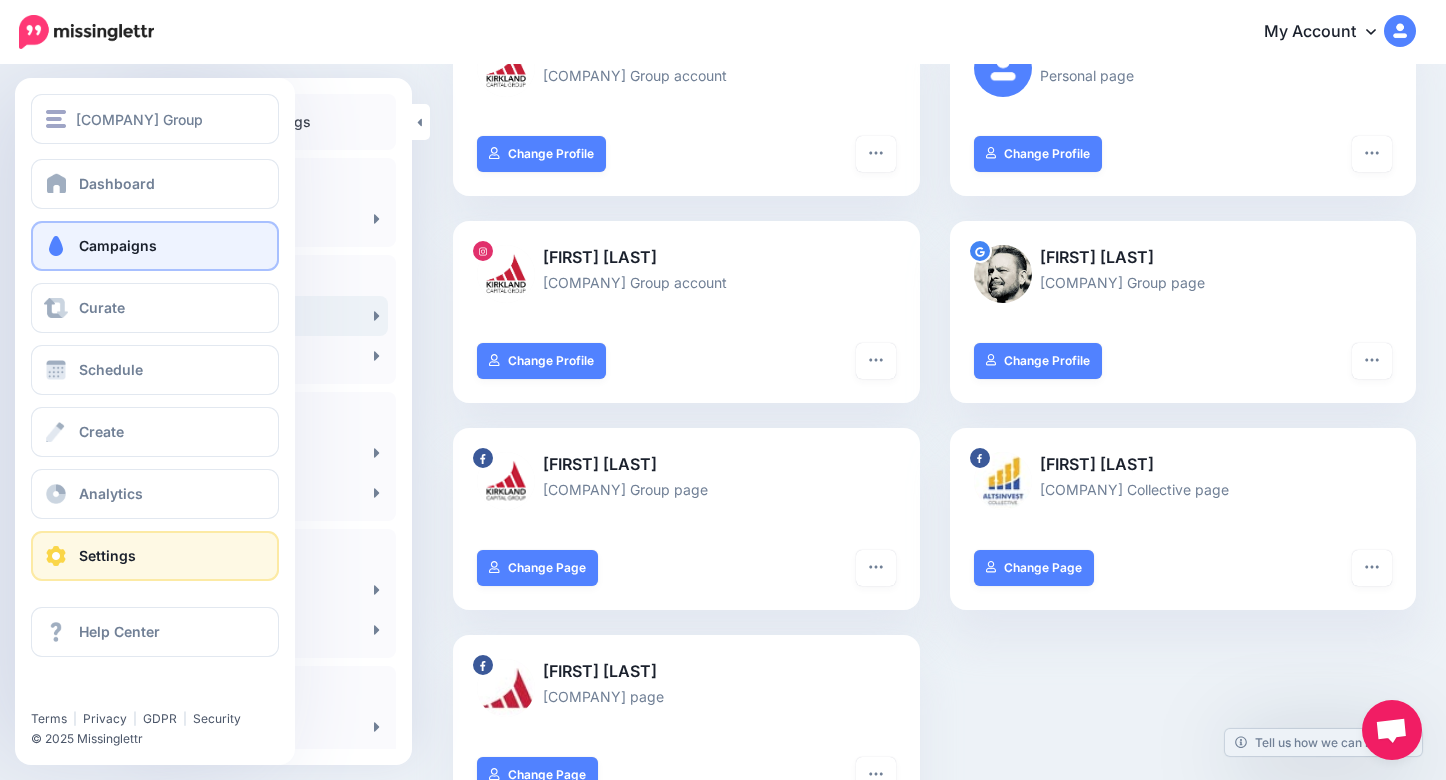 click on "Campaigns" at bounding box center (155, 246) 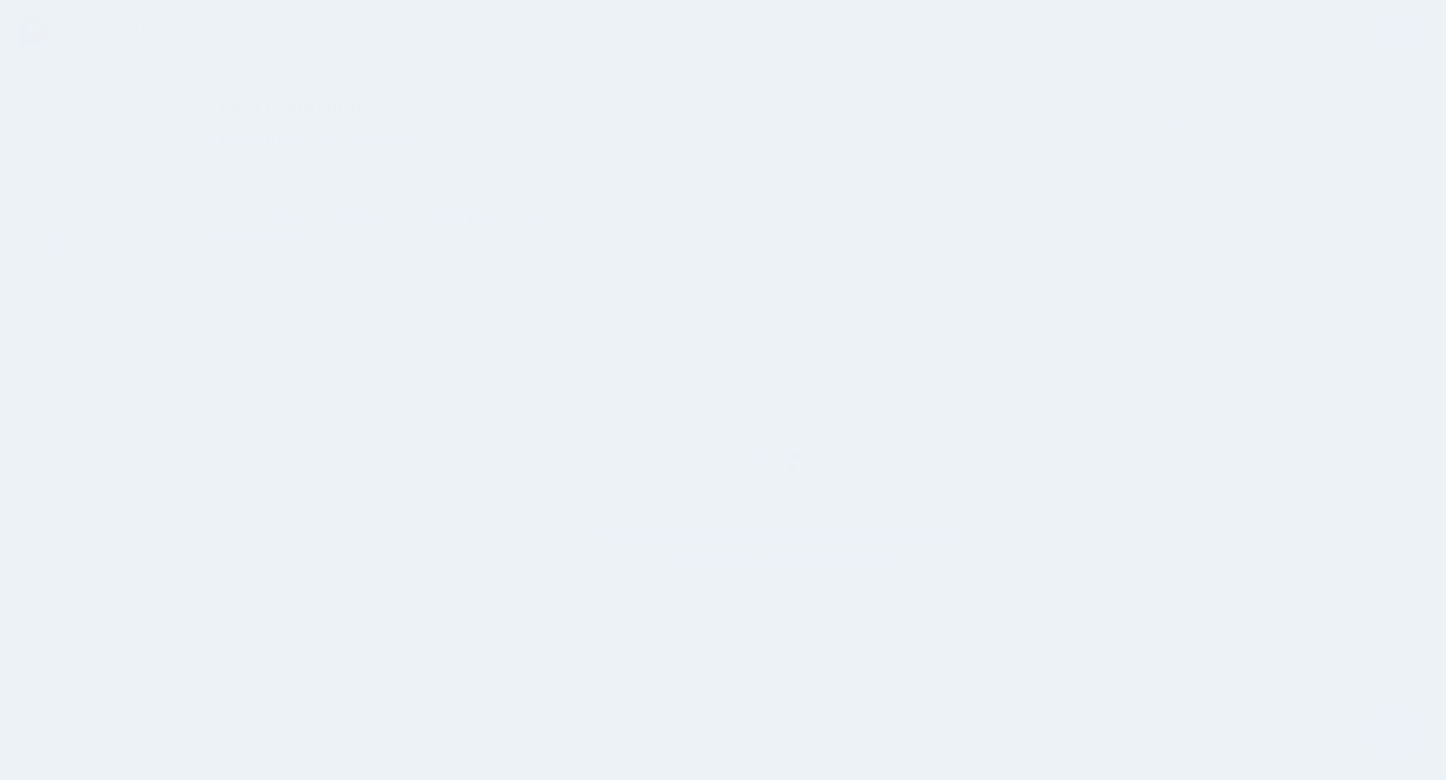 scroll, scrollTop: 0, scrollLeft: 0, axis: both 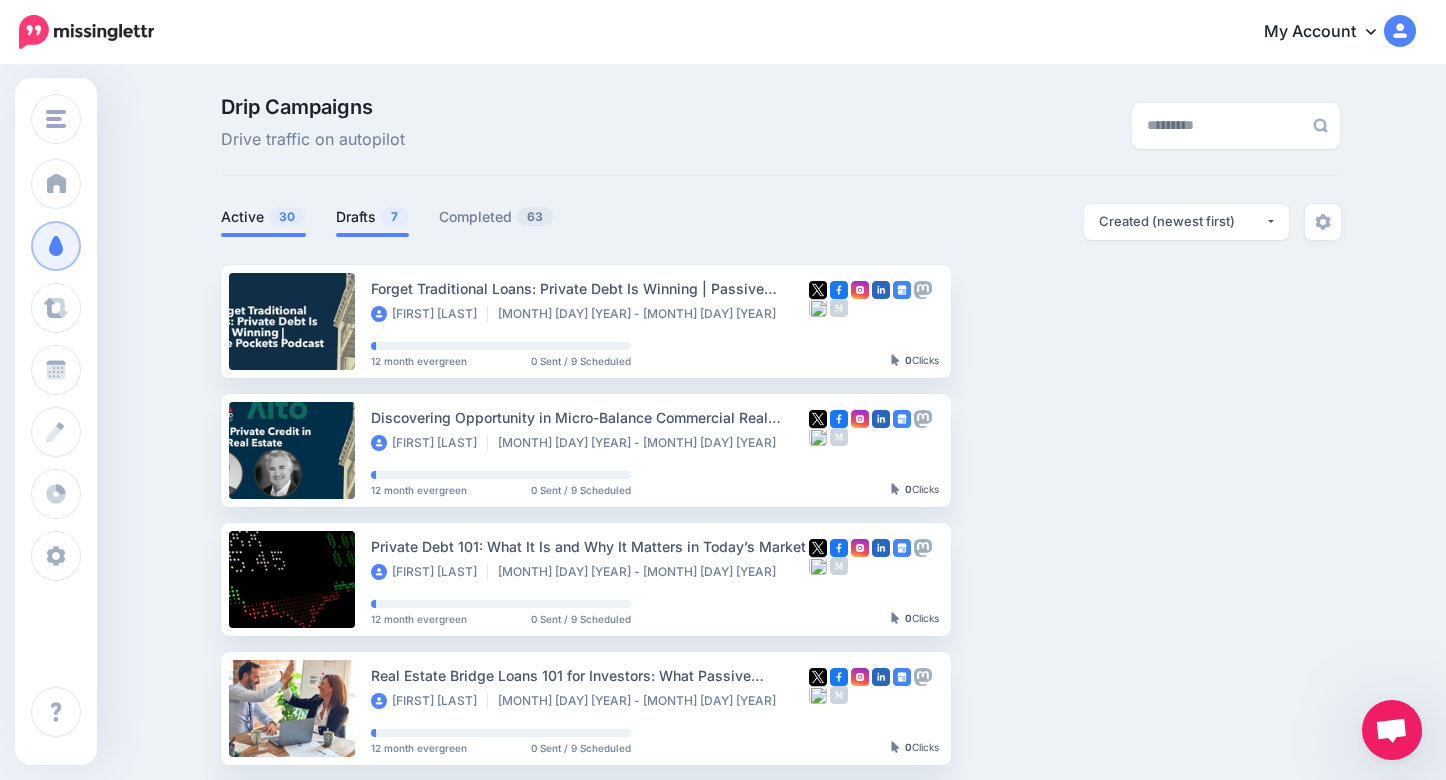click on "Drafts  7" at bounding box center (372, 217) 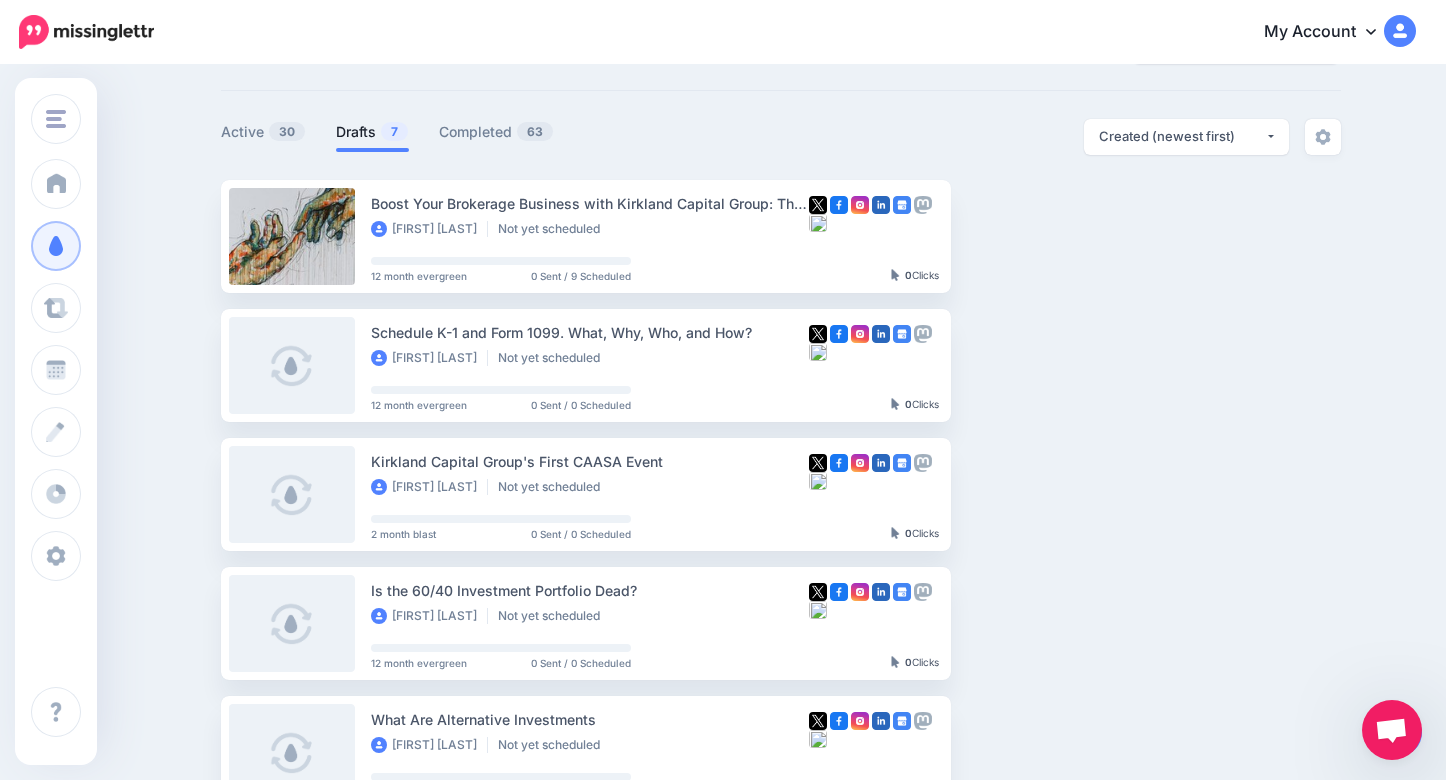 scroll, scrollTop: 108, scrollLeft: 0, axis: vertical 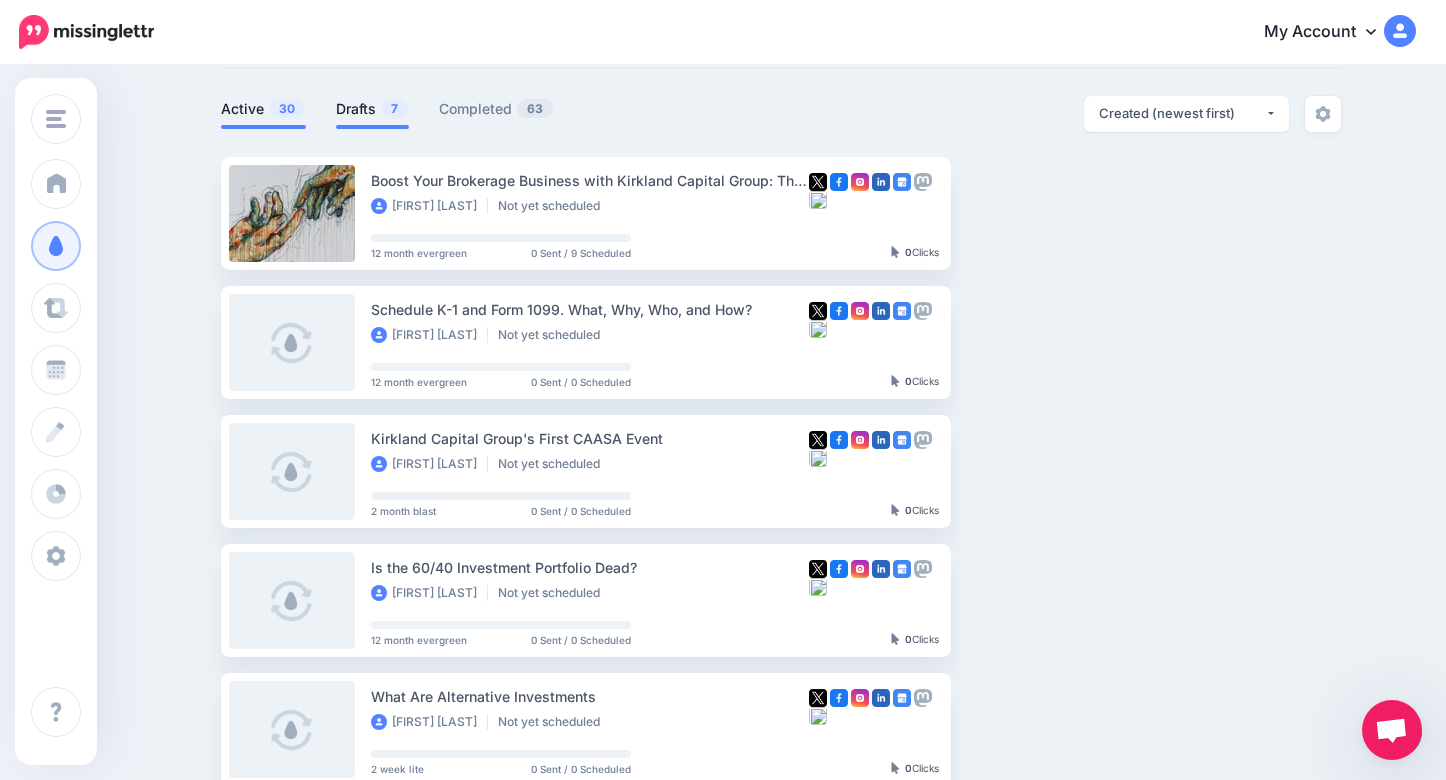 click on "Active  30" at bounding box center (263, 109) 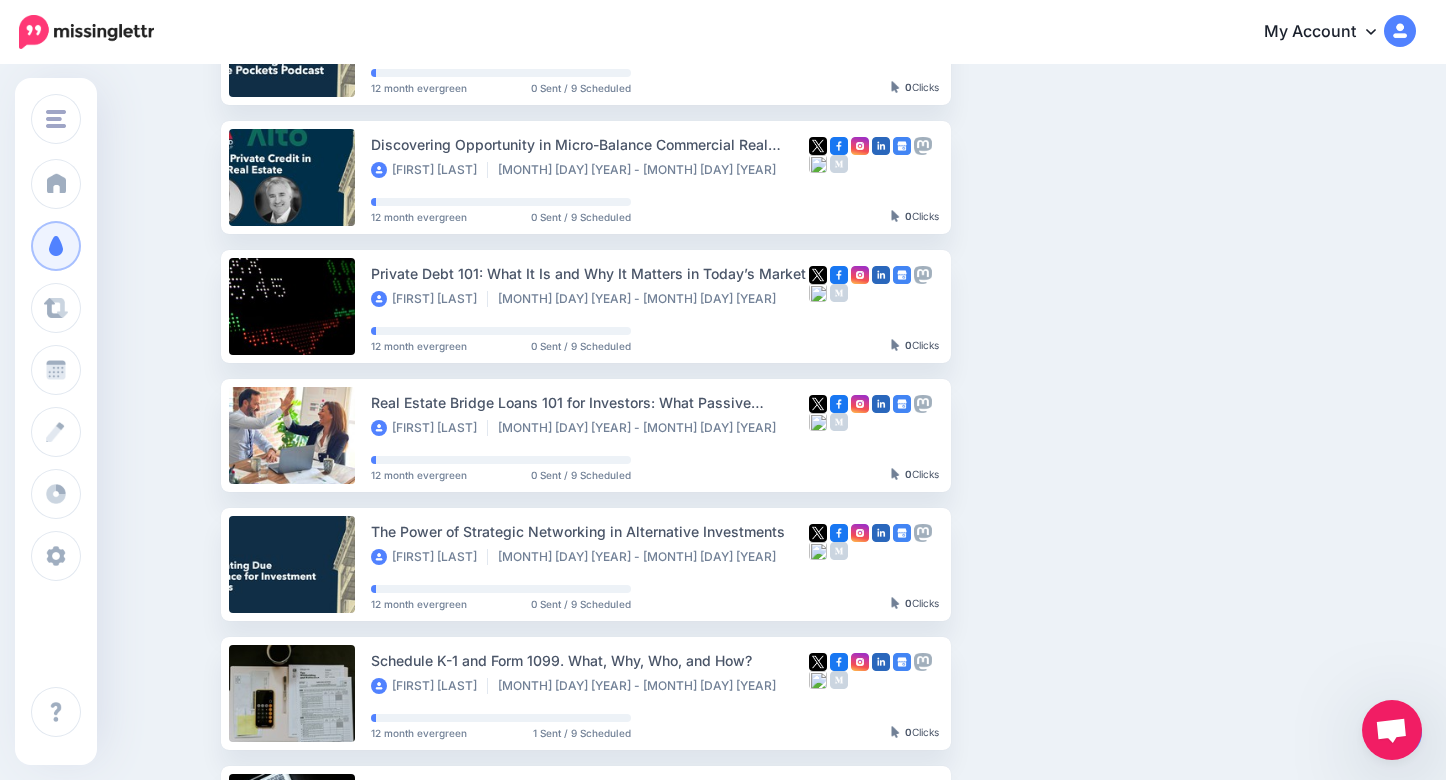 scroll, scrollTop: 0, scrollLeft: 0, axis: both 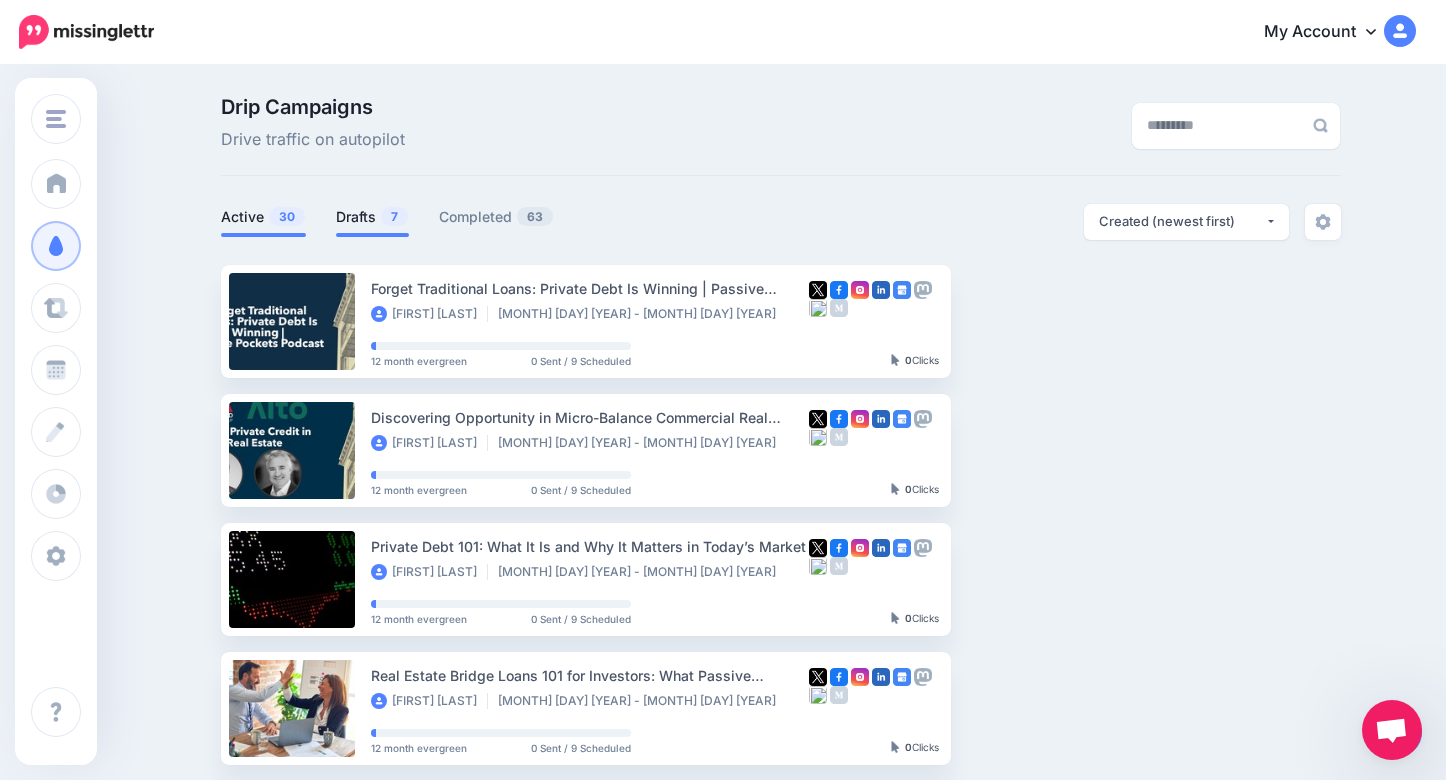 click on "Drafts  7" at bounding box center (372, 217) 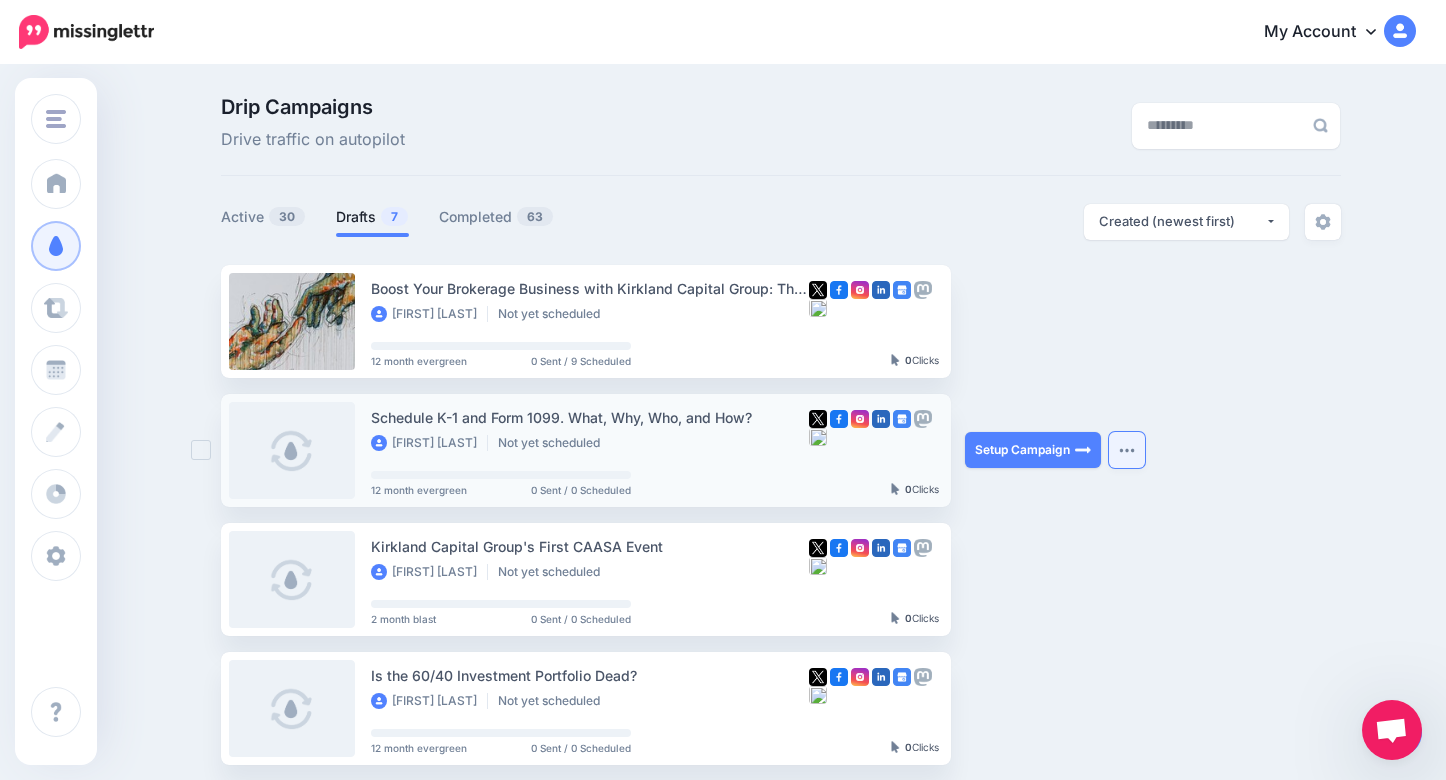 click at bounding box center (1127, 450) 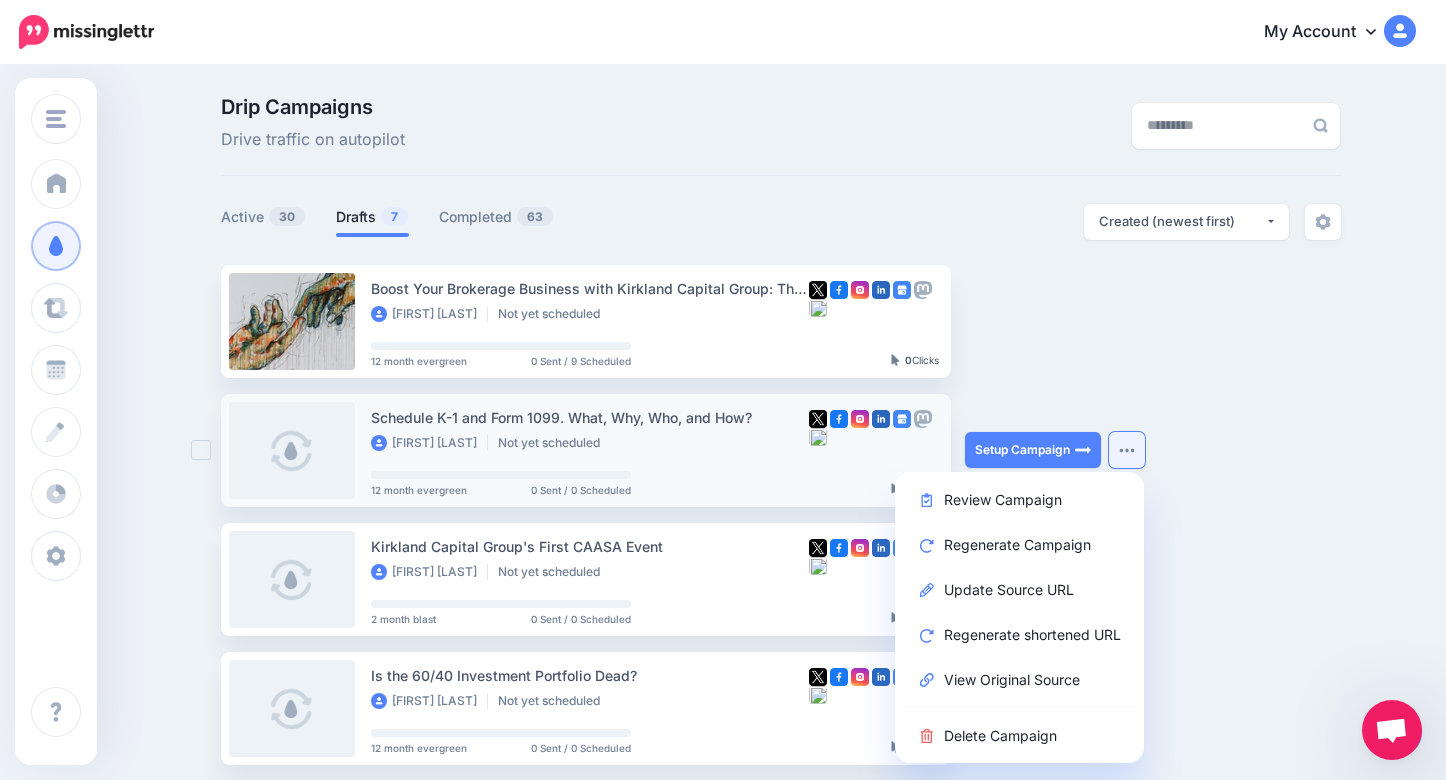 click at bounding box center (1127, 450) 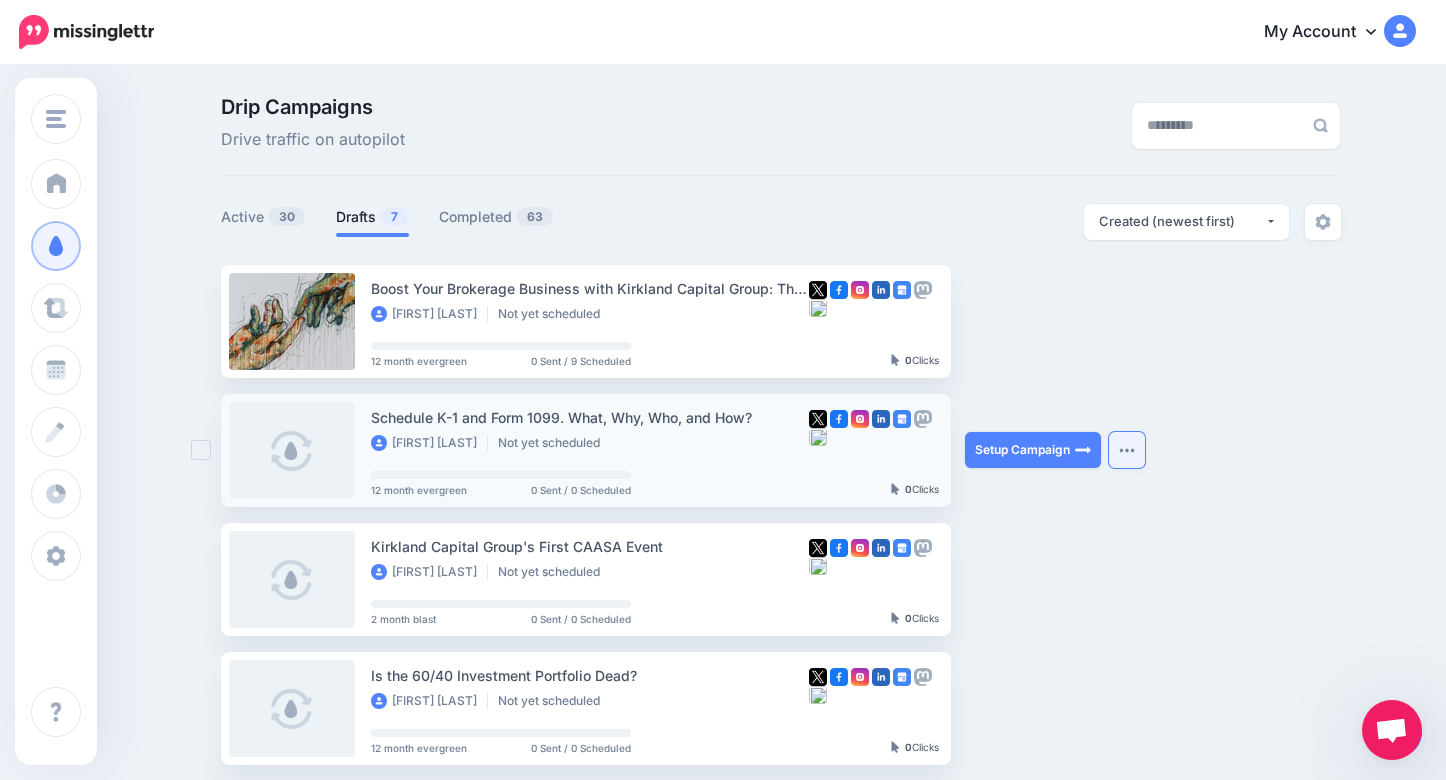 click at bounding box center [1127, 450] 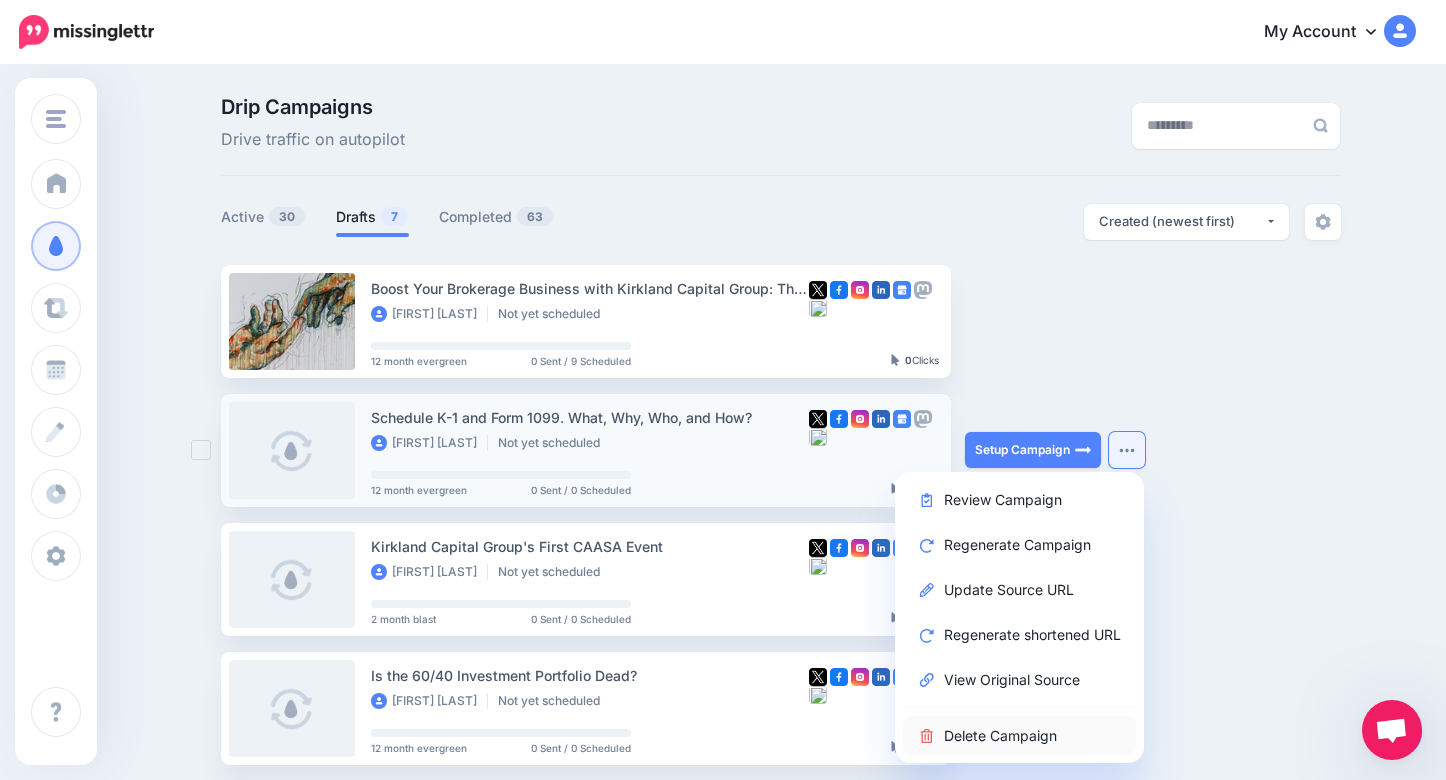 click on "Delete Campaign" at bounding box center [1019, 735] 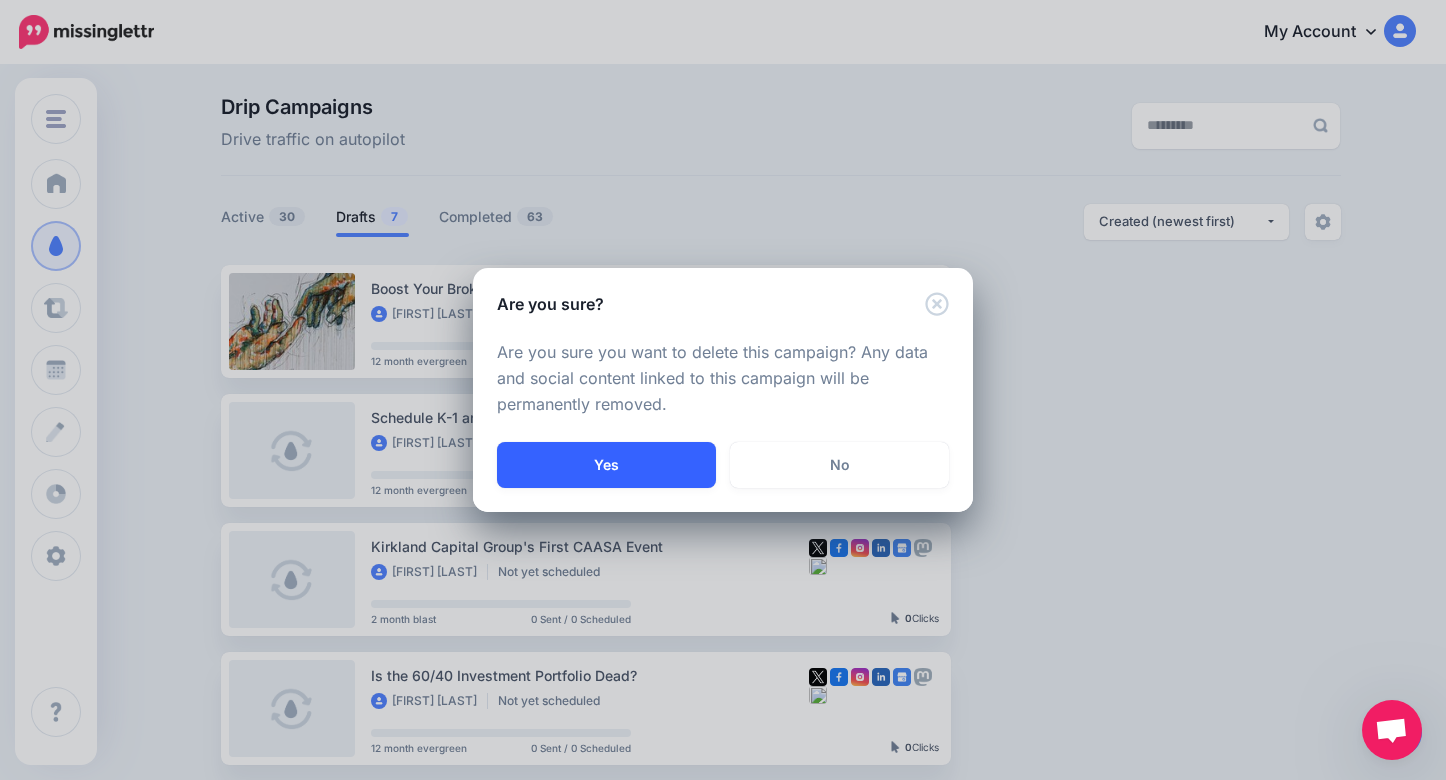 click on "Yes" at bounding box center [606, 465] 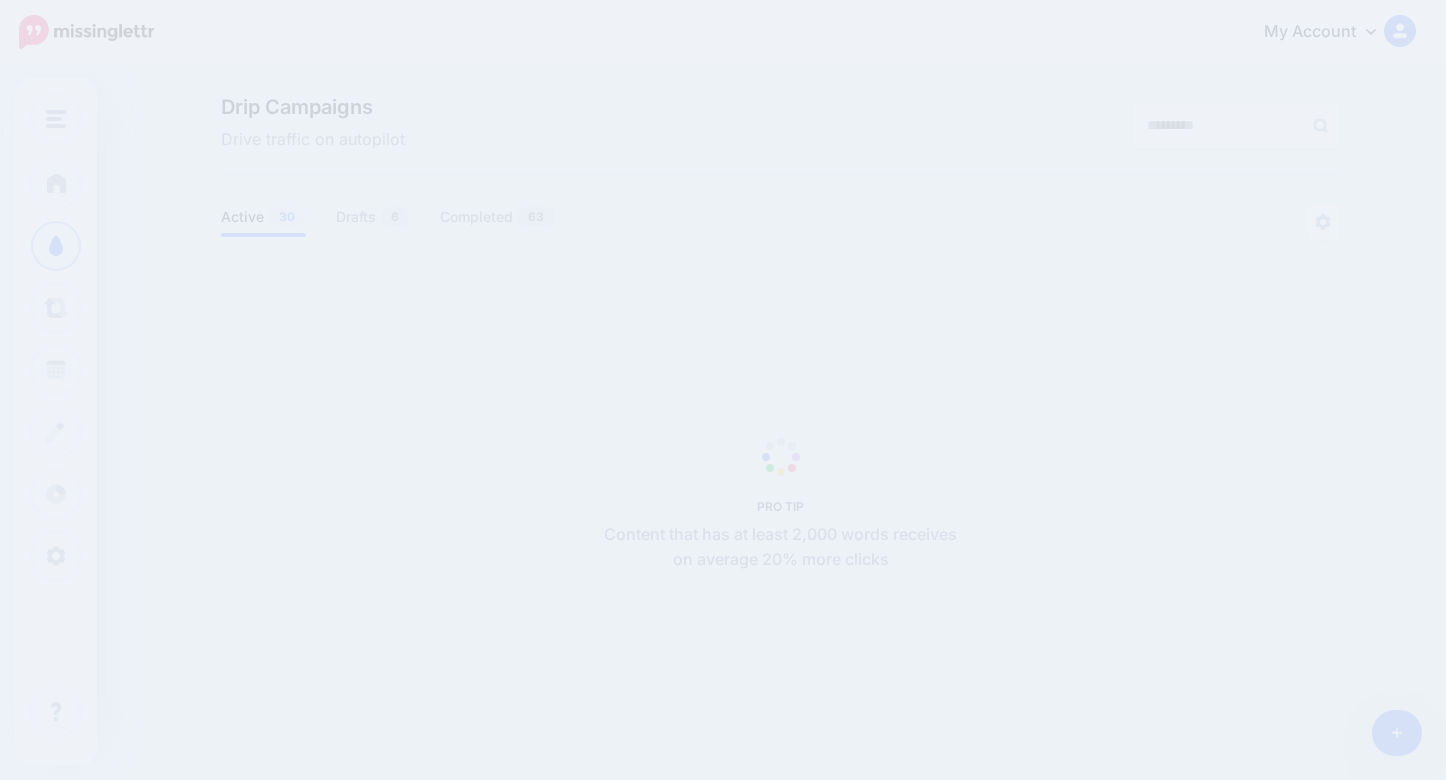 scroll, scrollTop: 0, scrollLeft: 0, axis: both 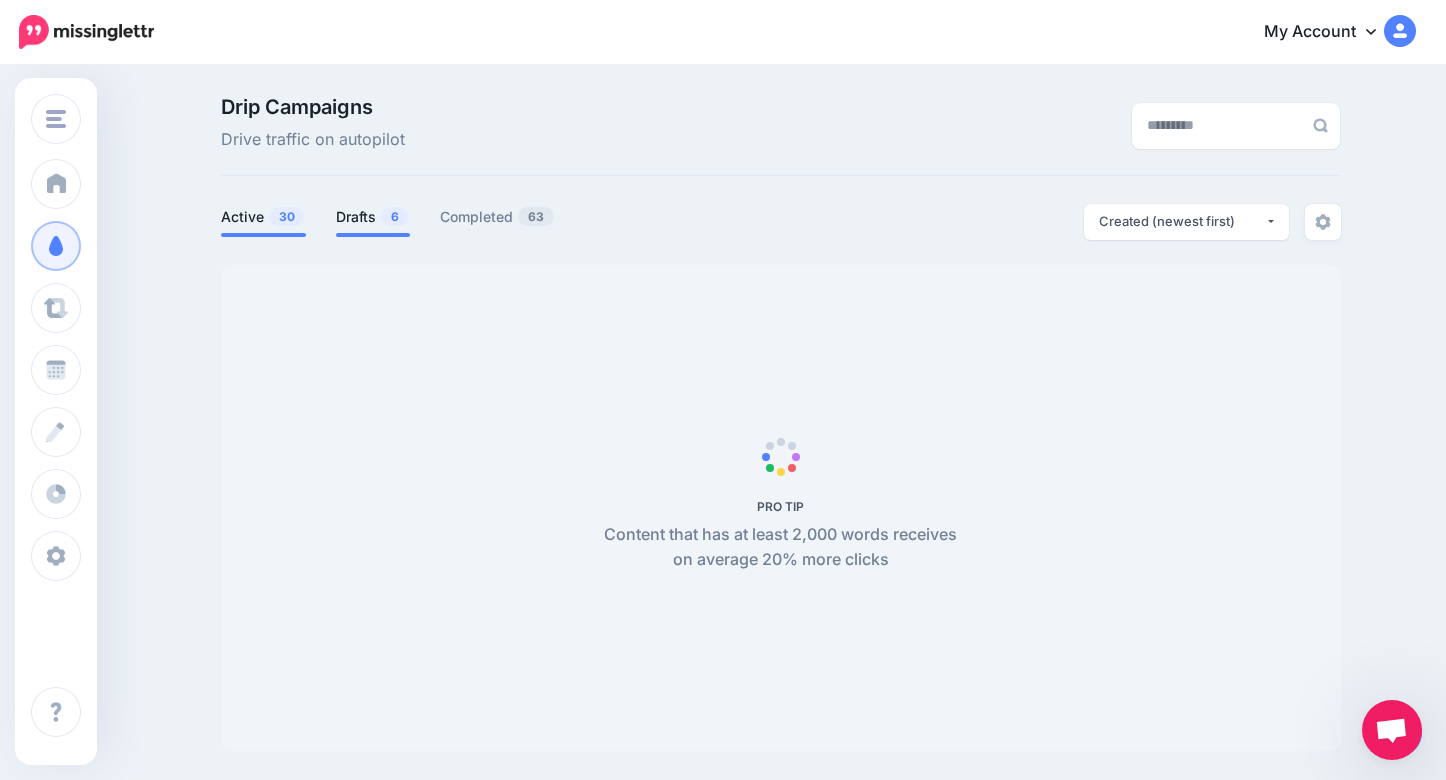 click on "Drafts  6" at bounding box center [373, 217] 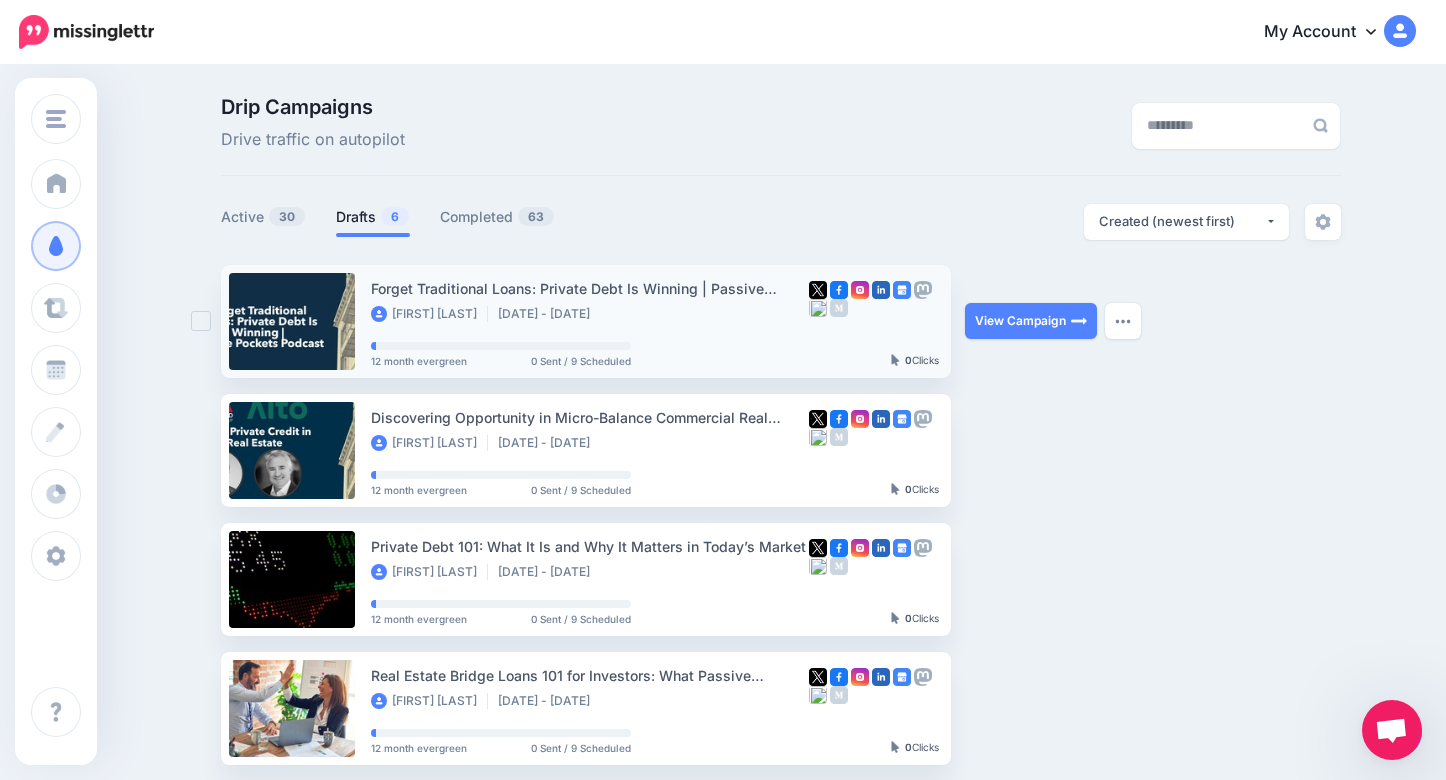 click on "Forget Traditional Loans: Private Debt Is Winning | Passive Pockets Podcast" at bounding box center (590, 288) 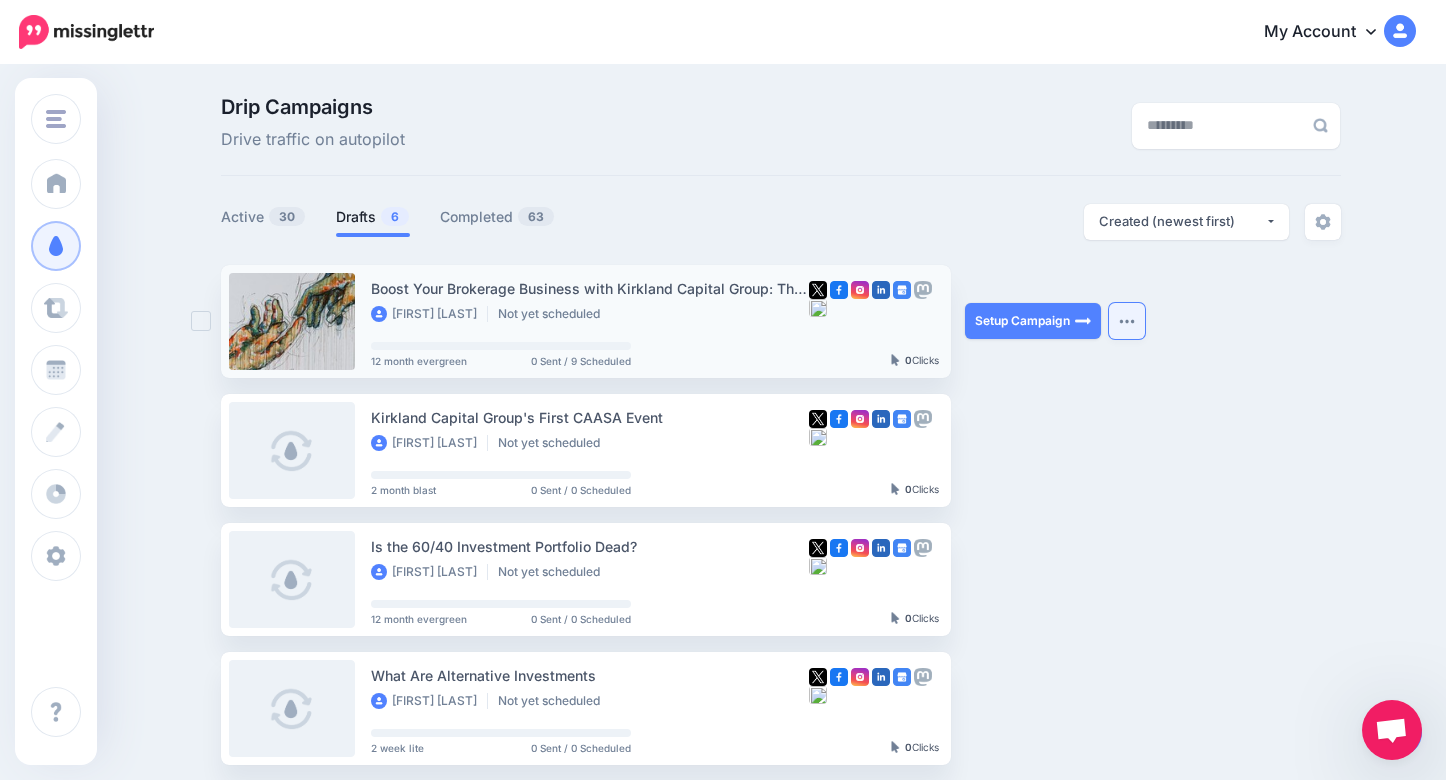 click at bounding box center (1127, 321) 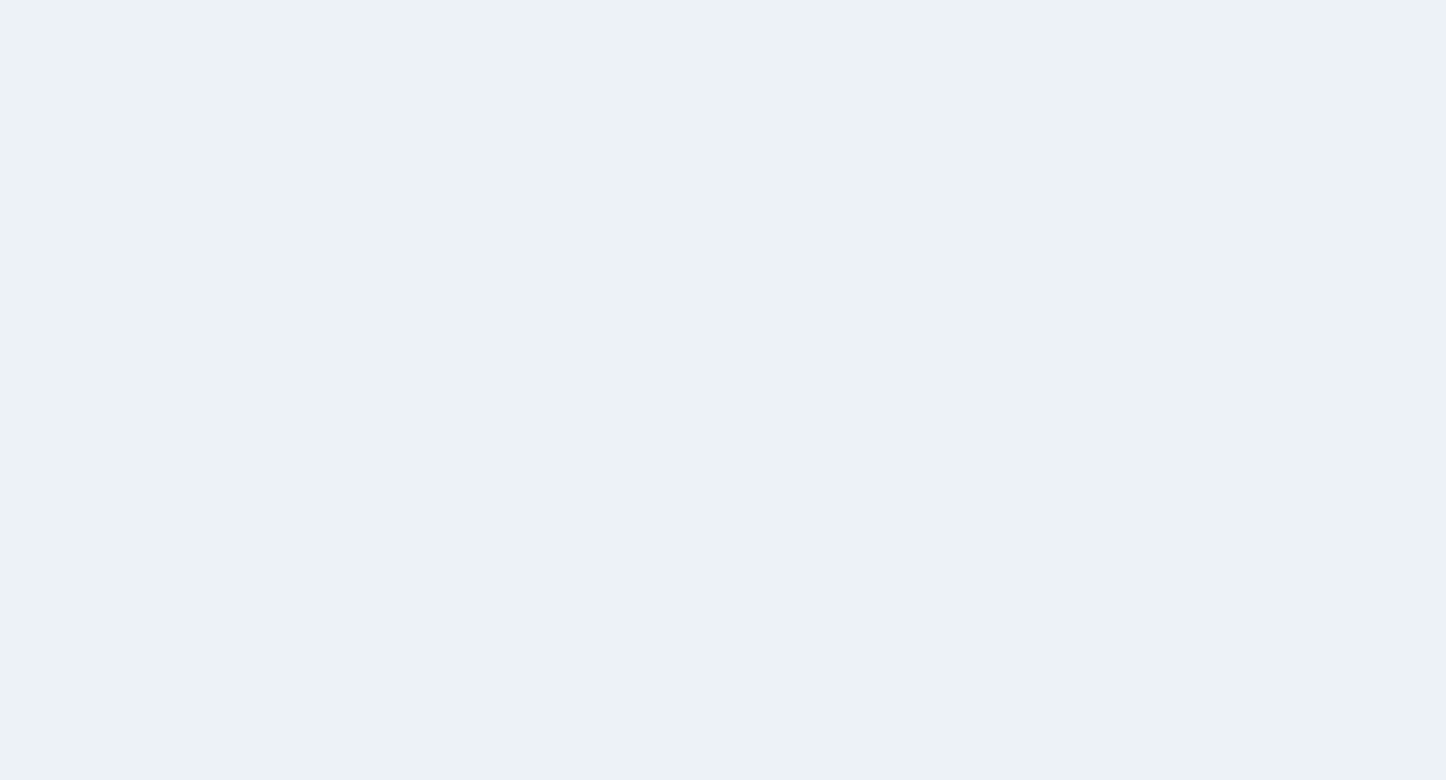 scroll, scrollTop: 0, scrollLeft: 0, axis: both 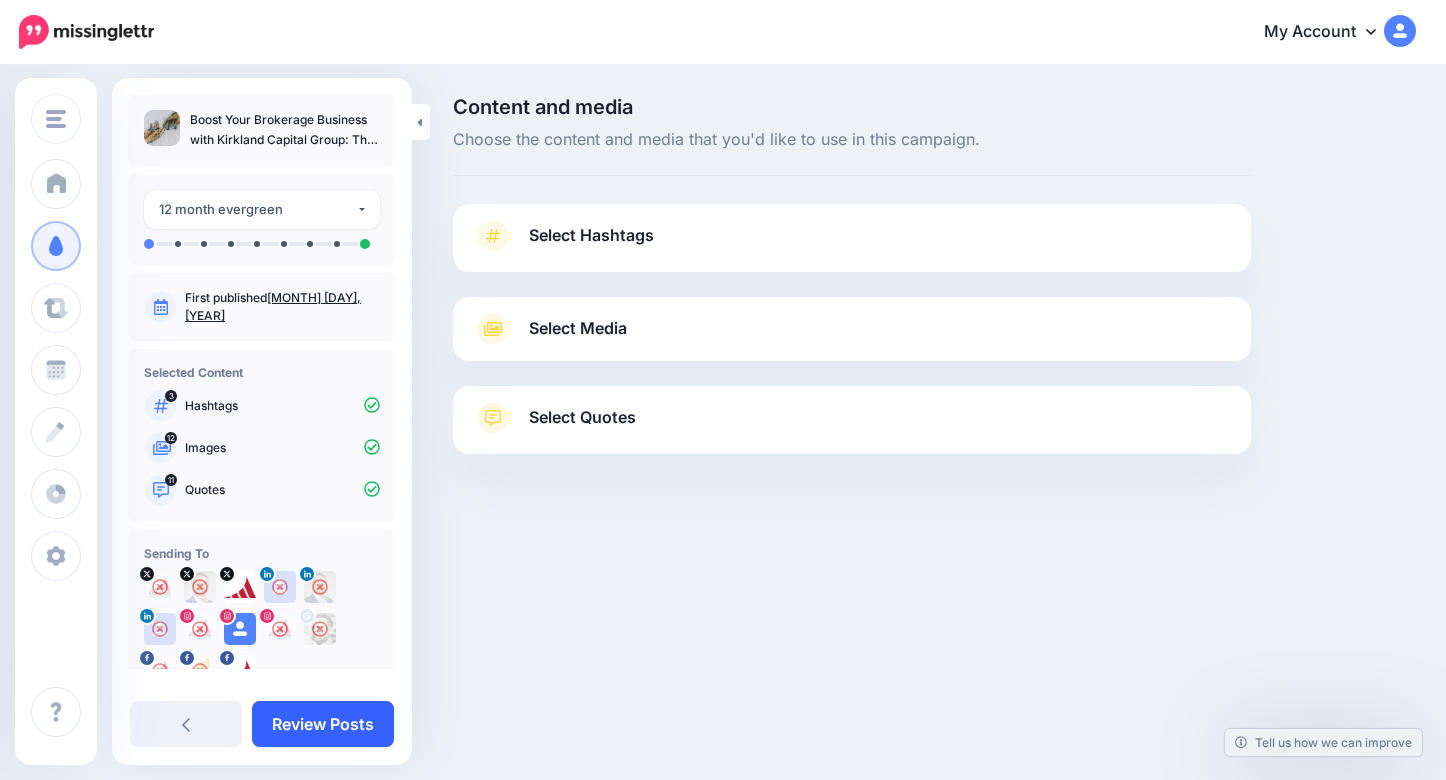 click on "Review Posts" at bounding box center (323, 724) 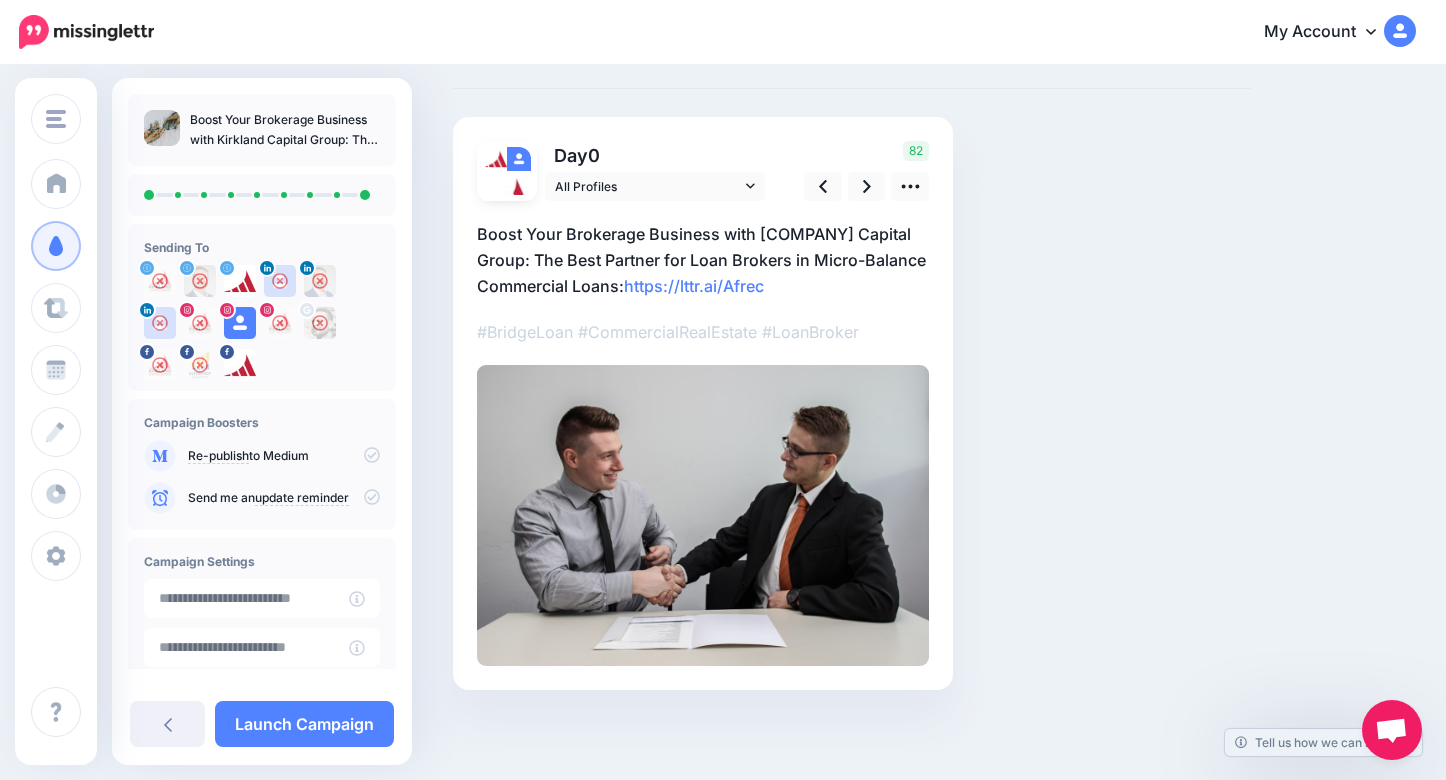 scroll, scrollTop: 87, scrollLeft: 0, axis: vertical 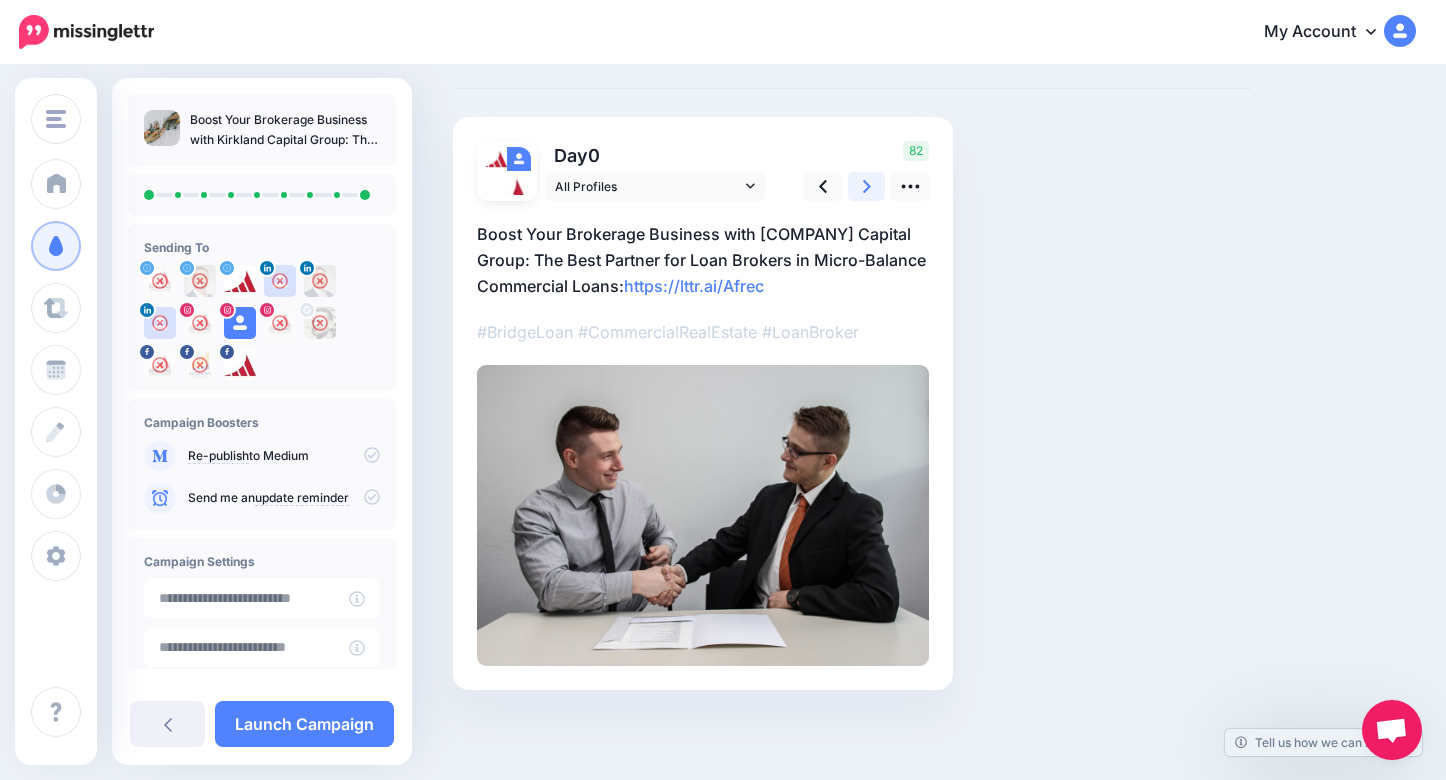 click at bounding box center [867, 186] 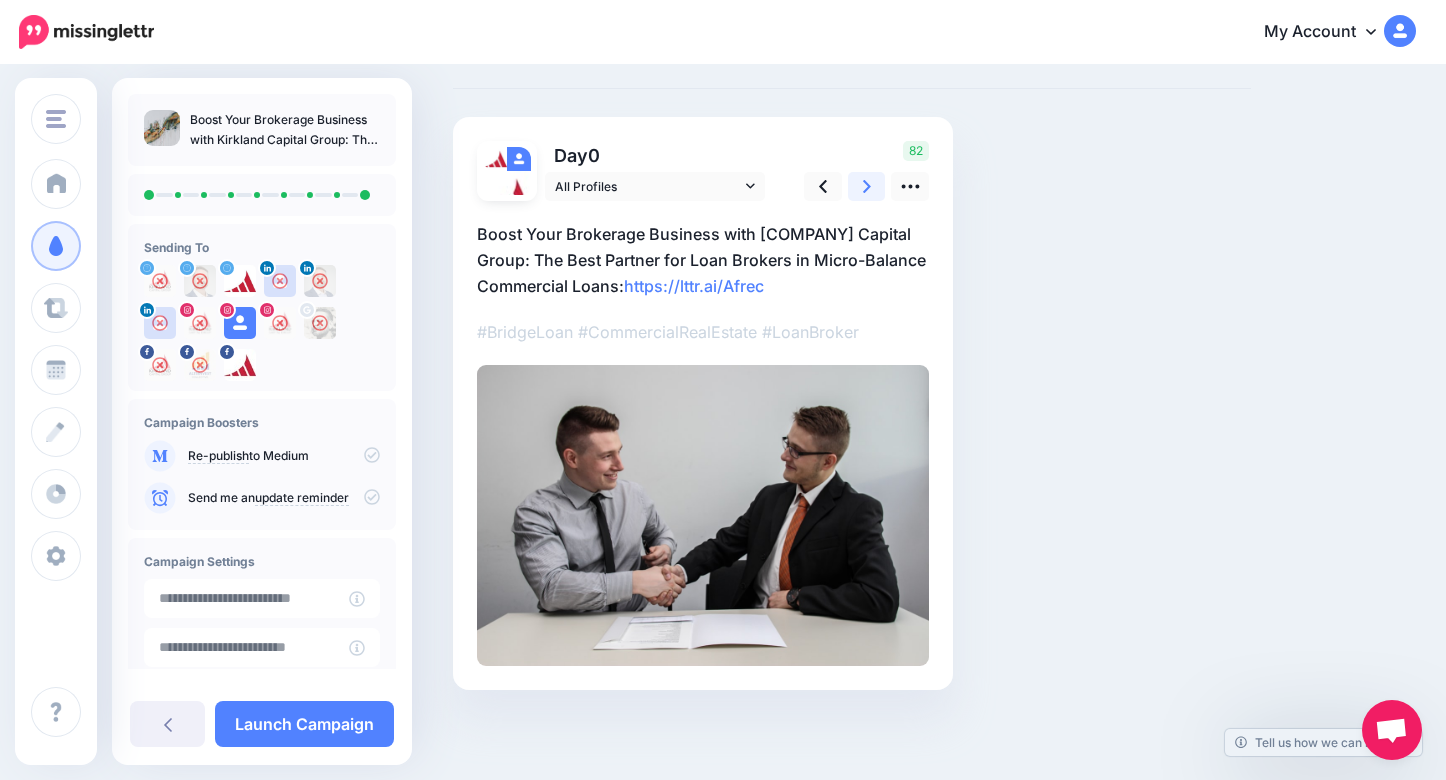 scroll, scrollTop: 67, scrollLeft: 0, axis: vertical 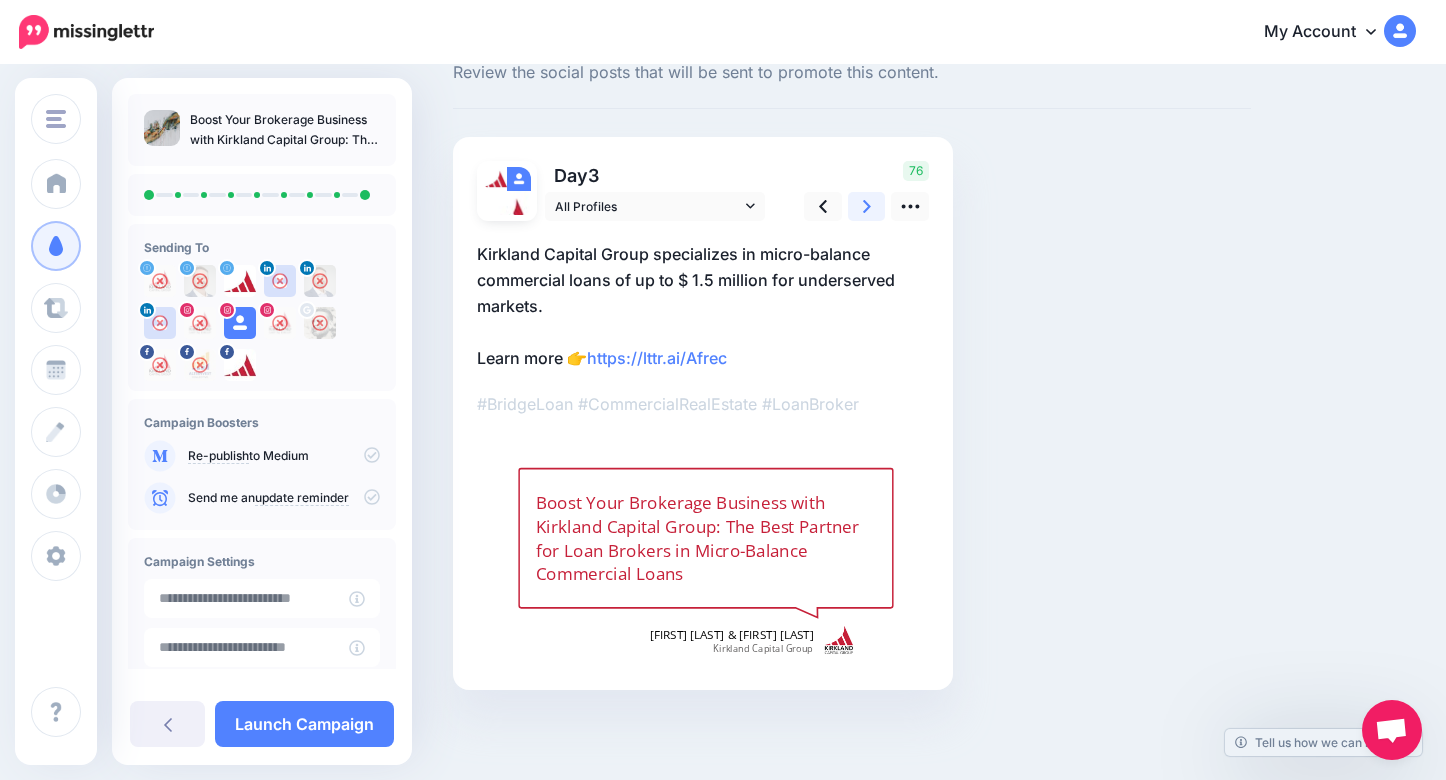 click at bounding box center [867, 206] 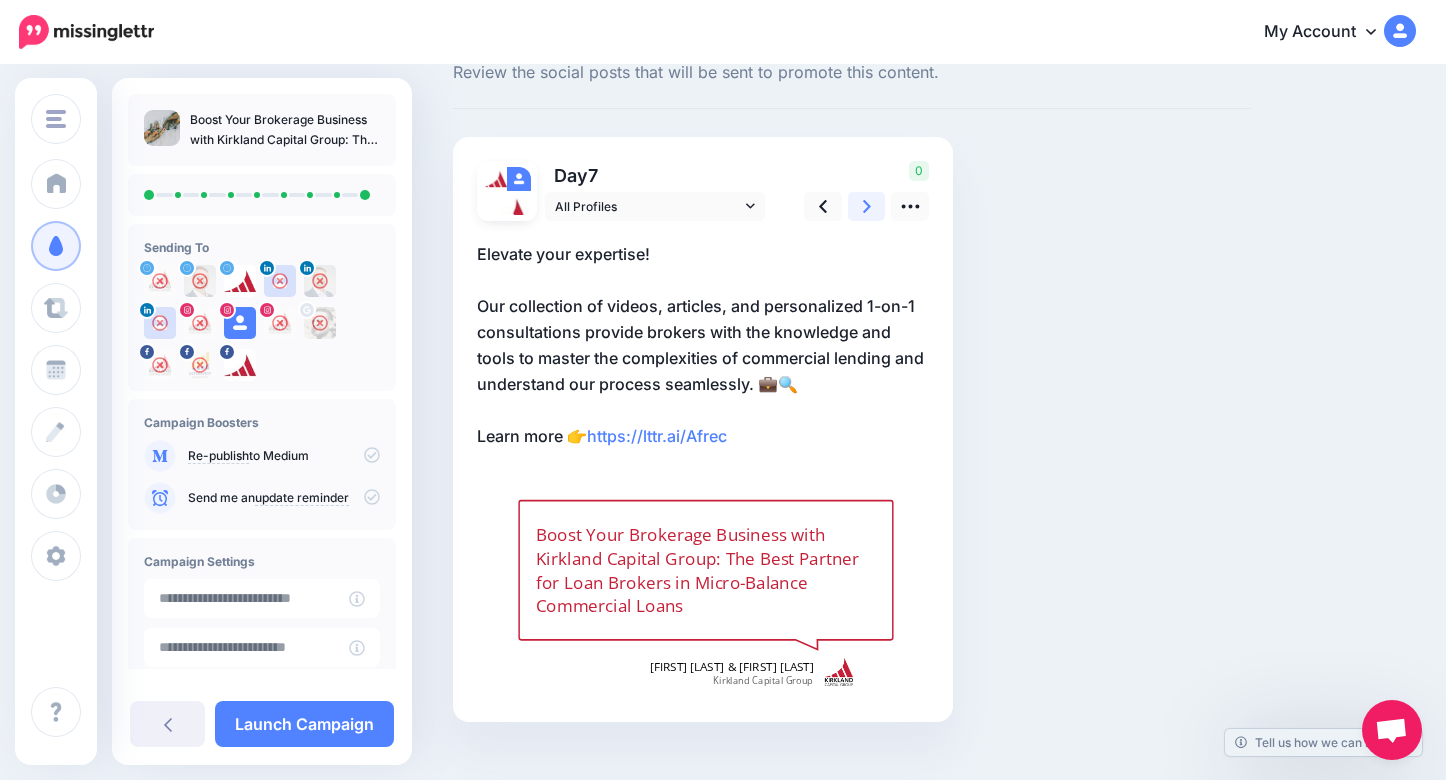 scroll, scrollTop: 87, scrollLeft: 0, axis: vertical 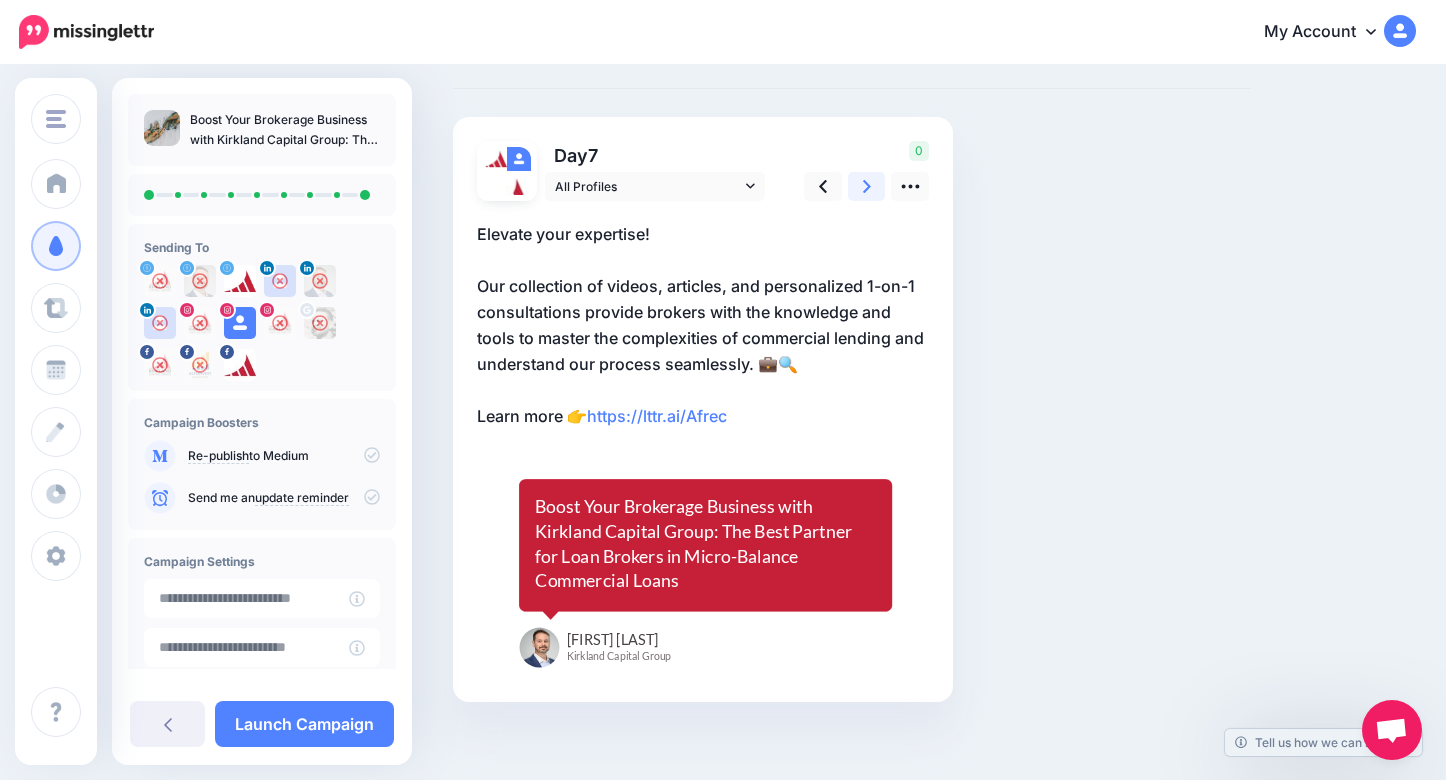 click at bounding box center [867, 186] 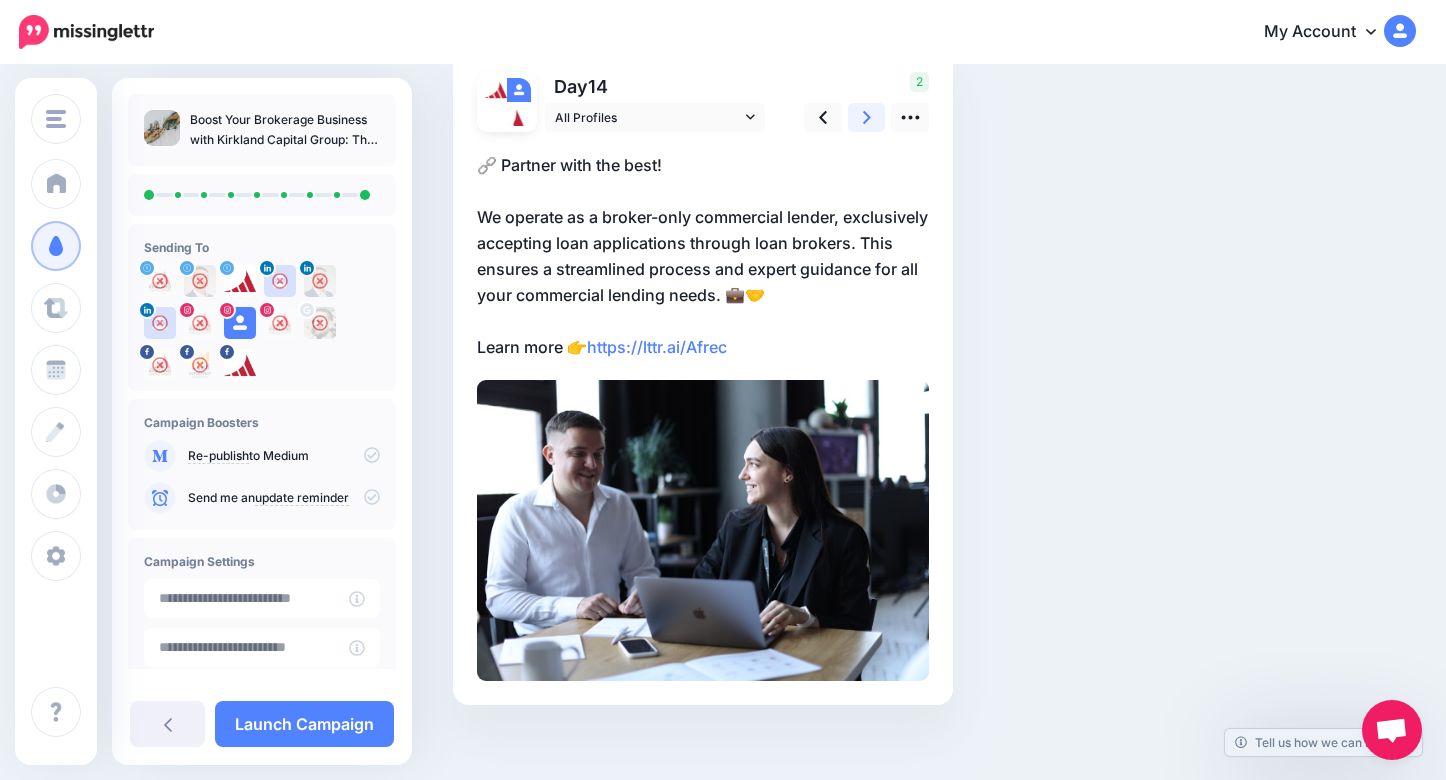 scroll, scrollTop: 171, scrollLeft: 0, axis: vertical 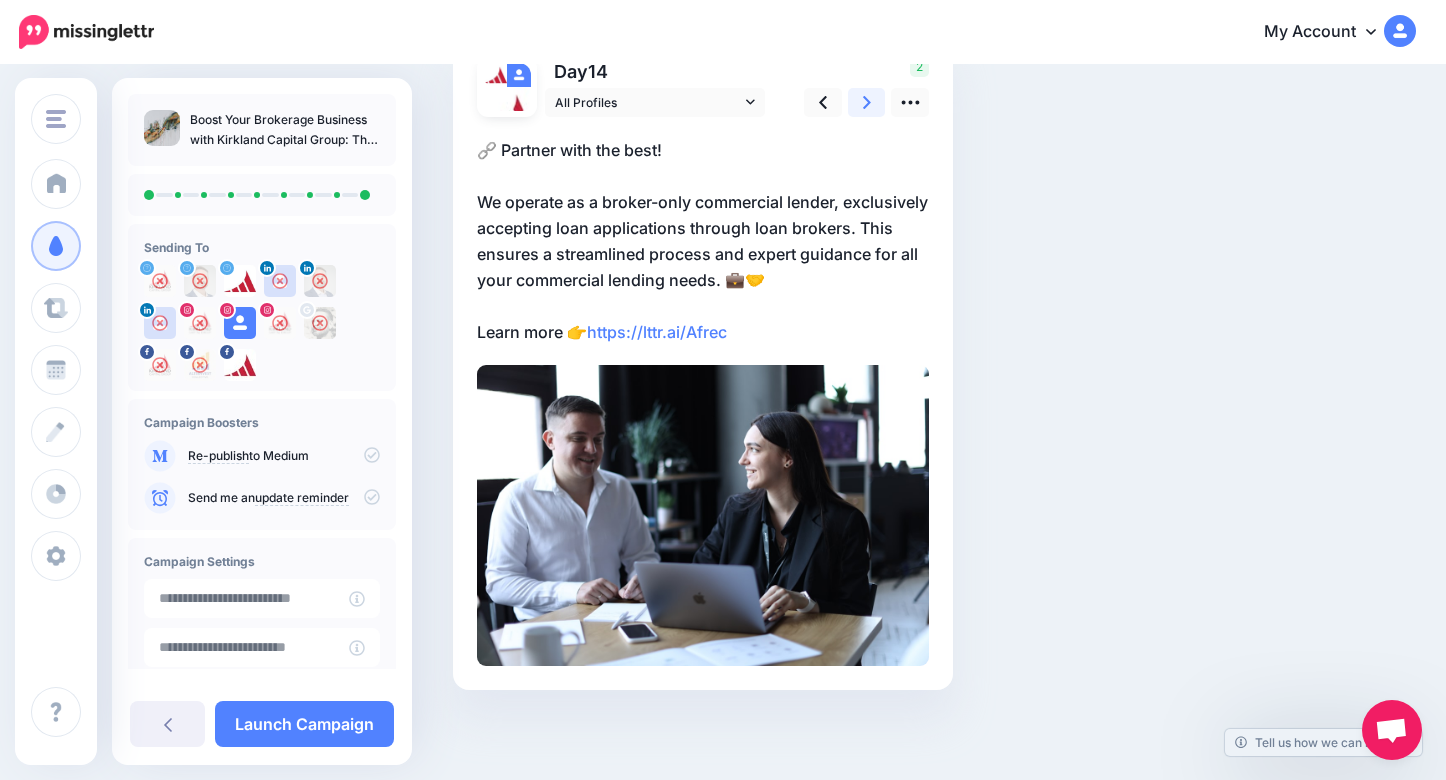 click 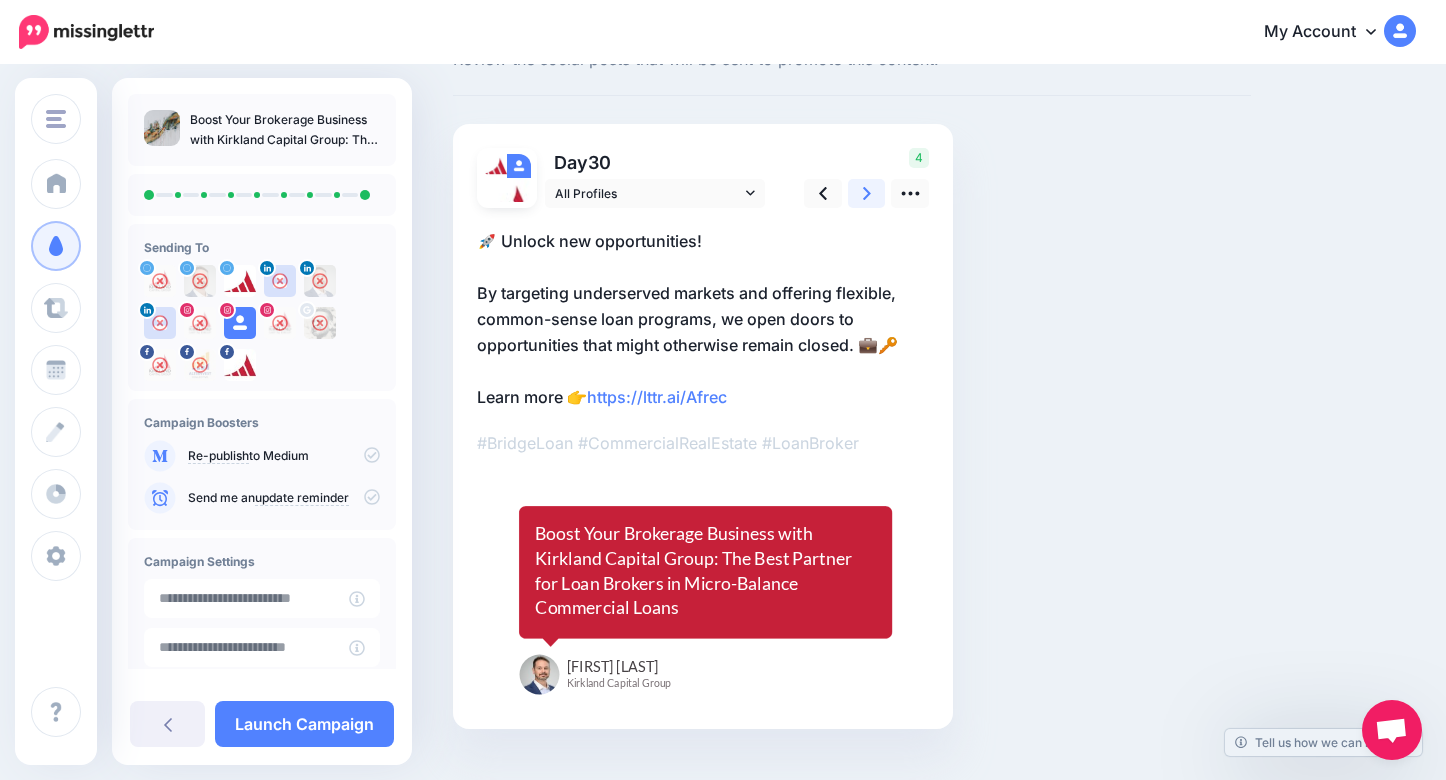 scroll, scrollTop: 119, scrollLeft: 0, axis: vertical 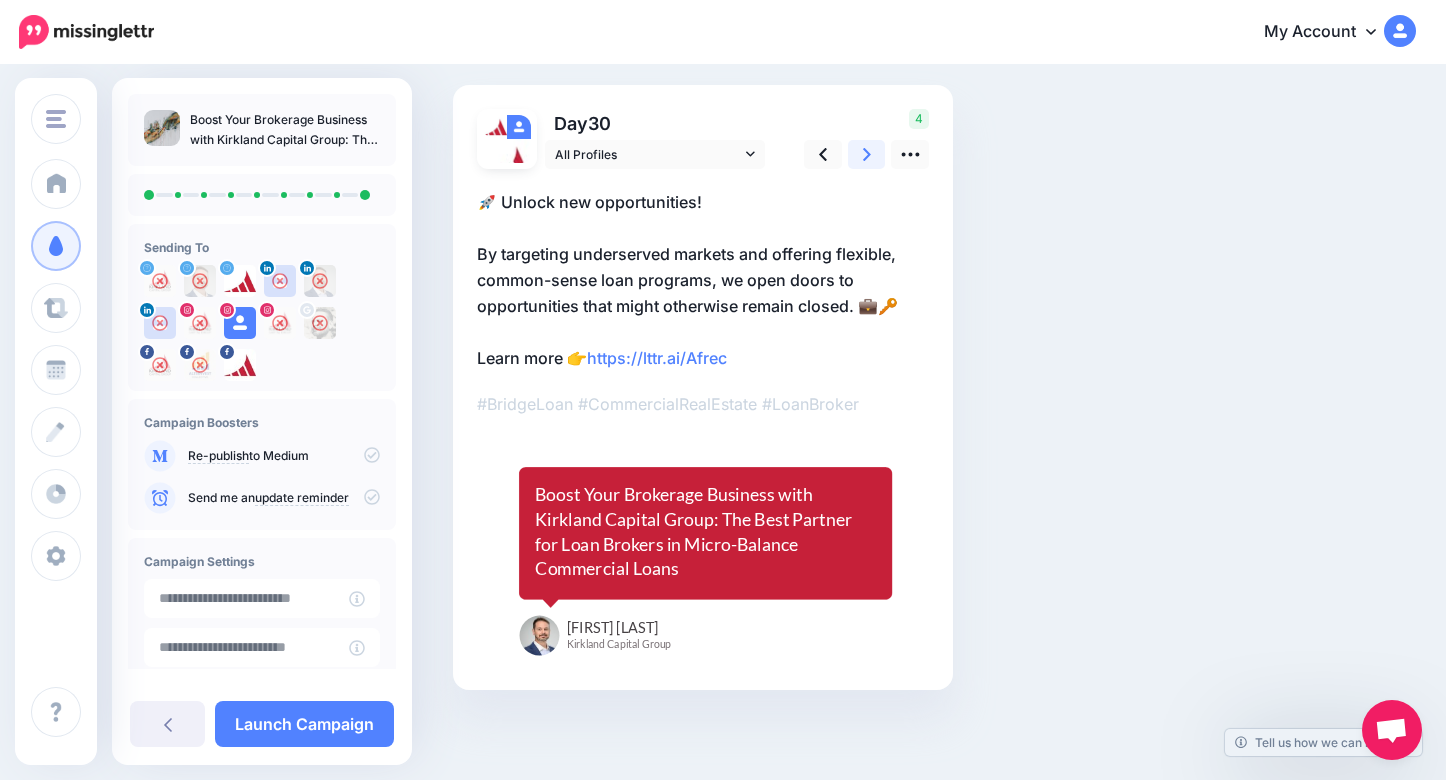click at bounding box center (867, 154) 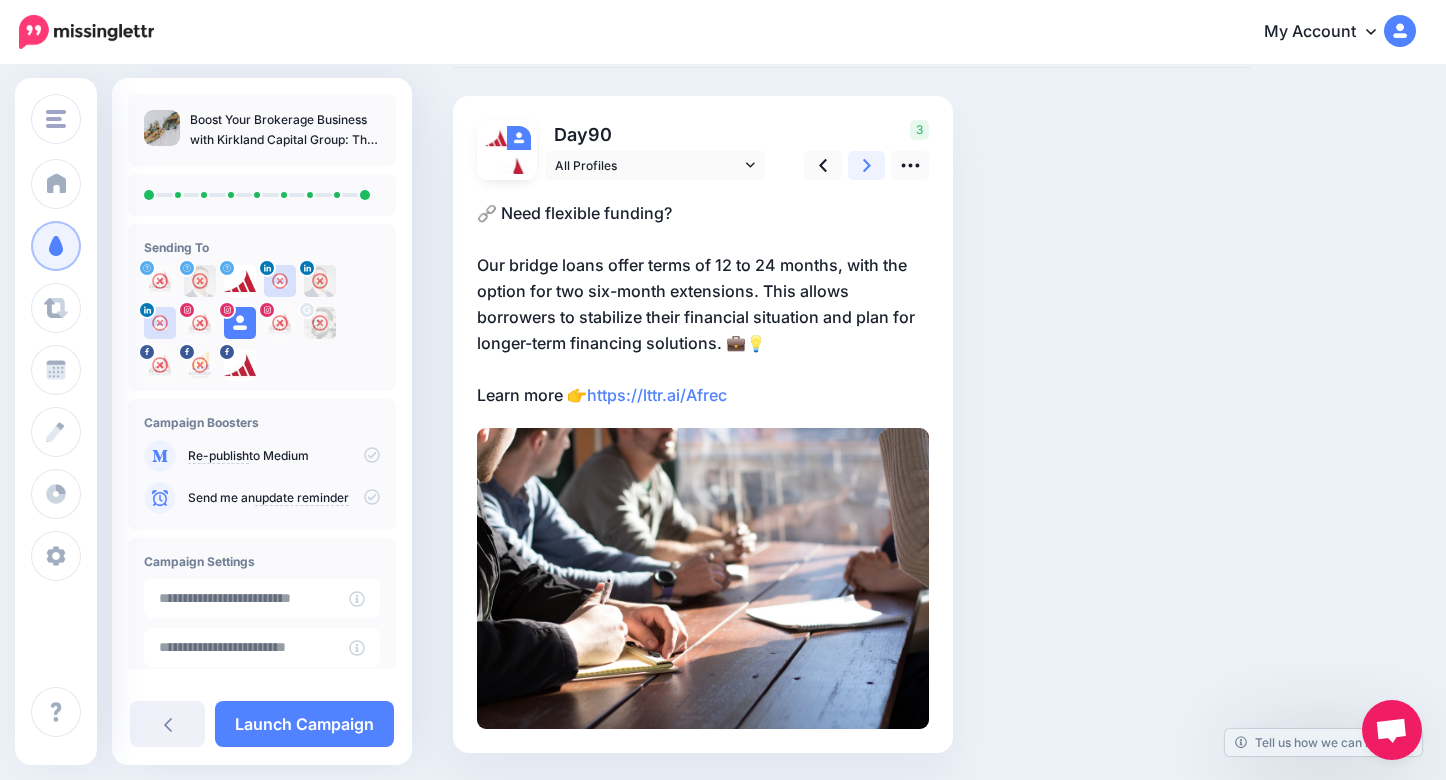 scroll, scrollTop: 171, scrollLeft: 0, axis: vertical 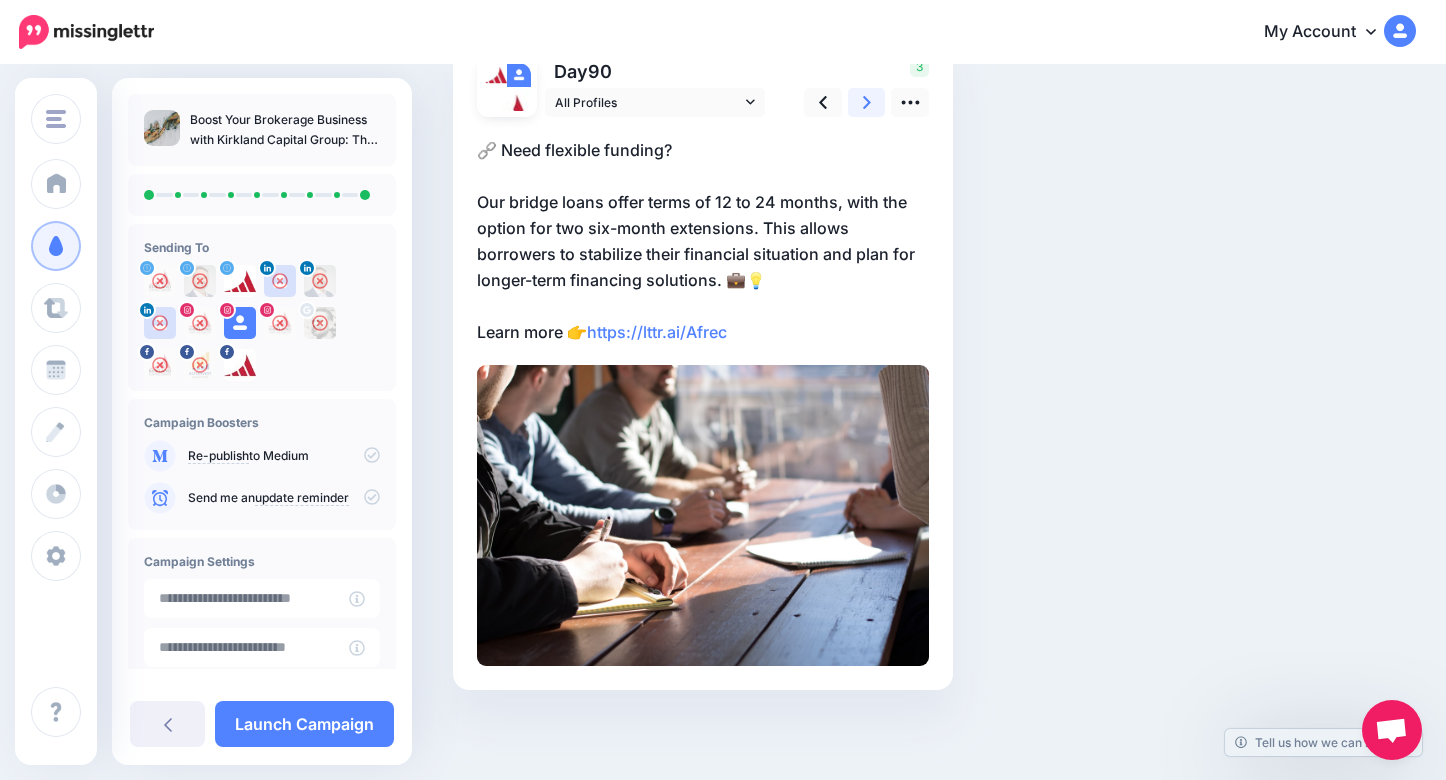 click at bounding box center (867, 102) 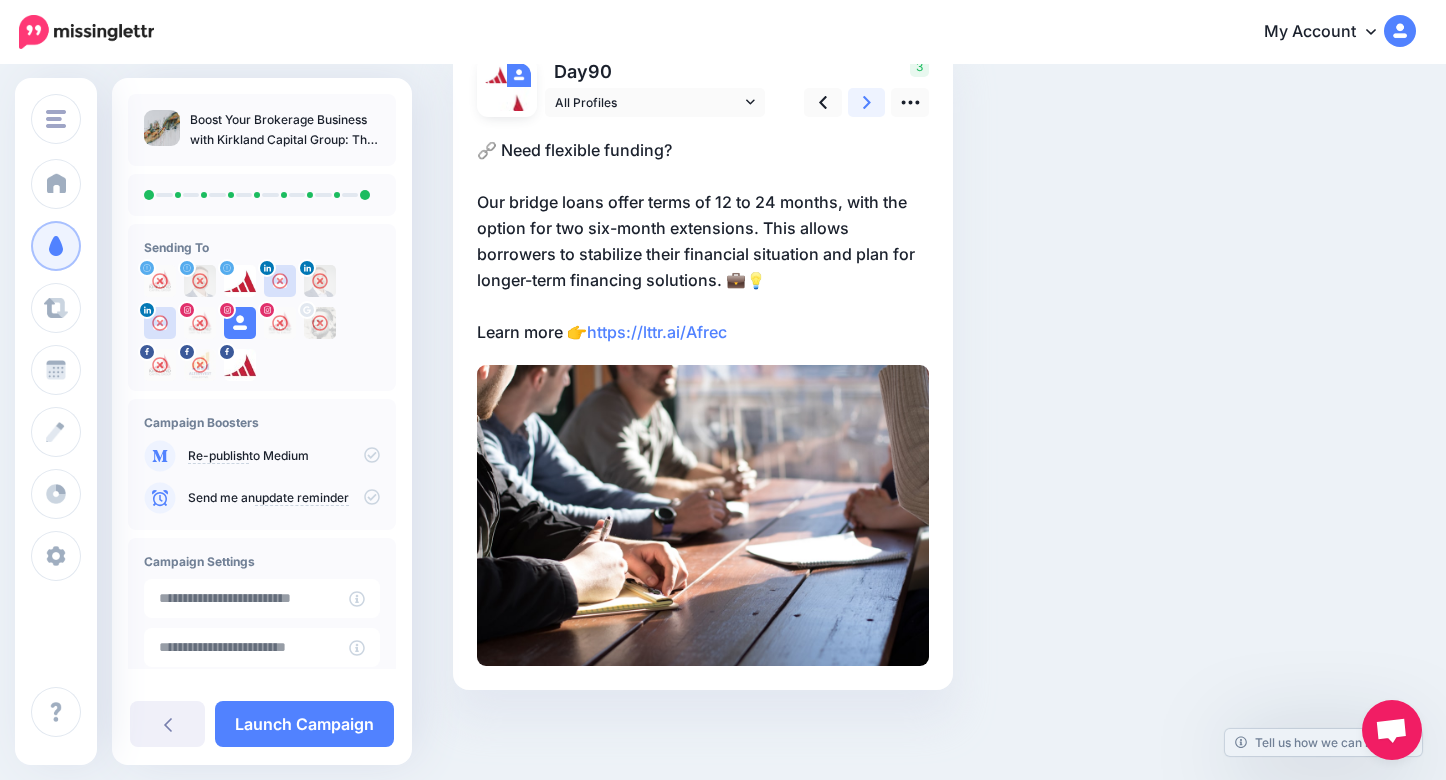 scroll, scrollTop: 145, scrollLeft: 0, axis: vertical 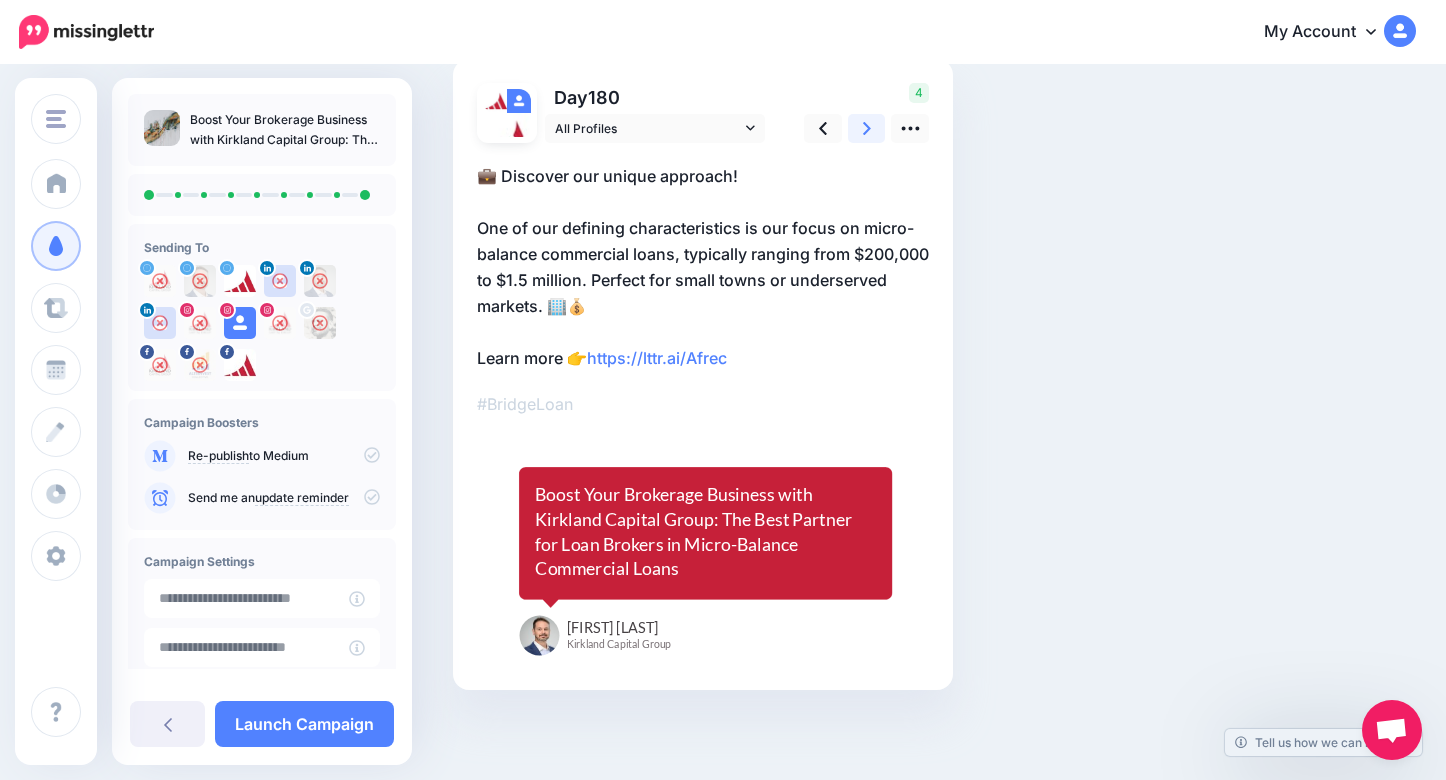 click 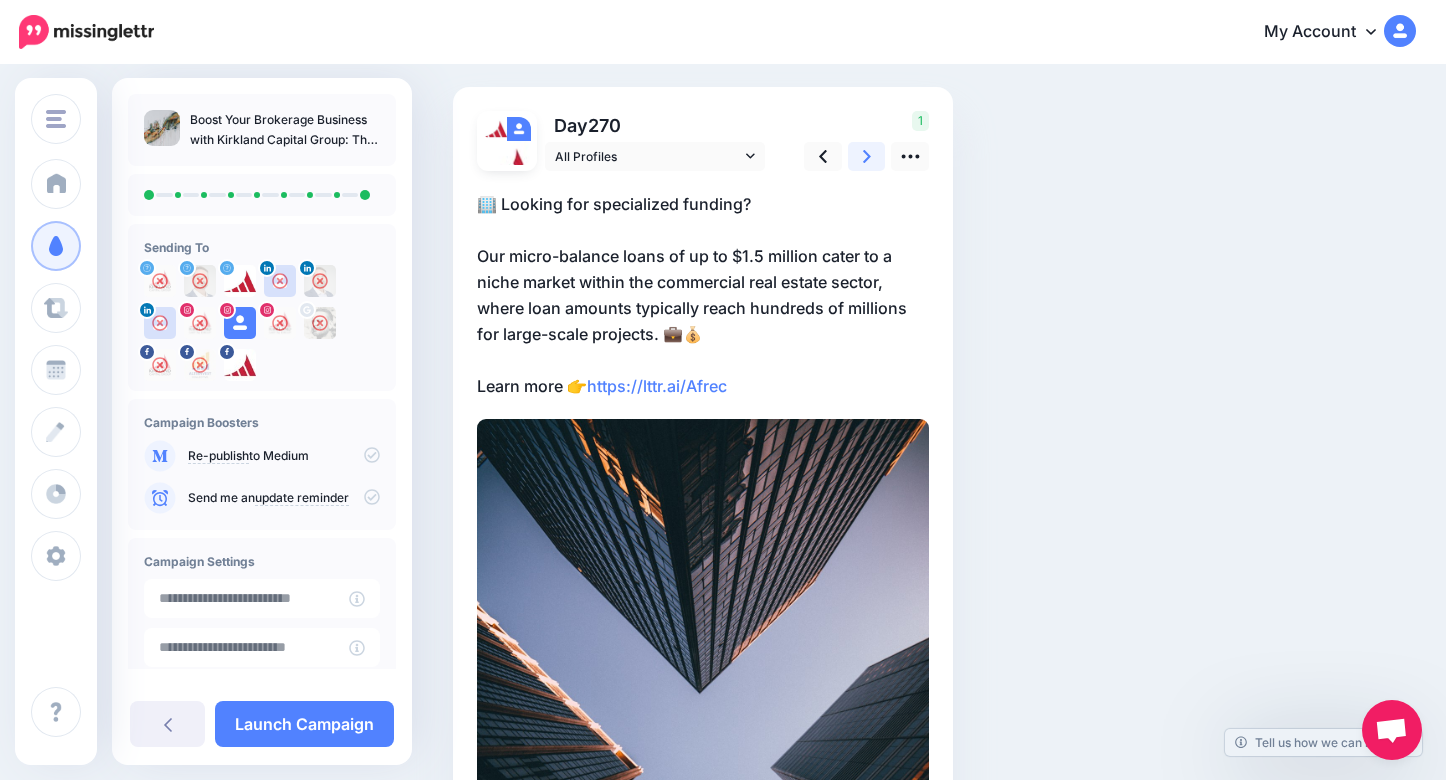 scroll, scrollTop: 64, scrollLeft: 0, axis: vertical 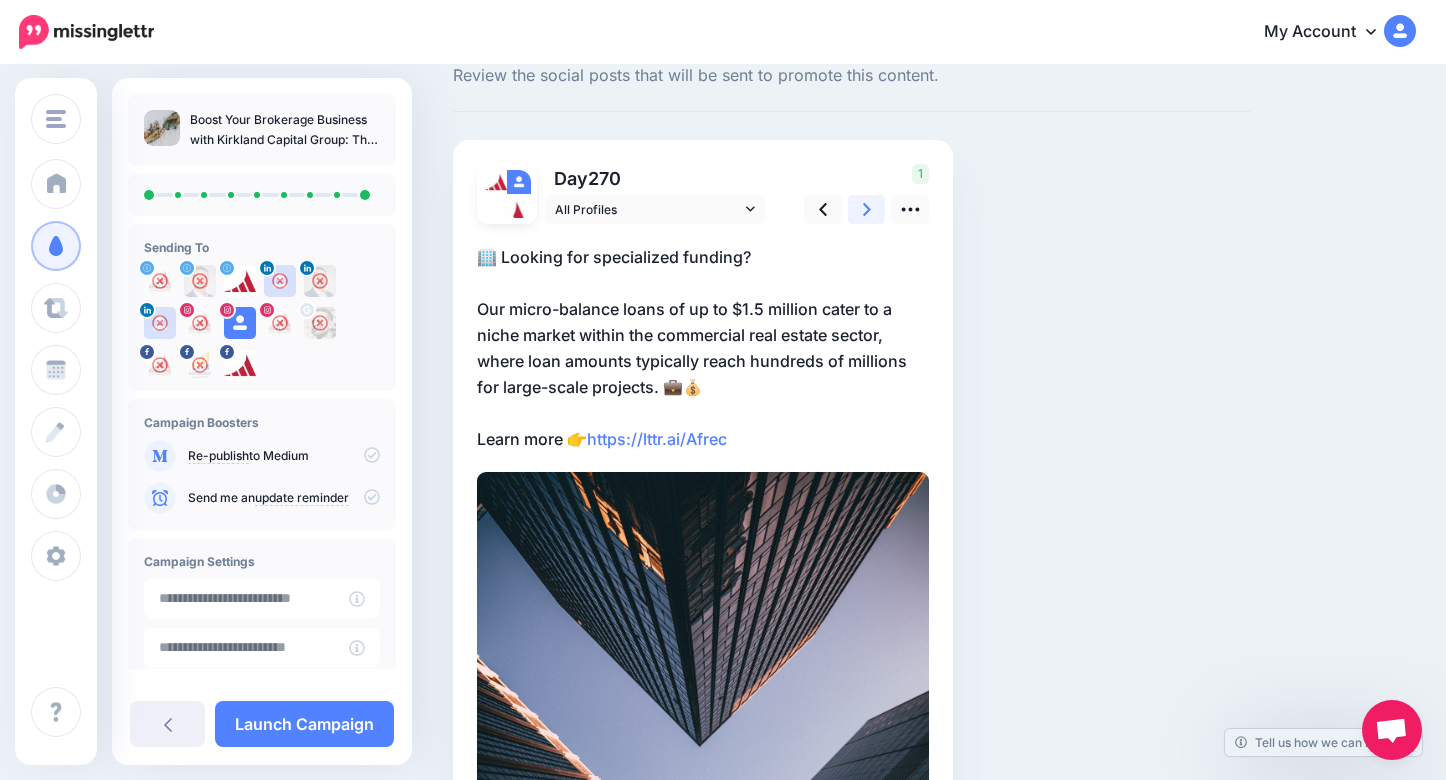 click 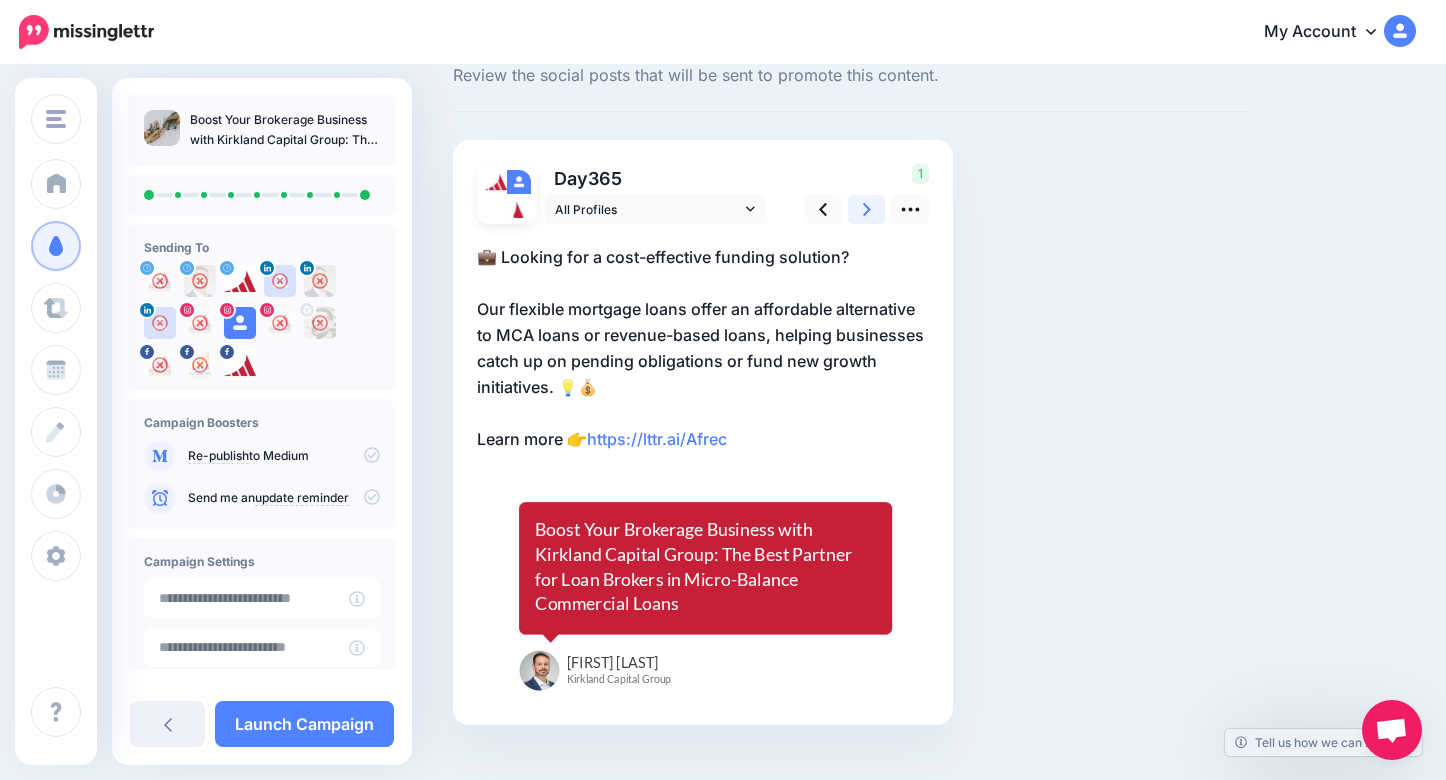 click at bounding box center [867, 209] 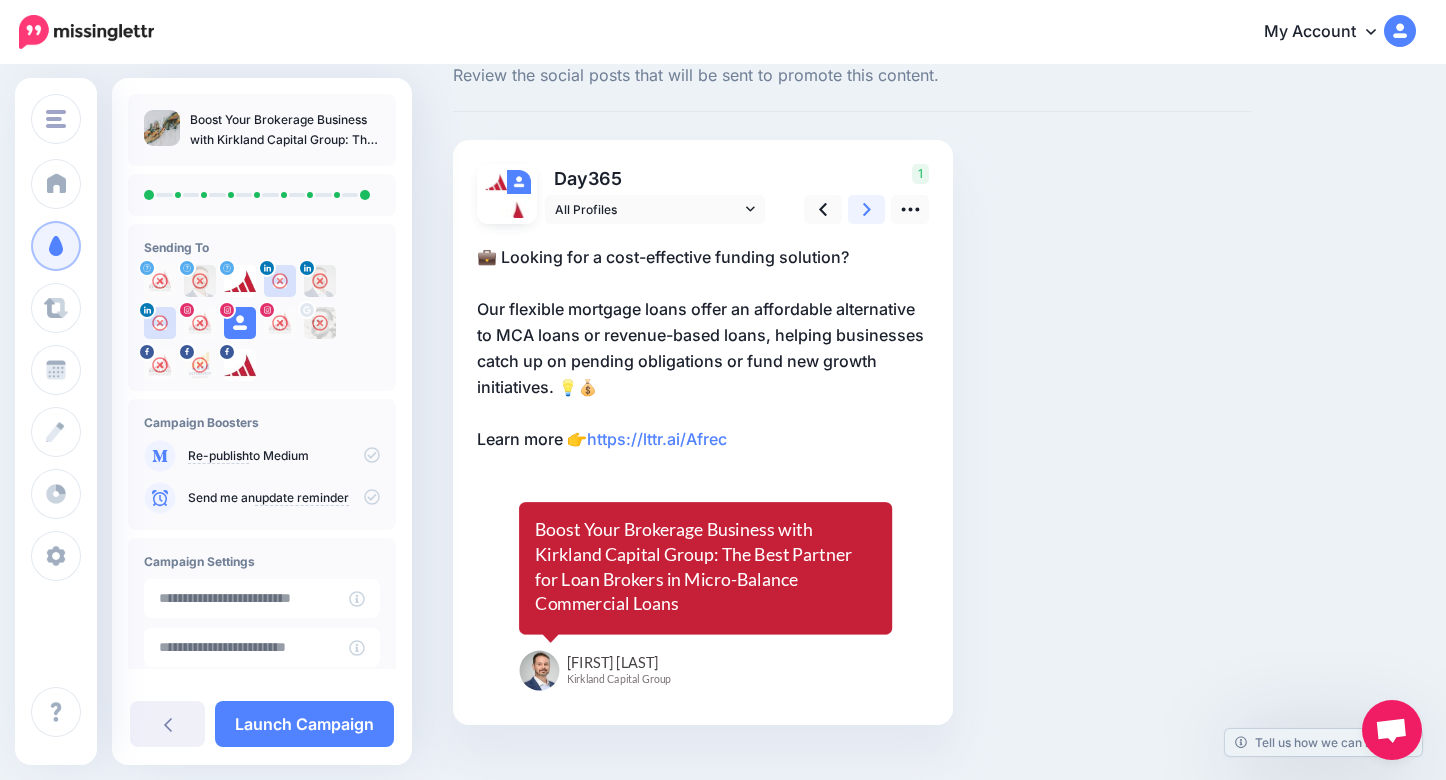 scroll, scrollTop: 0, scrollLeft: 0, axis: both 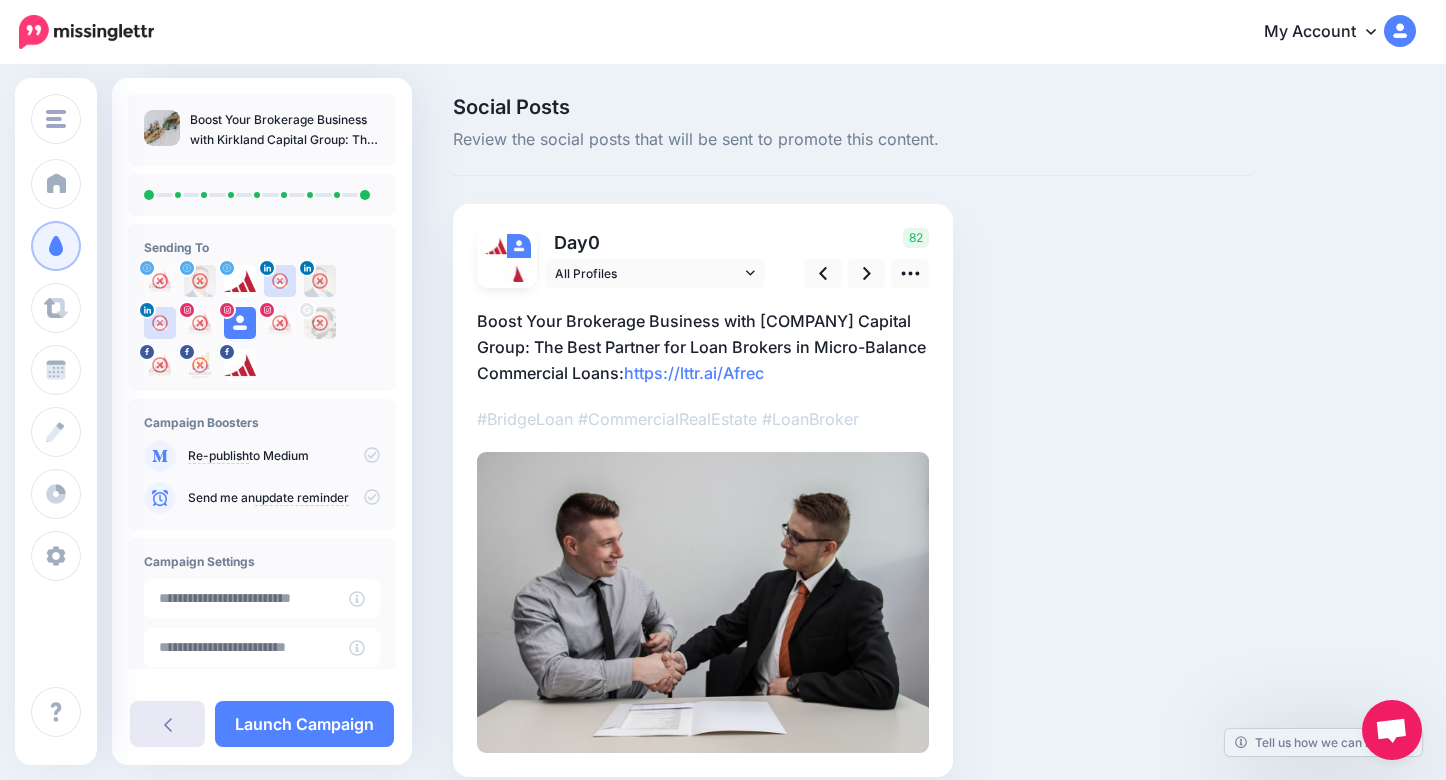 click at bounding box center (167, 724) 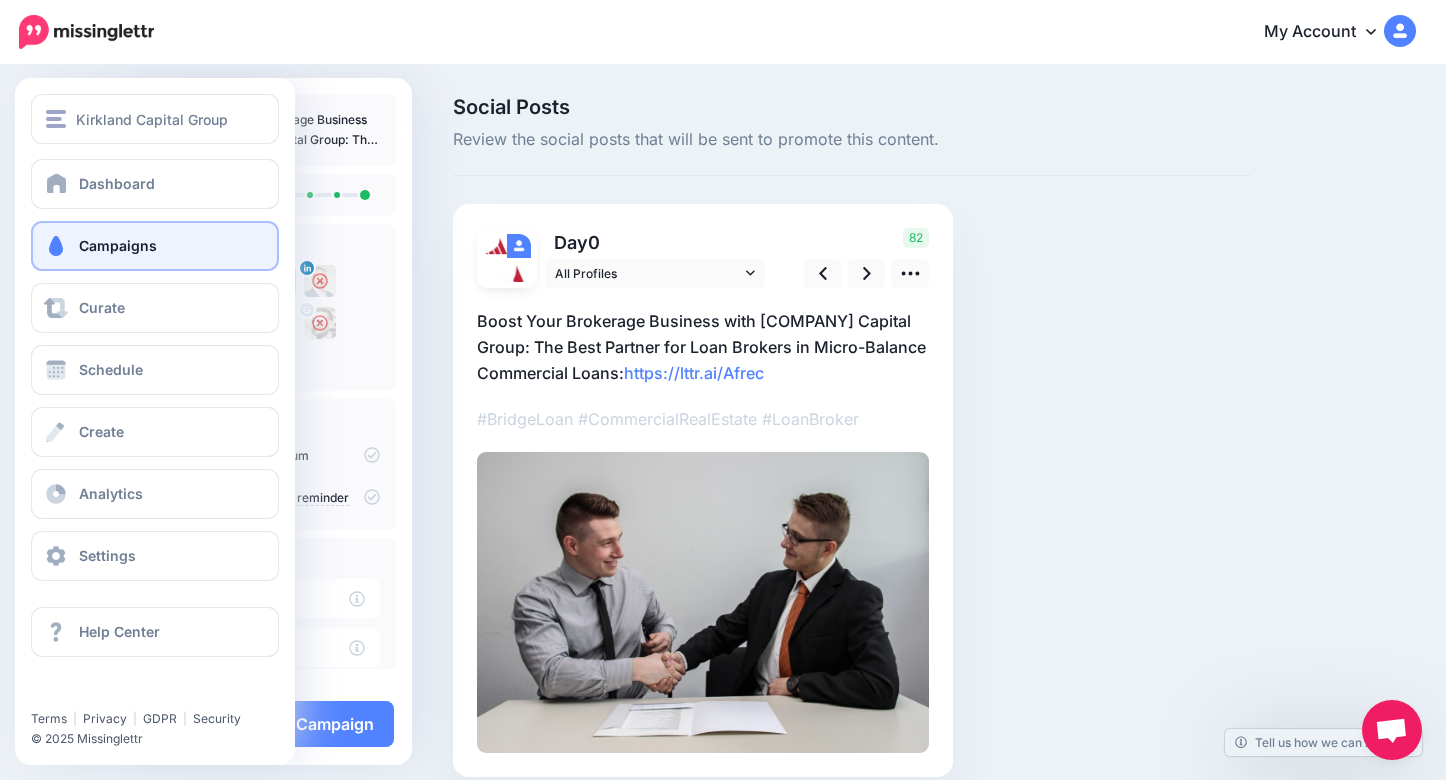 click on "Dashboard
Campaigns
Curate
Schedule
Create
Analytics
Settings
Facebook Community
Help Center" at bounding box center [155, 370] 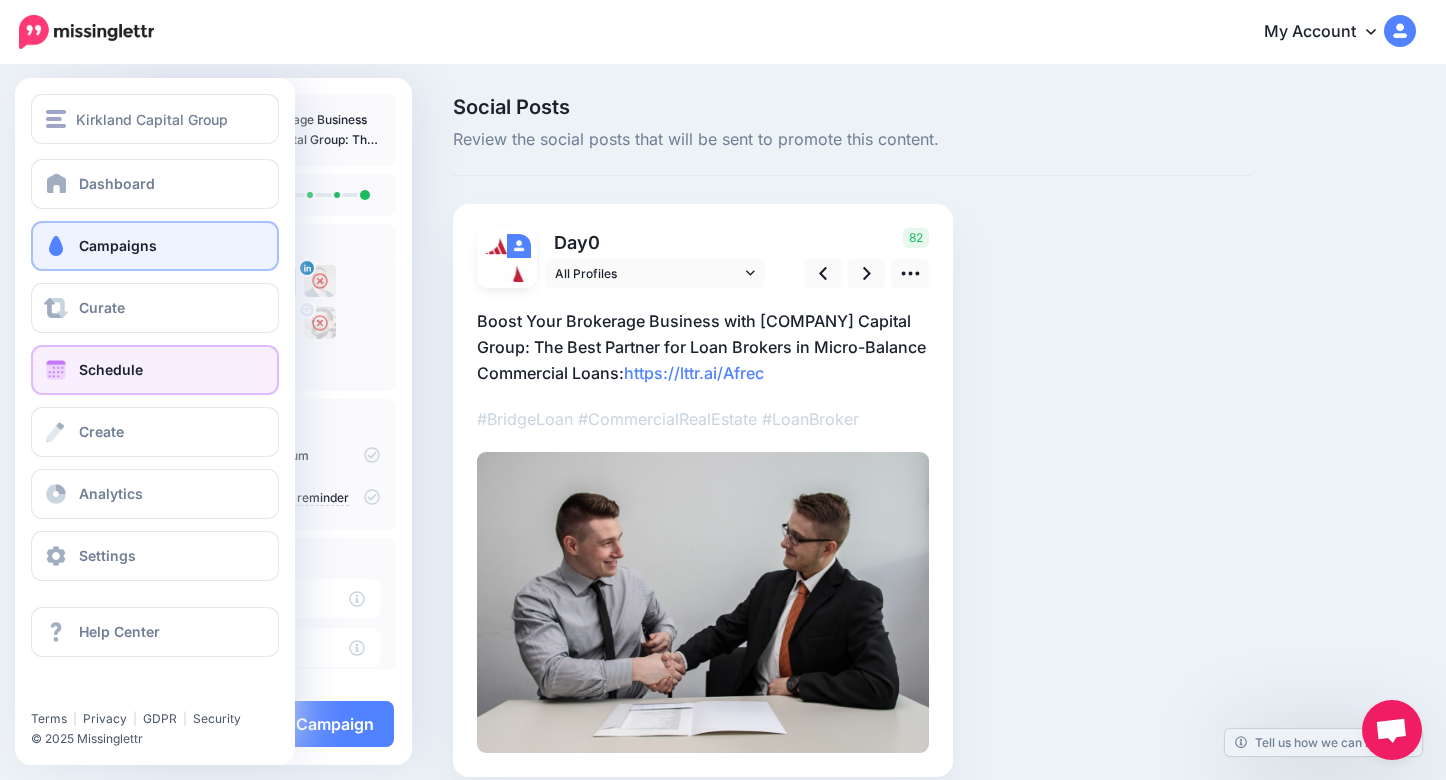 click on "Schedule" at bounding box center (155, 370) 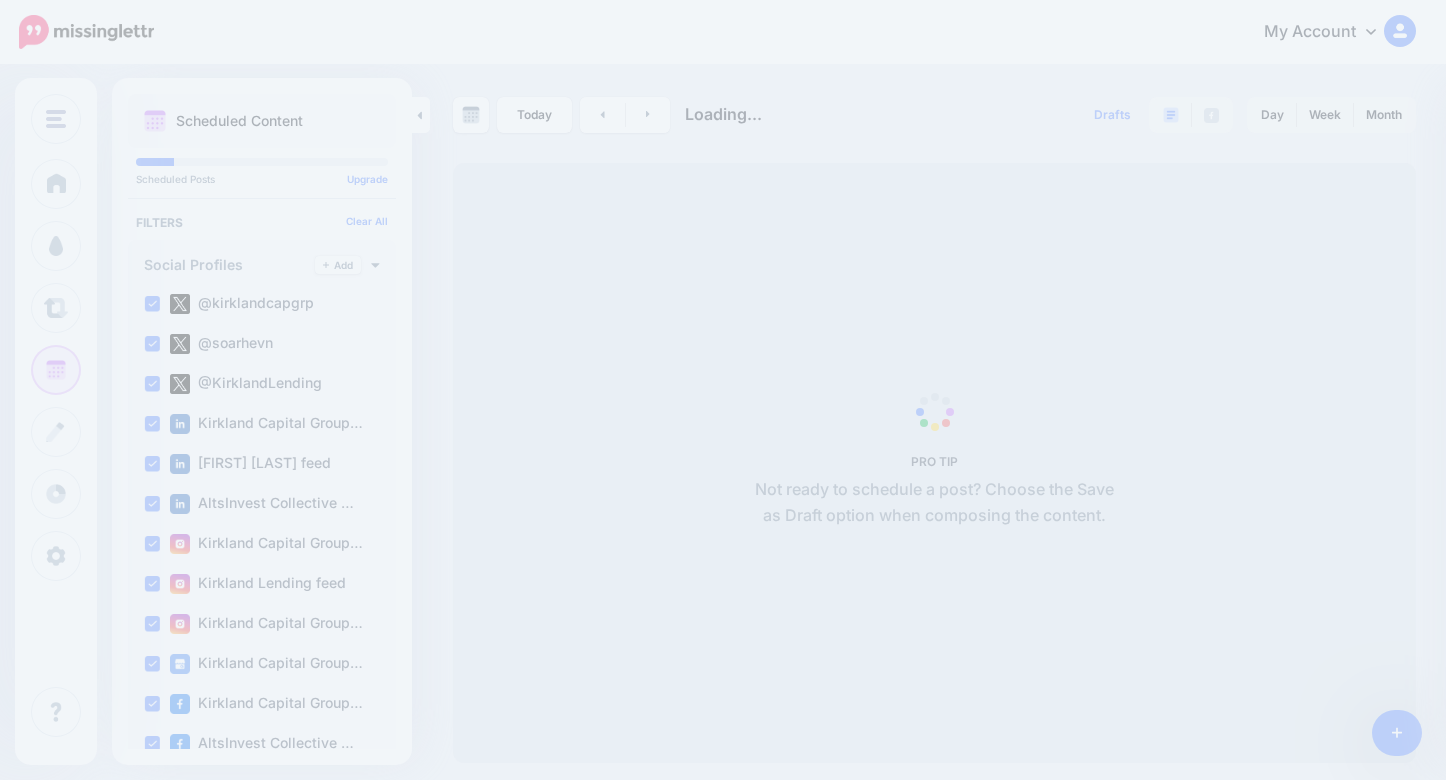 scroll, scrollTop: 0, scrollLeft: 0, axis: both 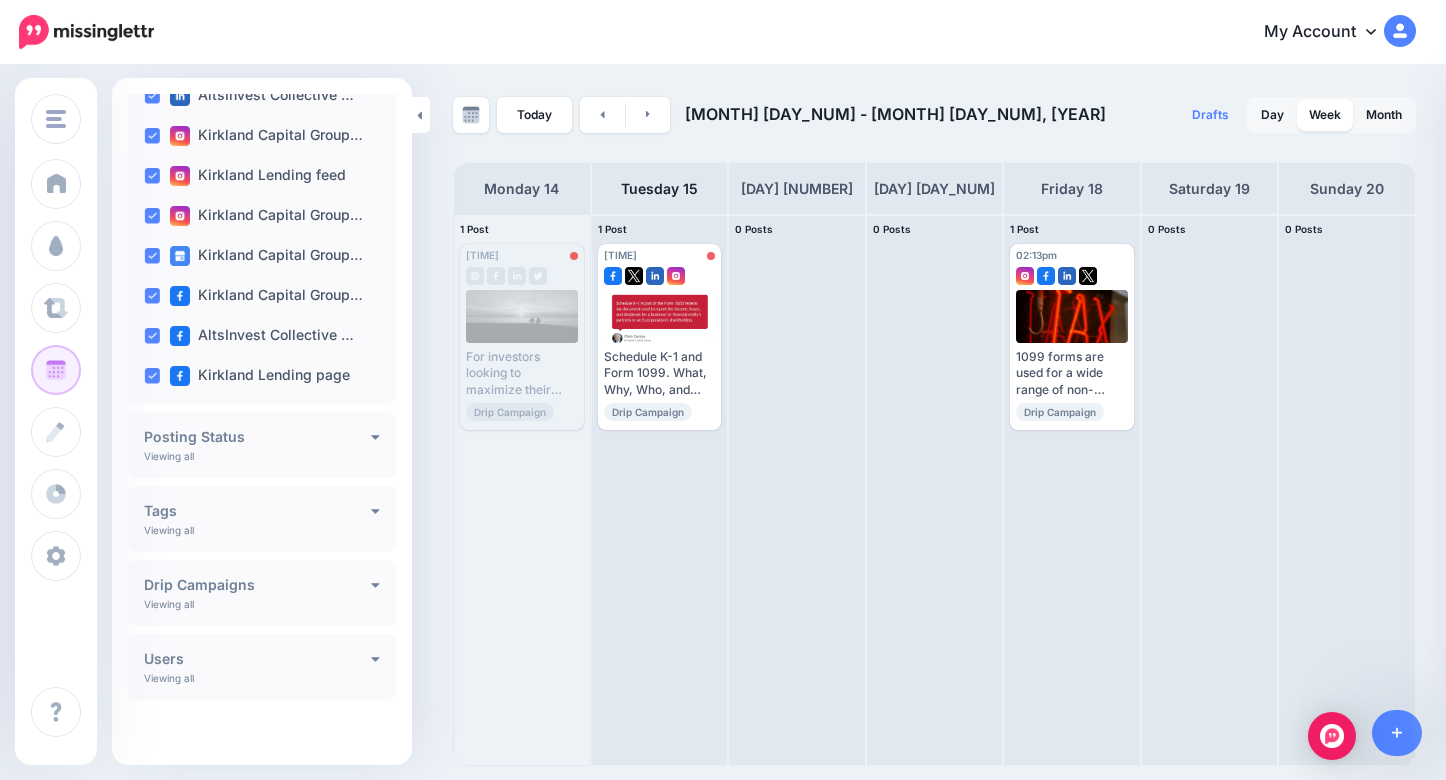 click on "Posting Status
Viewing all
Published
Scheduled
Awaiting Approval
Error" at bounding box center (262, 445) 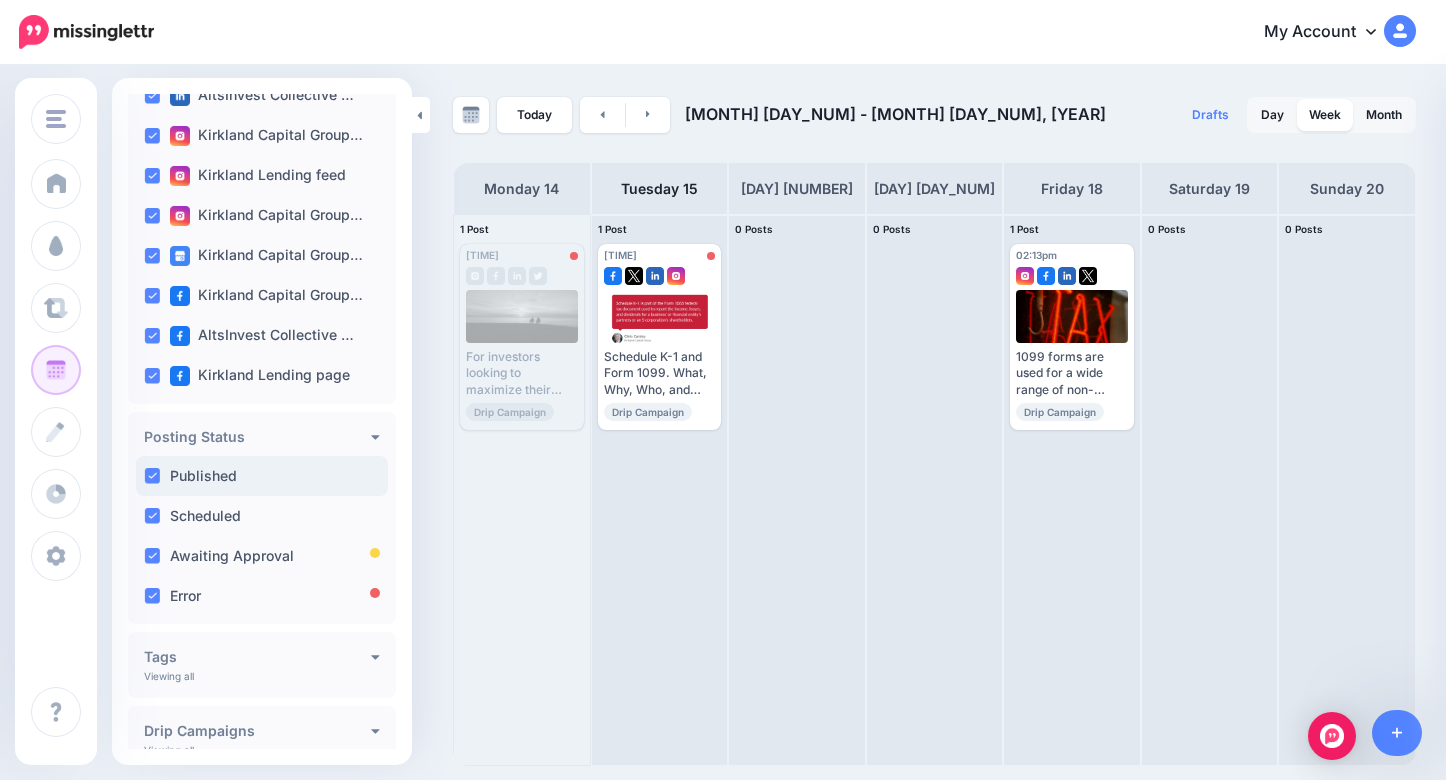 click on "Published" at bounding box center [203, 476] 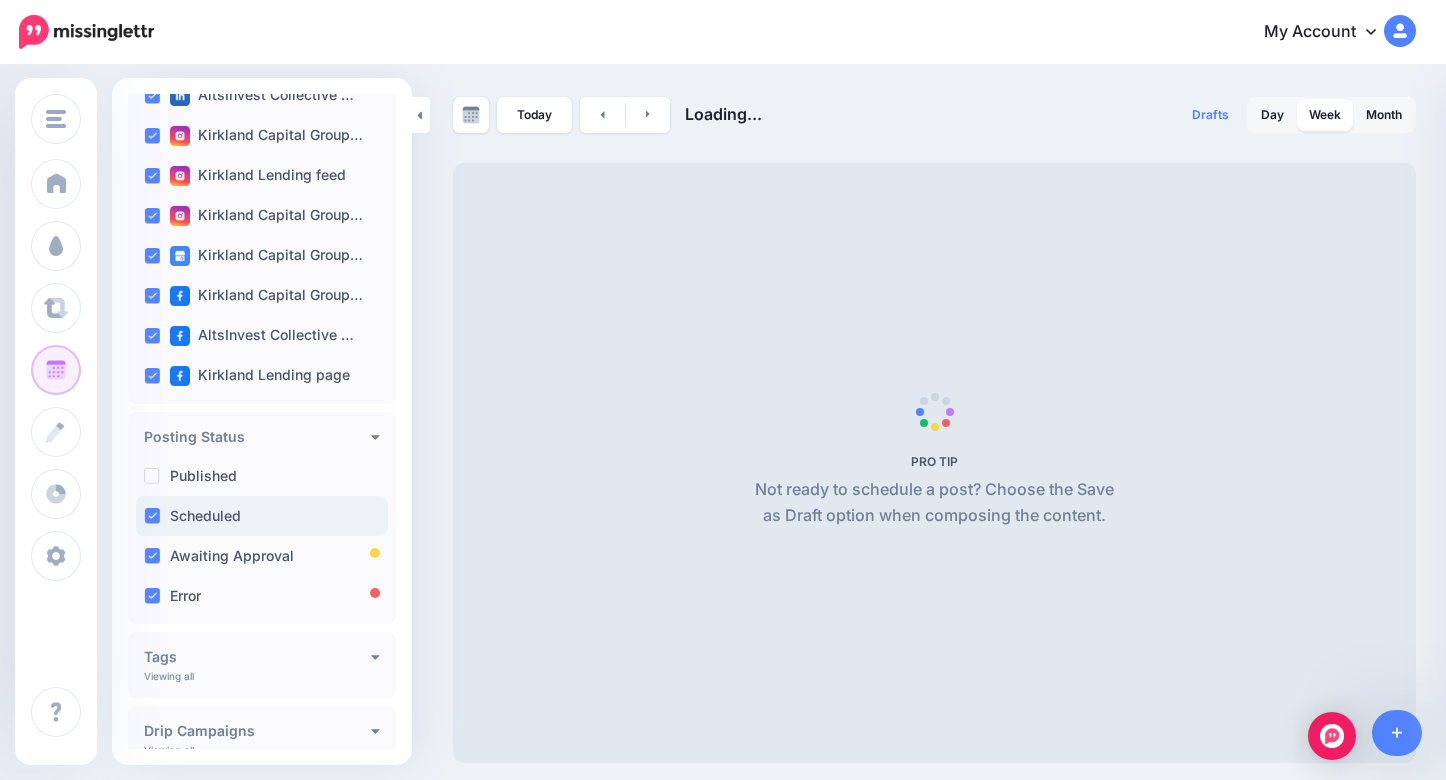 click on "Scheduled" at bounding box center (262, 516) 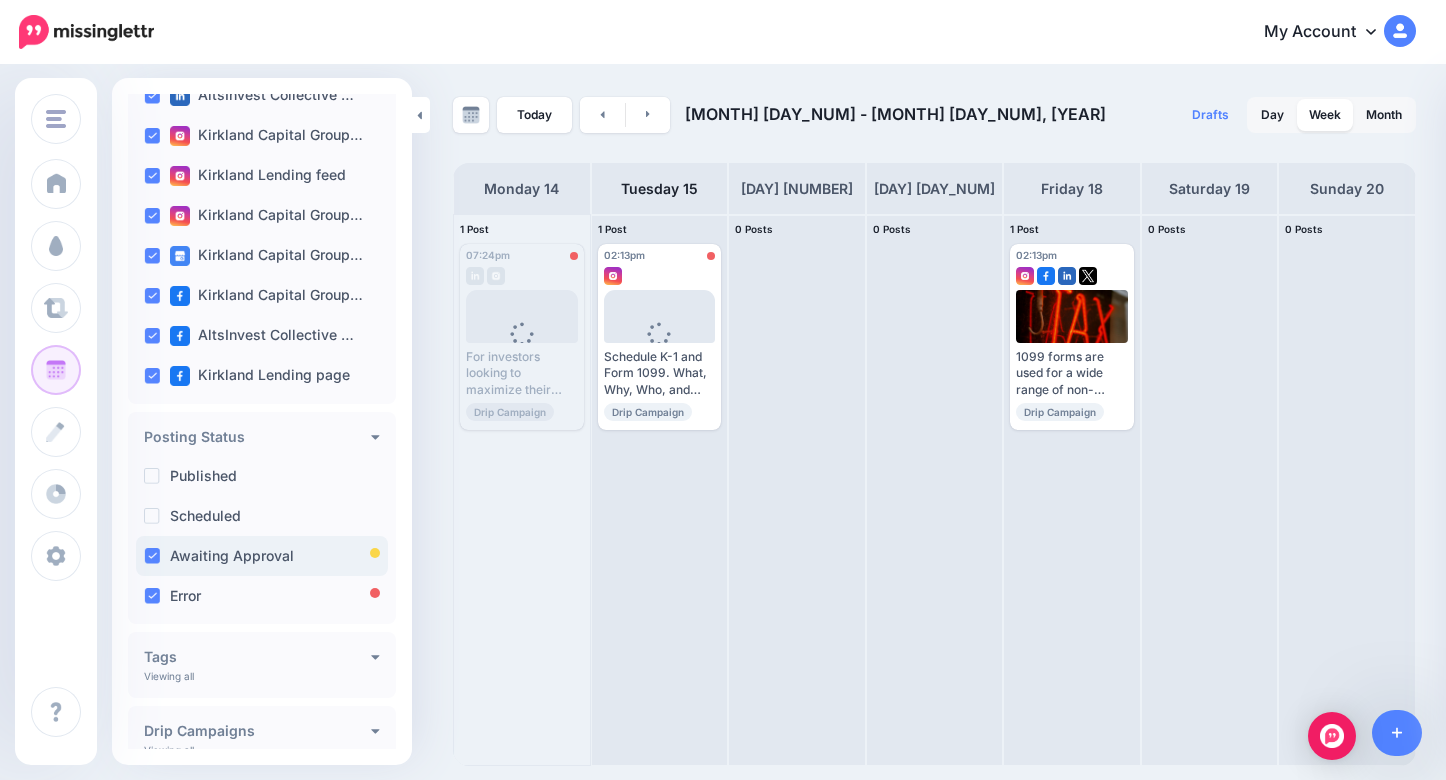 click on "Awaiting Approval" at bounding box center (232, 556) 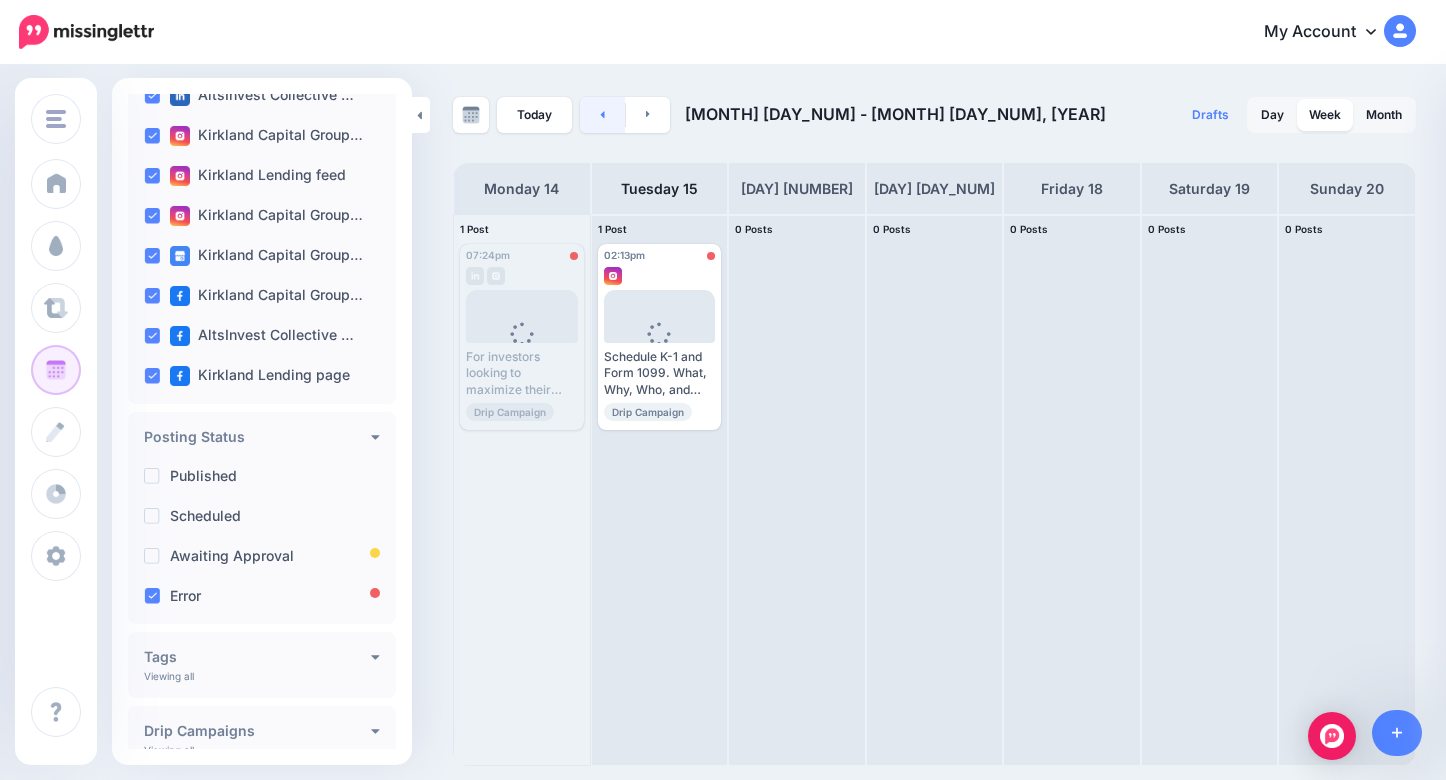 click at bounding box center (602, 115) 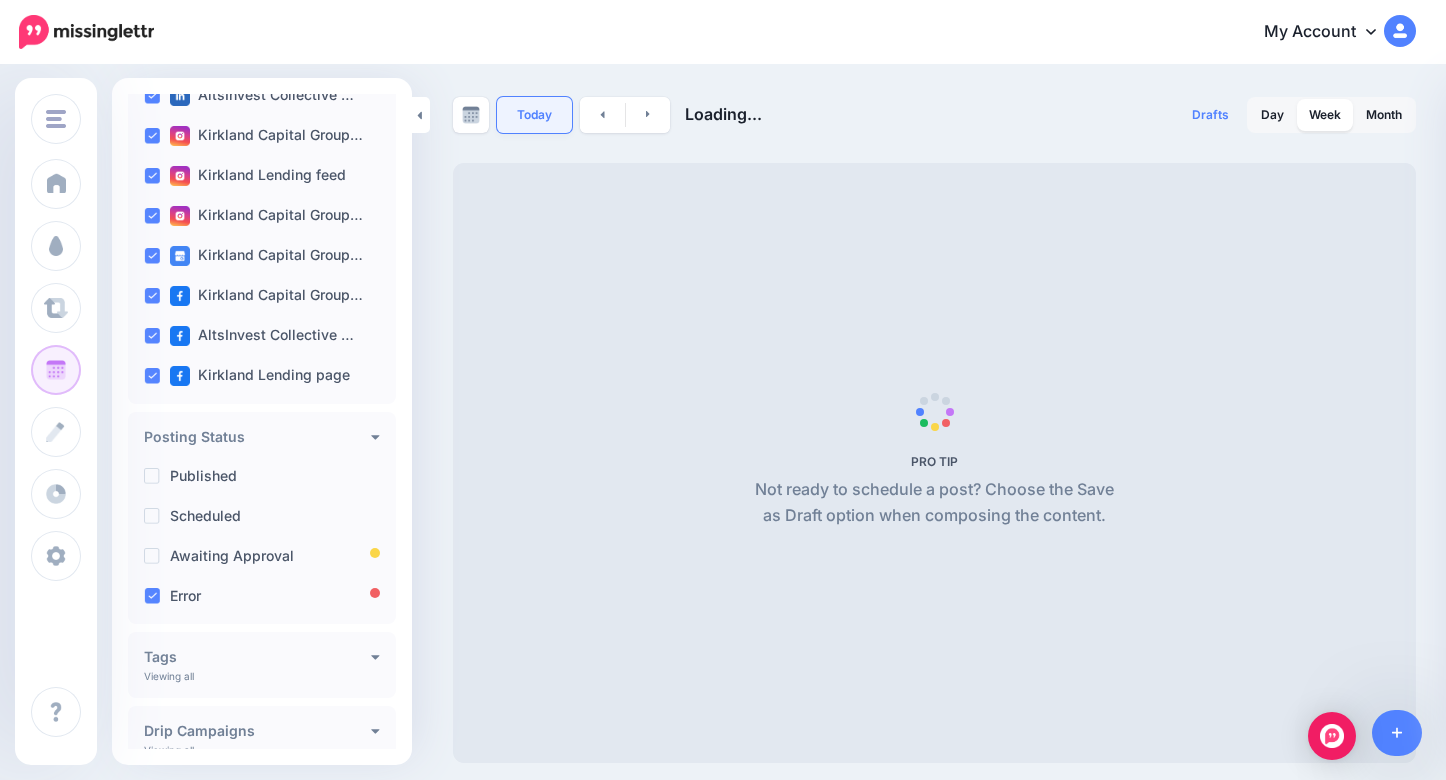click on "Today" at bounding box center (534, 115) 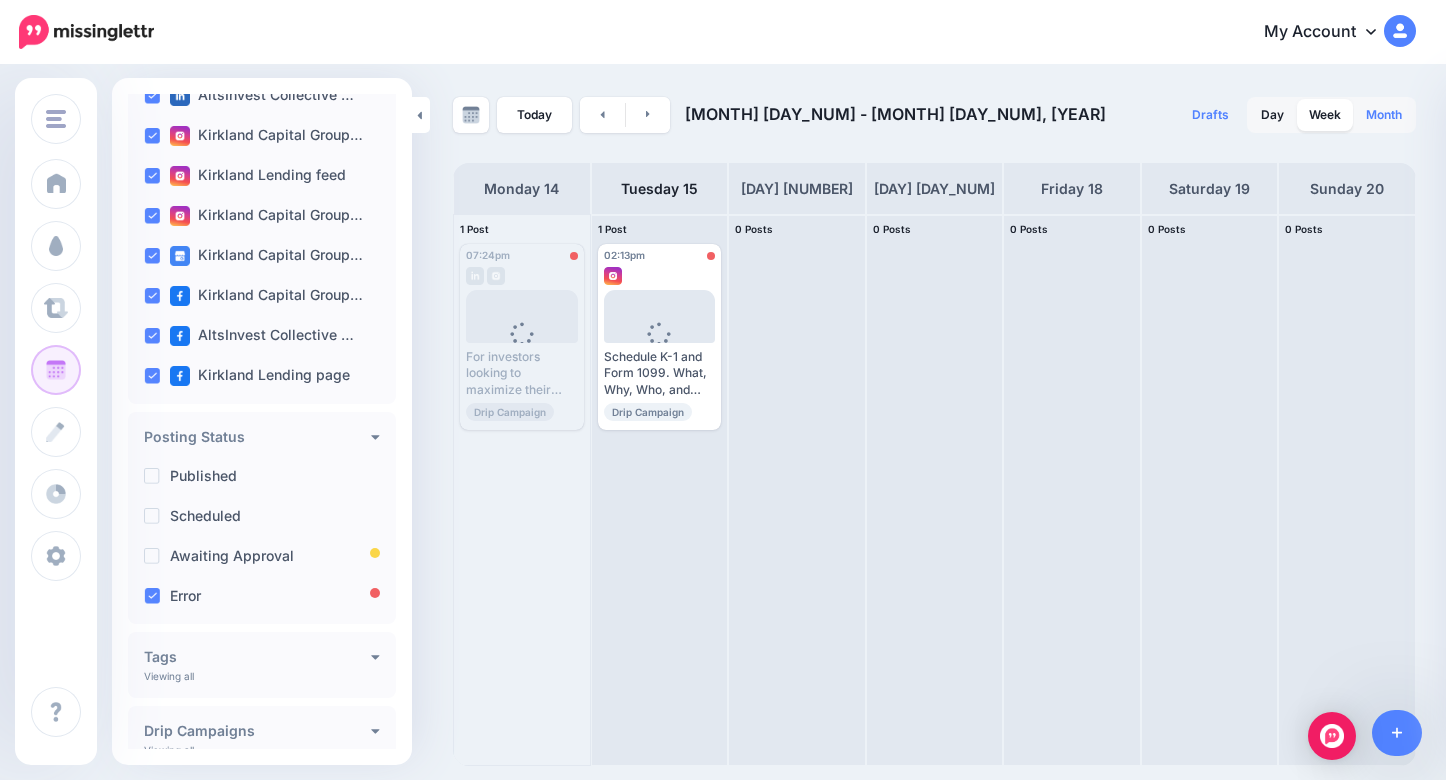 click on "Month" at bounding box center [1384, 115] 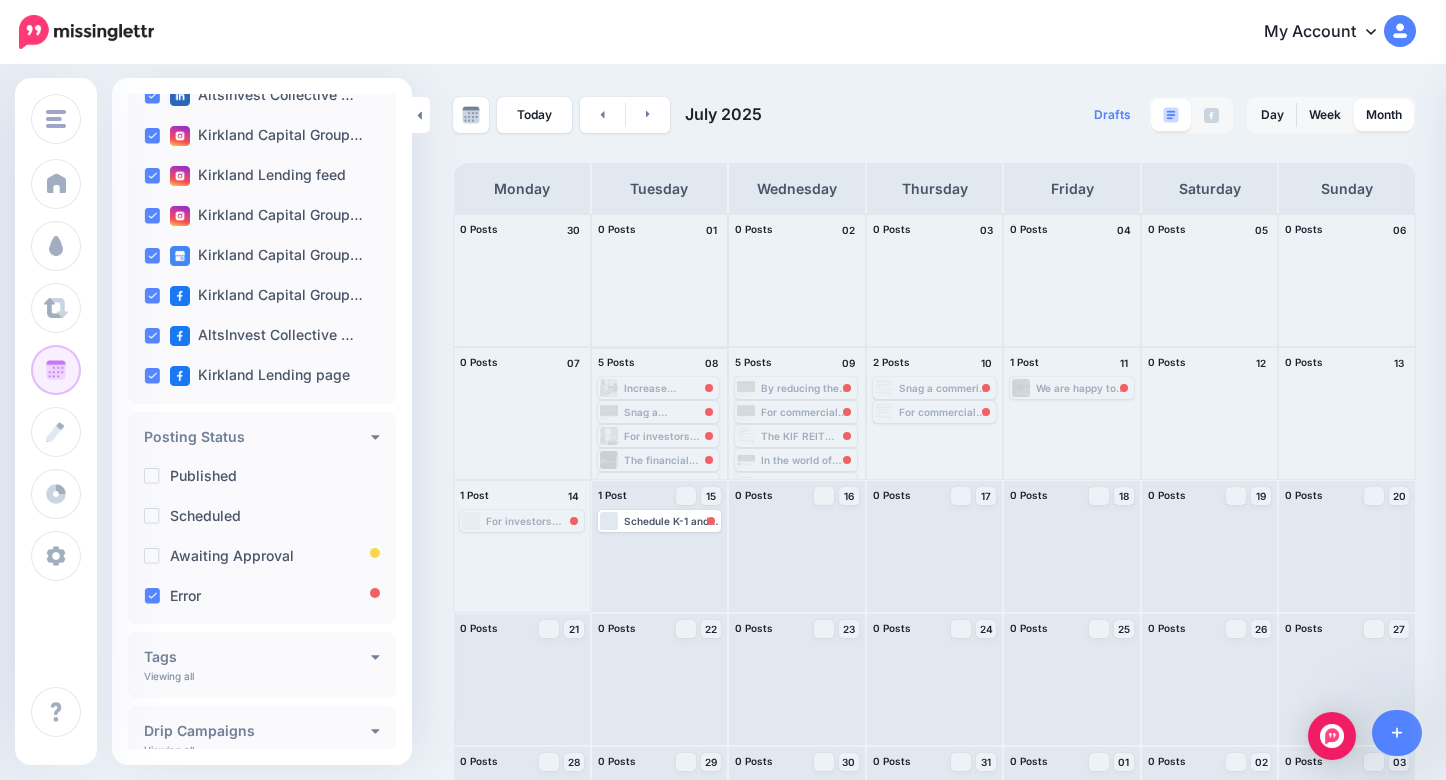 click on "Increase Commercial Real Estate Purchase Leverage with Seller Second Carrybacks ▸ https://lttr.ai/AbLTq #CommercialLoanBroker #privatelending #SellerCarry #HighLtvRatio" at bounding box center [671, 388] 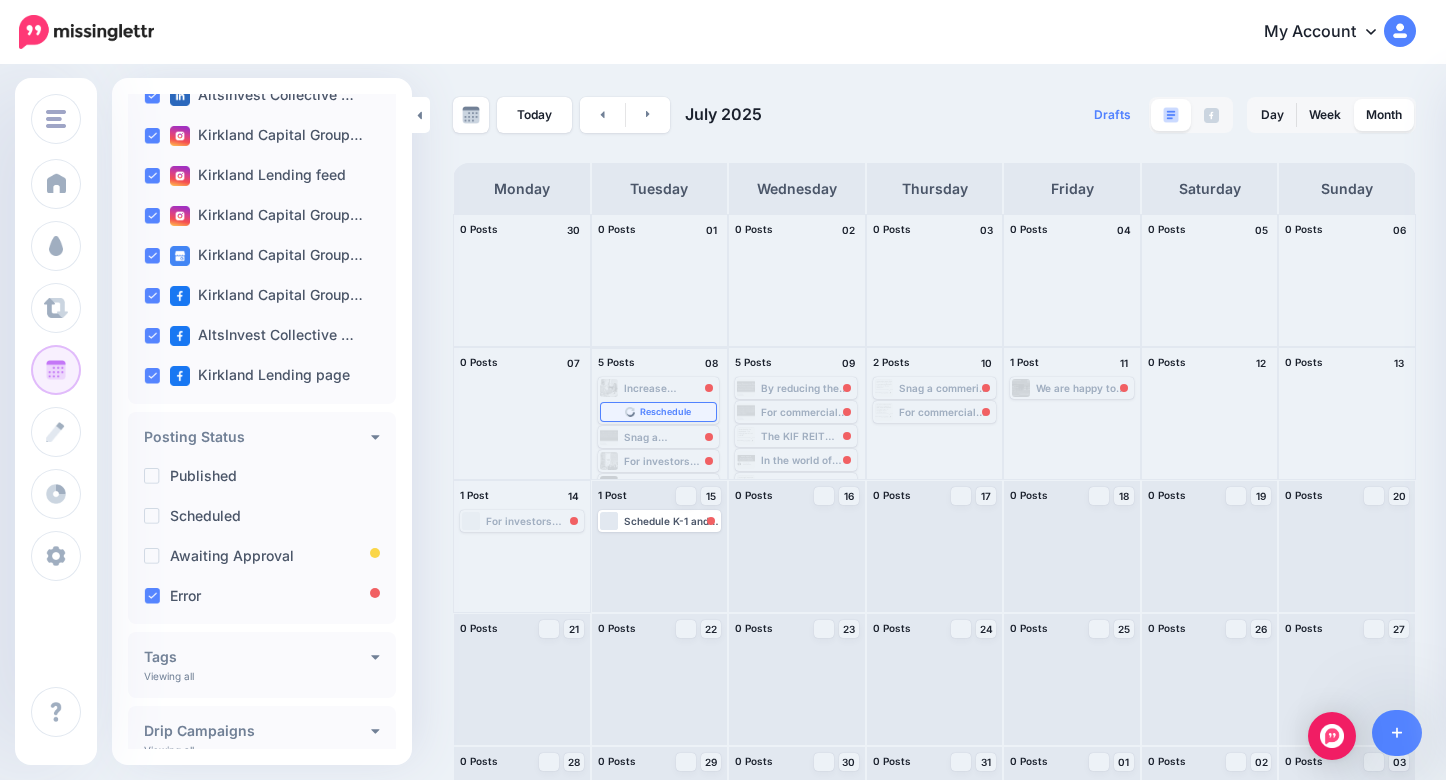 click on "Reschedule" at bounding box center (665, 412) 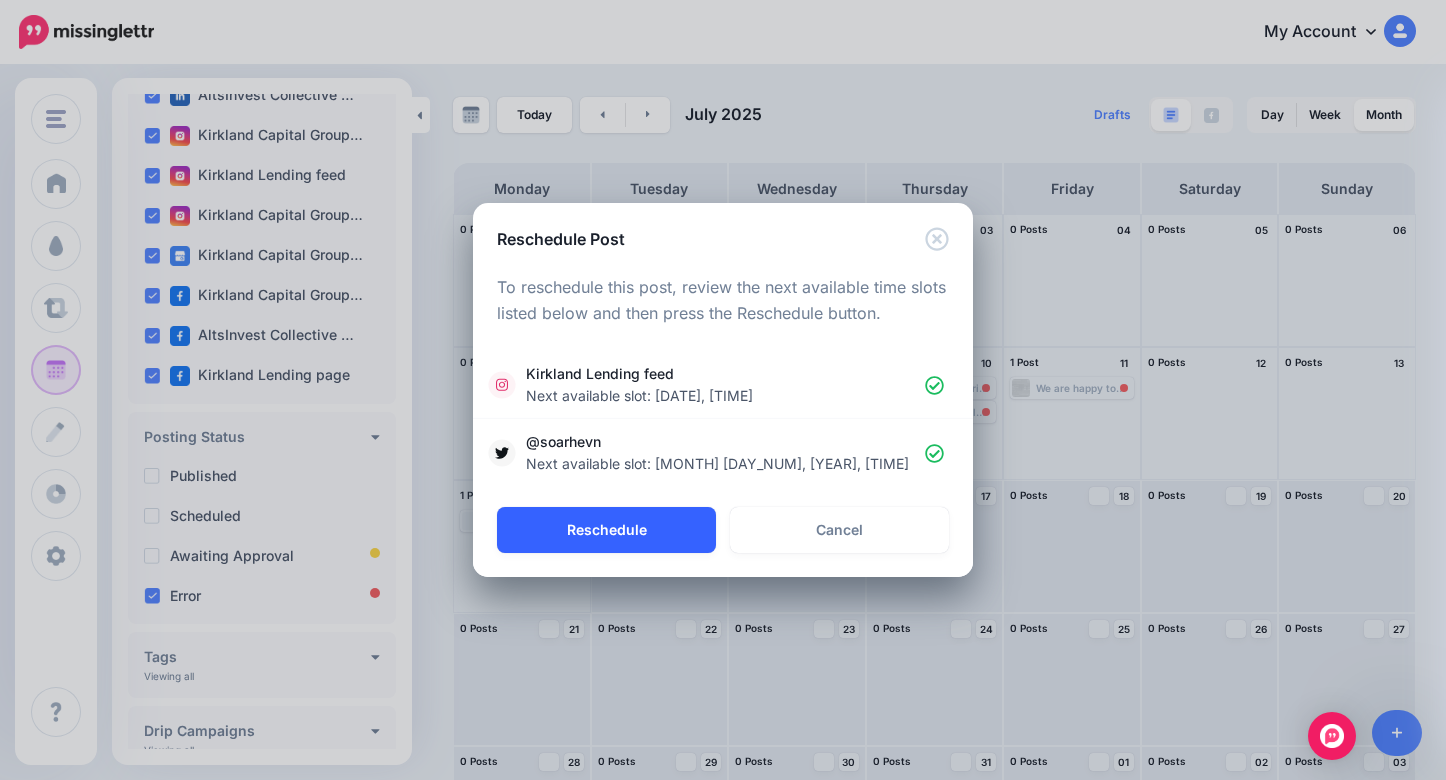 click on "Reschedule" at bounding box center [606, 530] 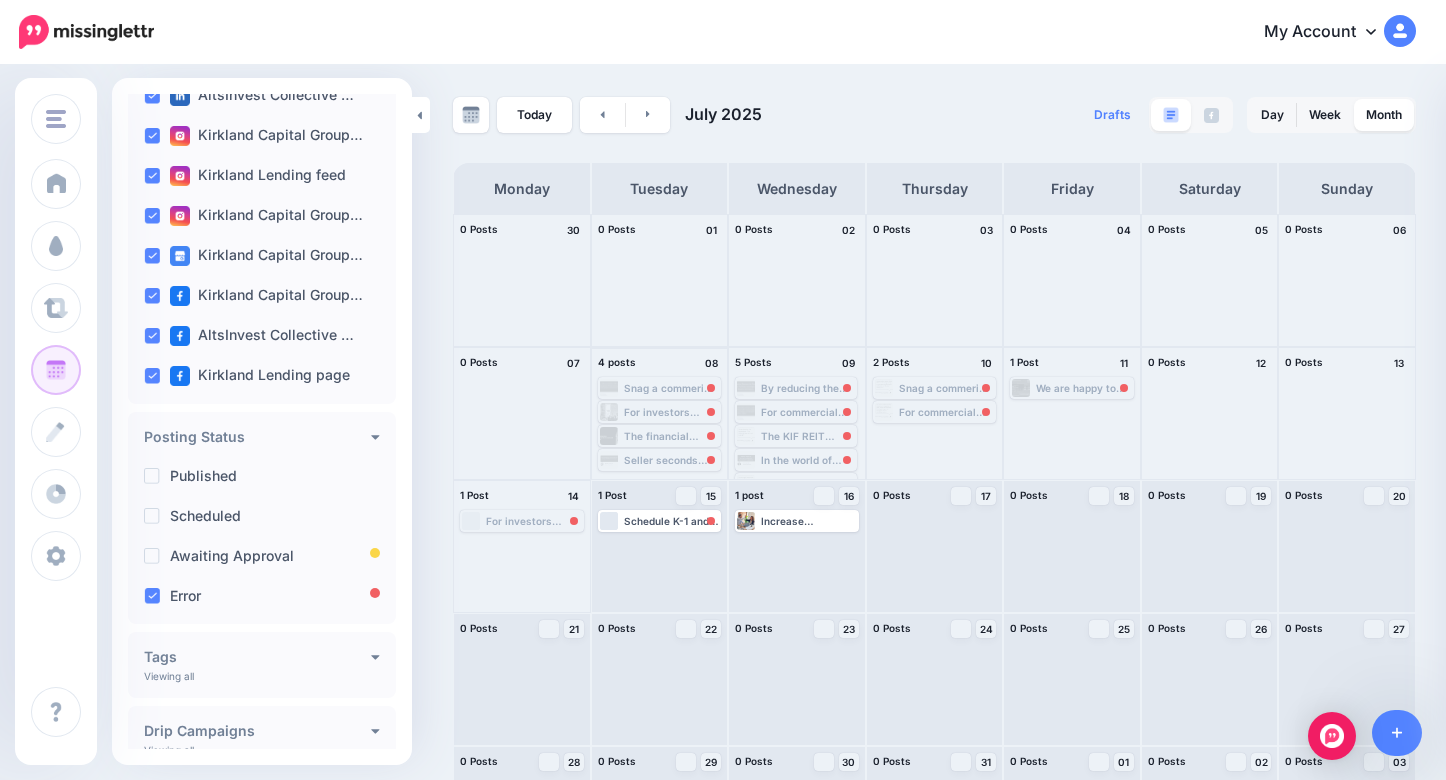 click on "Snag a commerical property with just 15% down! Thanks to a seller second, you can unlock 85% total financing and keep more cash in your pocket for those closing costs. 💰✨ #SmartBuying Learn more 👉 https://lttr.ai/AbLTq #CommercialLoanBroker #privatelending #SellerCarry" at bounding box center (672, 388) 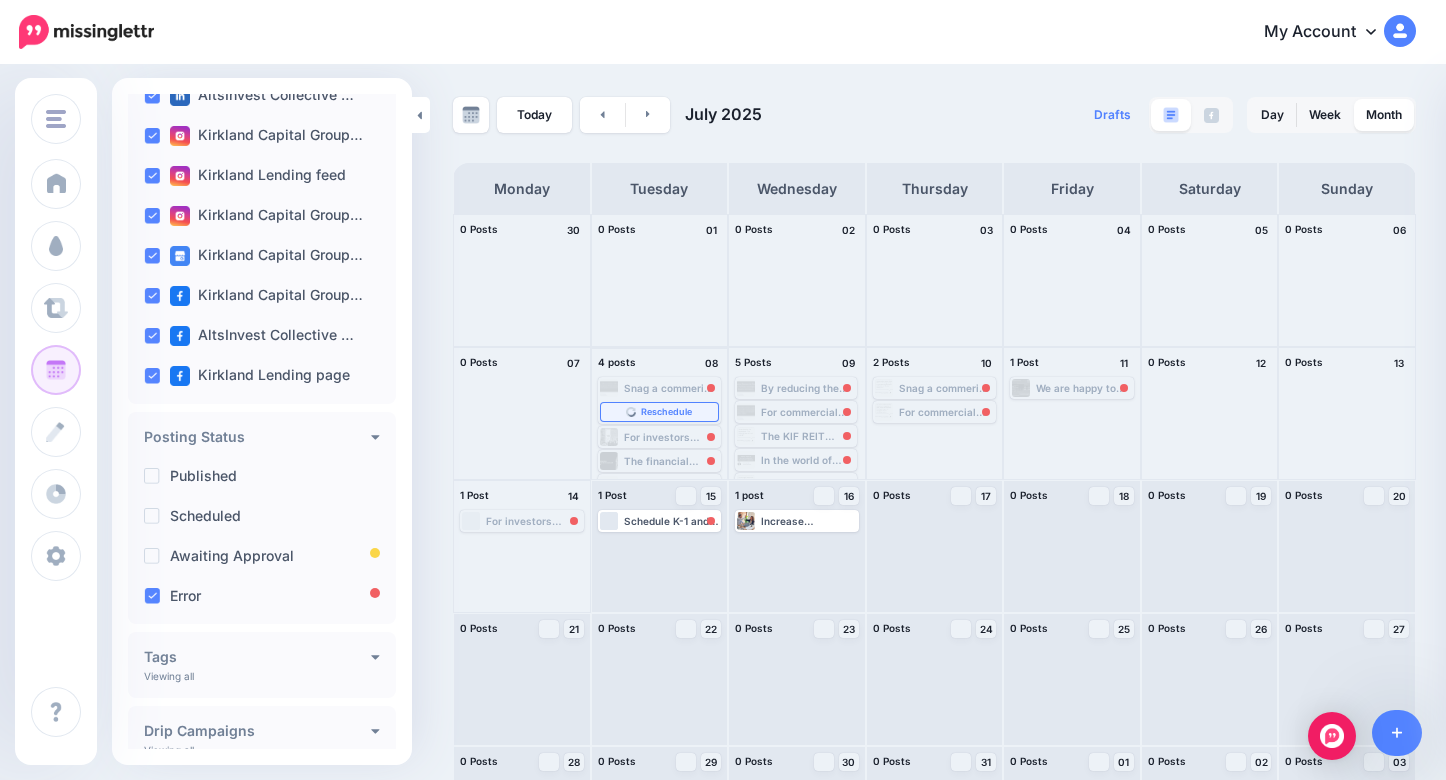 click on "Reschedule" at bounding box center (666, 412) 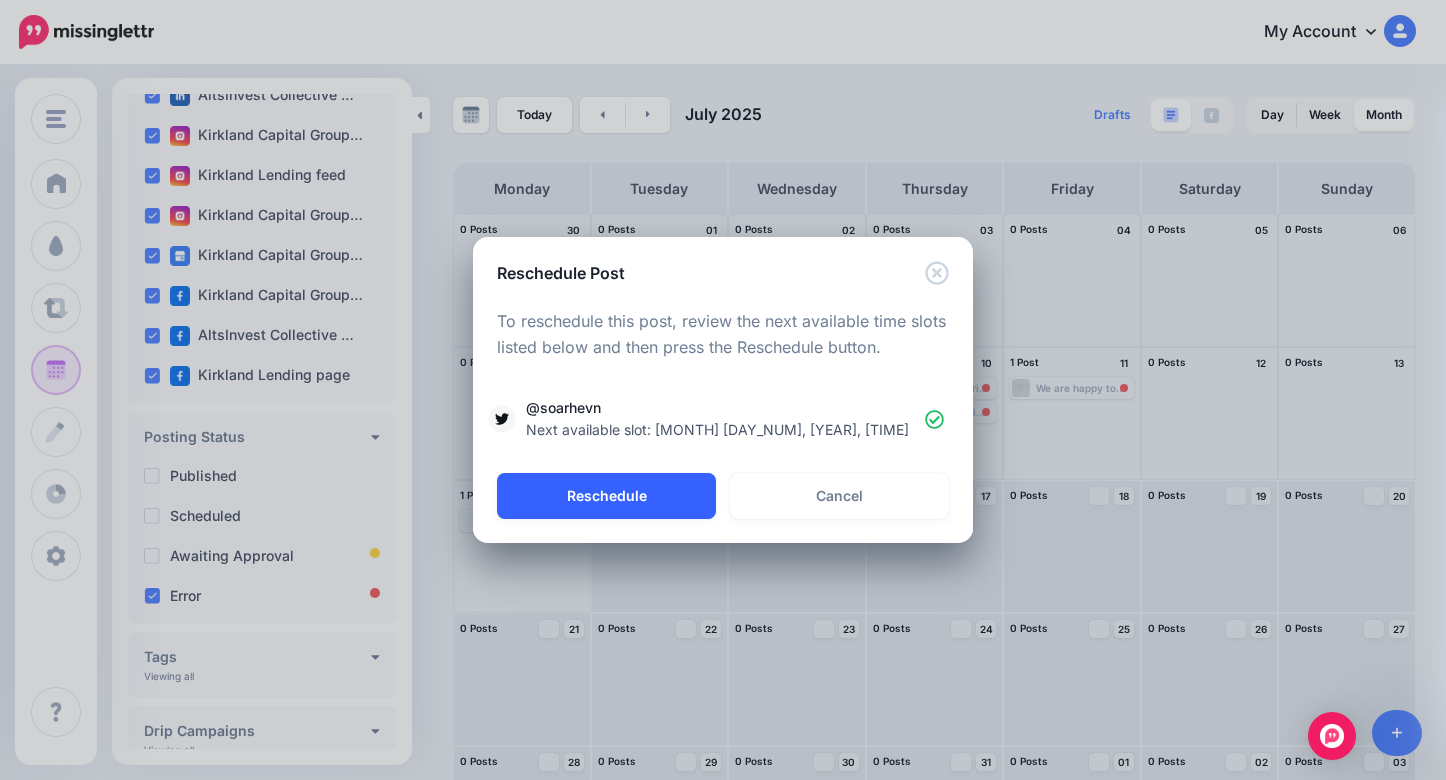 click on "Reschedule" at bounding box center [606, 496] 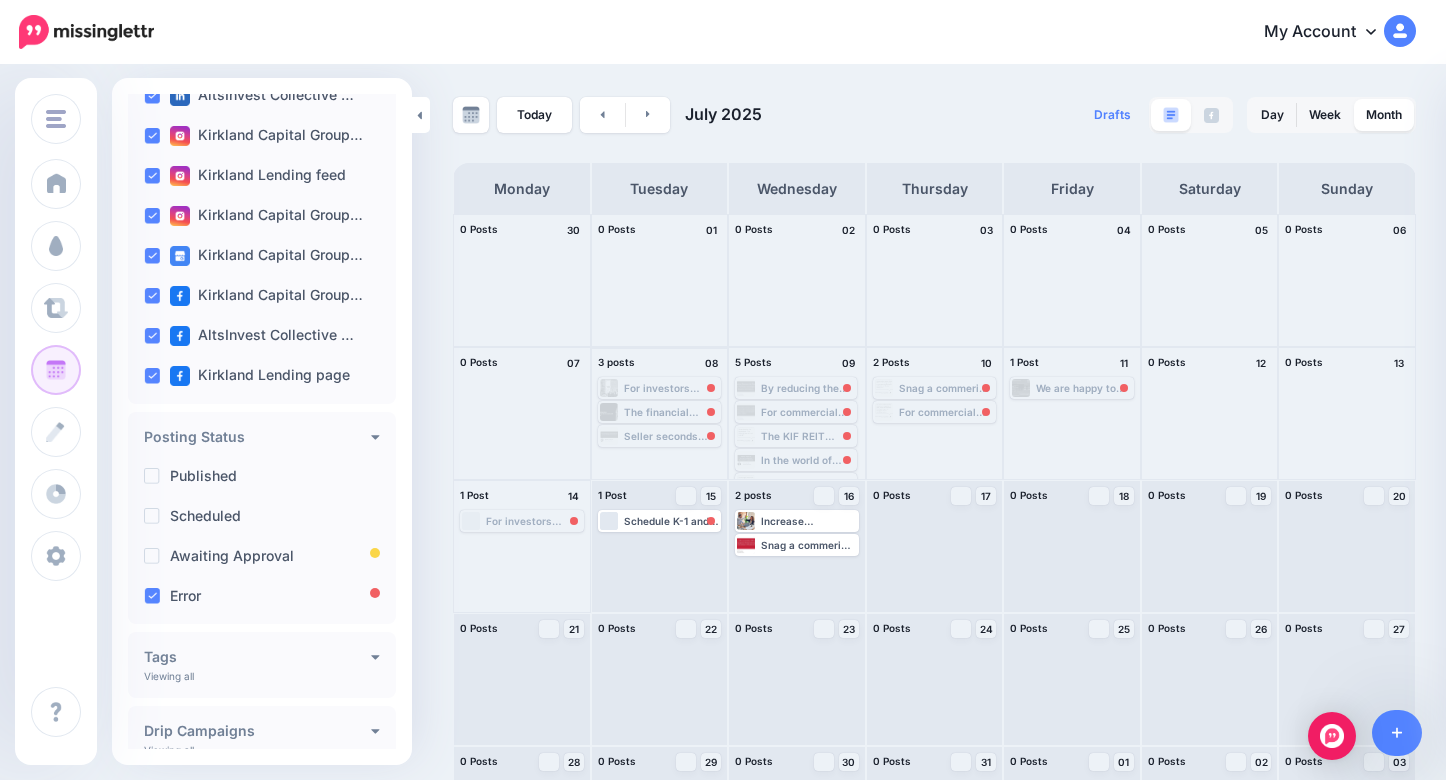 click on "For investors looking to enhance their returns and diversify their portfolios, private debt in real estate offers a compelling opportunity. Learn more 👉 https://lttr.ai/AgLIZ #PrivateCredit #passiveincome #LowerRisk" at bounding box center [672, 388] 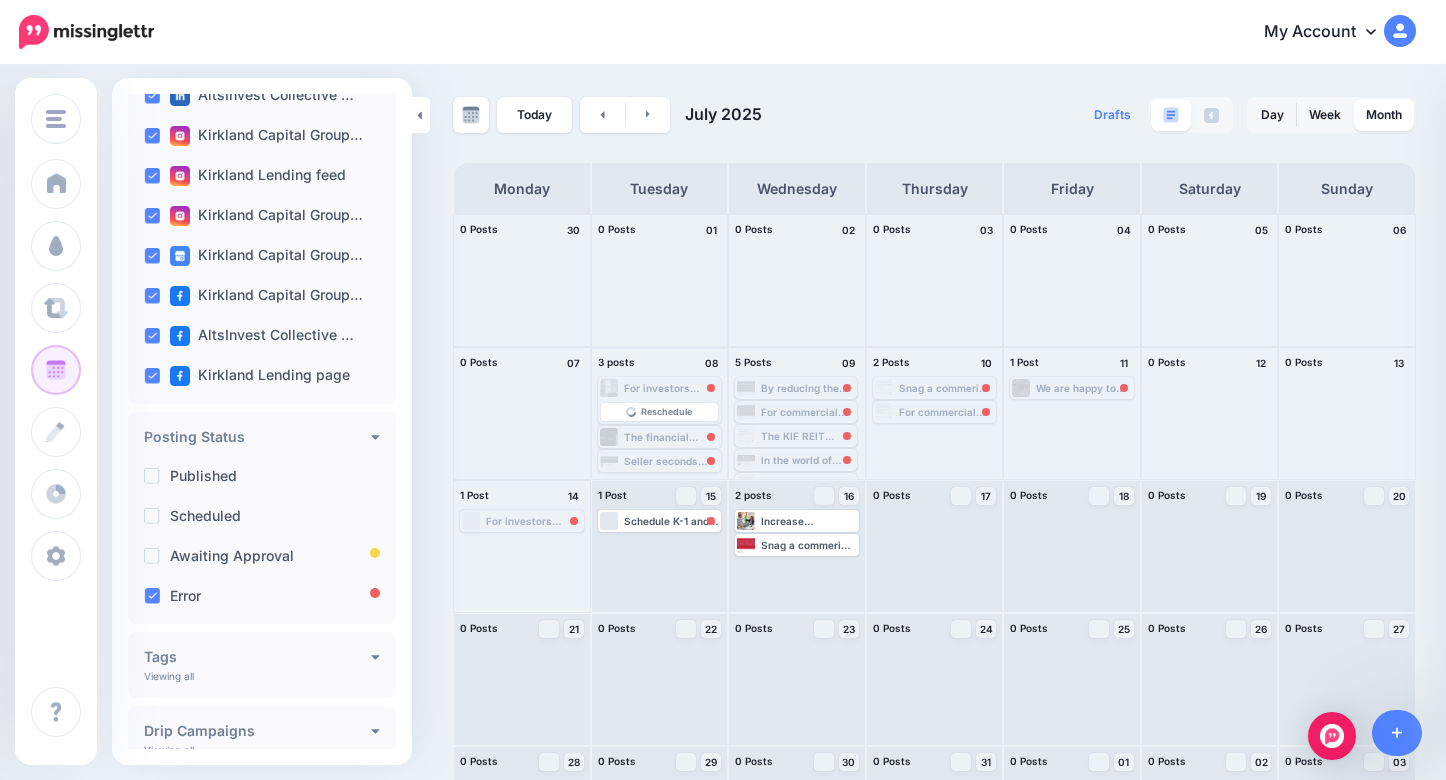 click on "Reschedule" at bounding box center [660, 409] 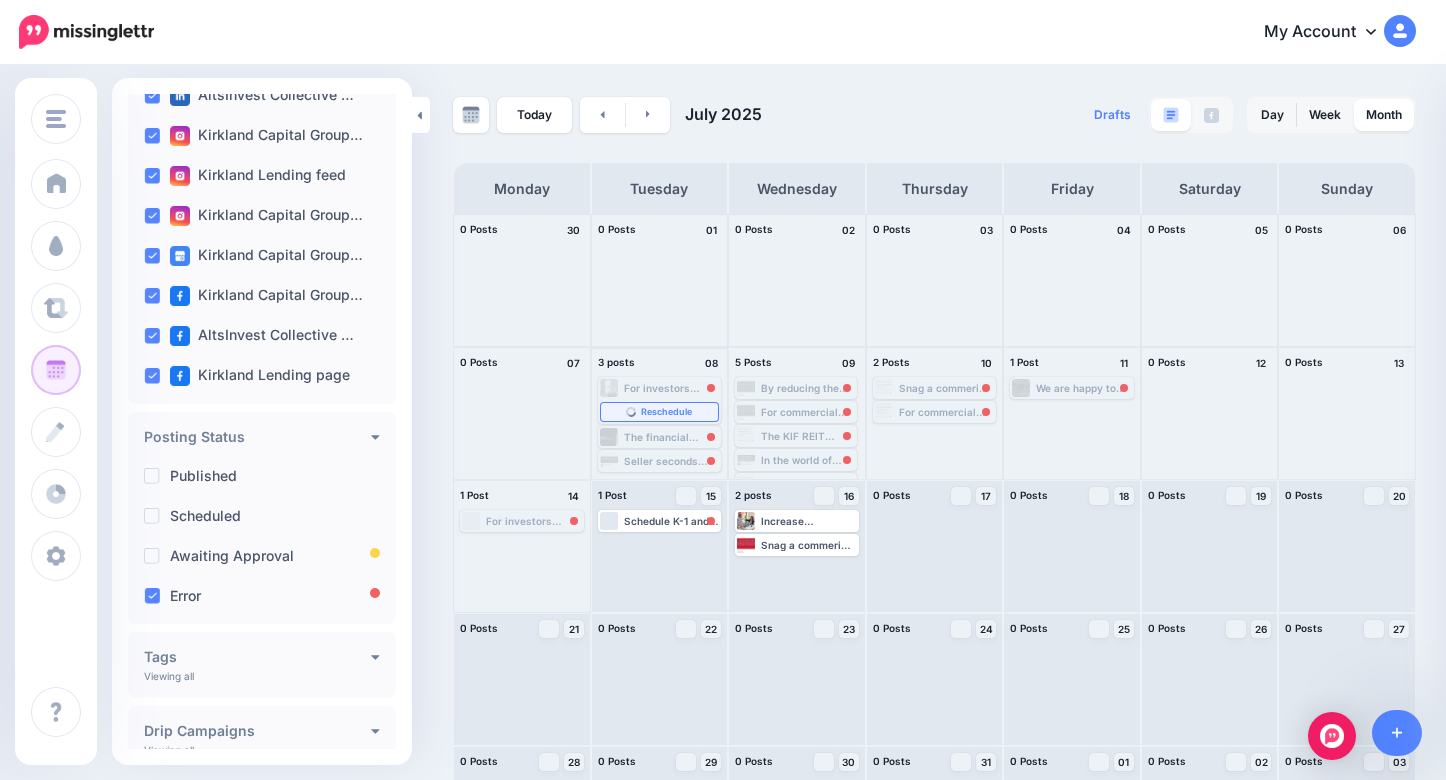 click on "Reschedule" at bounding box center (666, 412) 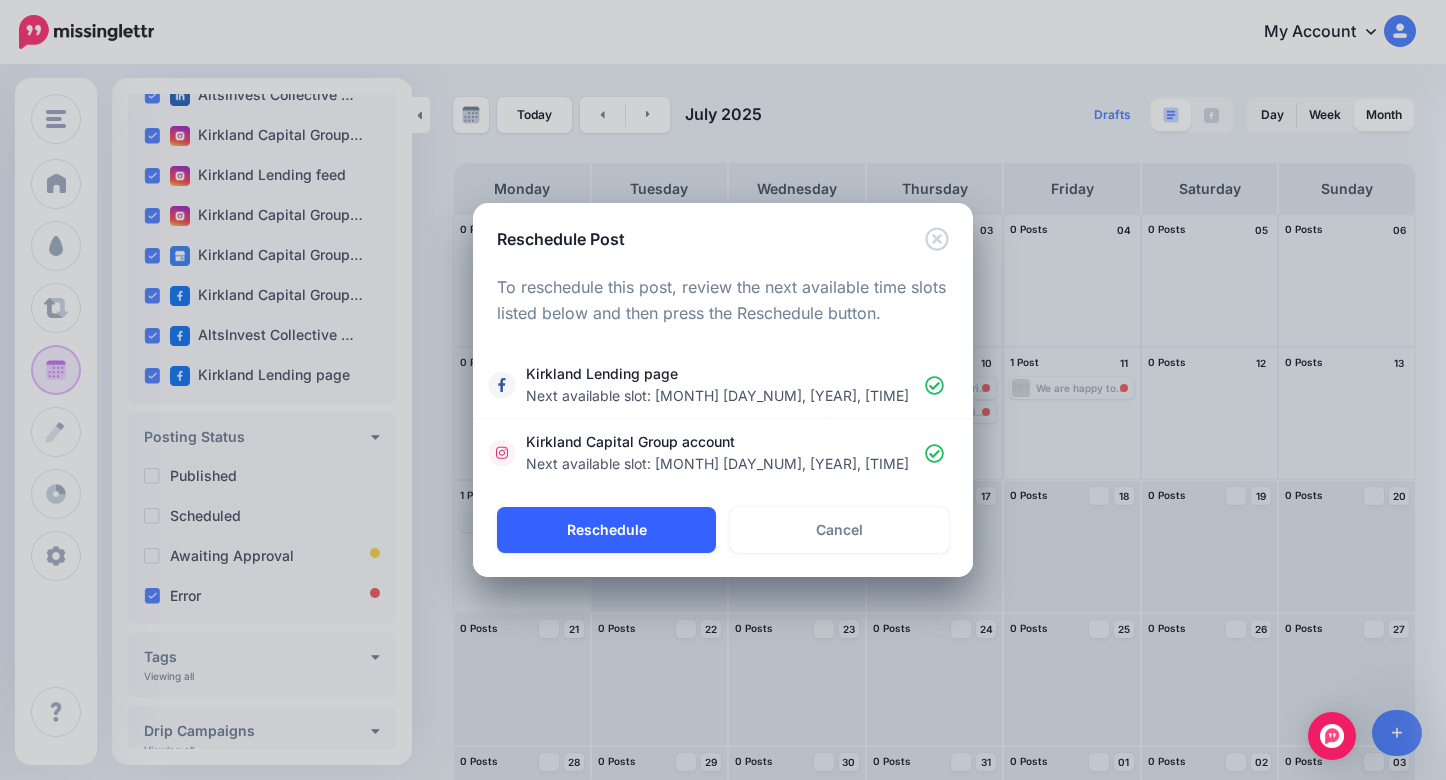 click on "Reschedule" at bounding box center [606, 530] 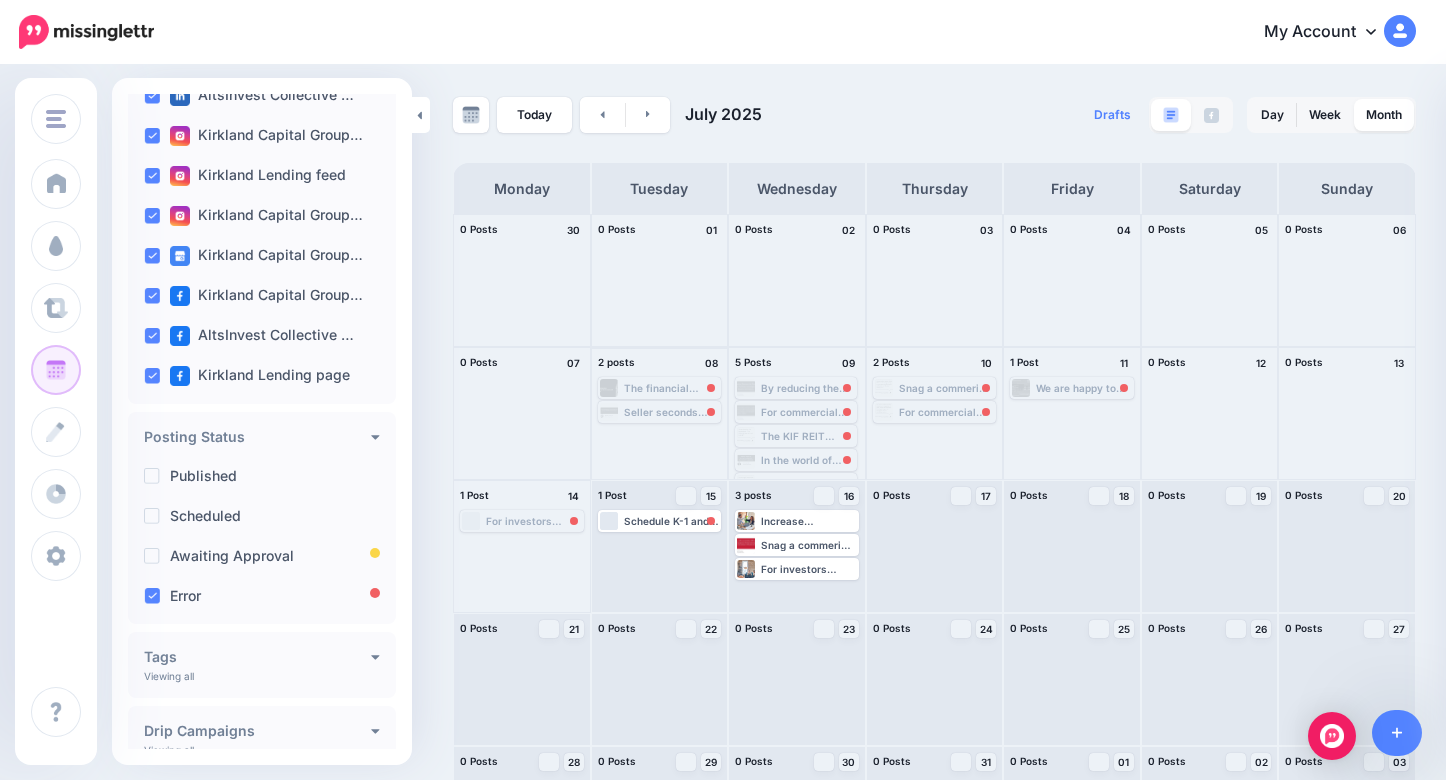 click on "The financial crisis taught us that robust operational processes are just as crucial as good investment decisions. Learn more 👉 https://lttr.ai/AfreZ #DueDiligence #NavigatingDueDiligence #InvestmentStrategy" at bounding box center [672, 388] 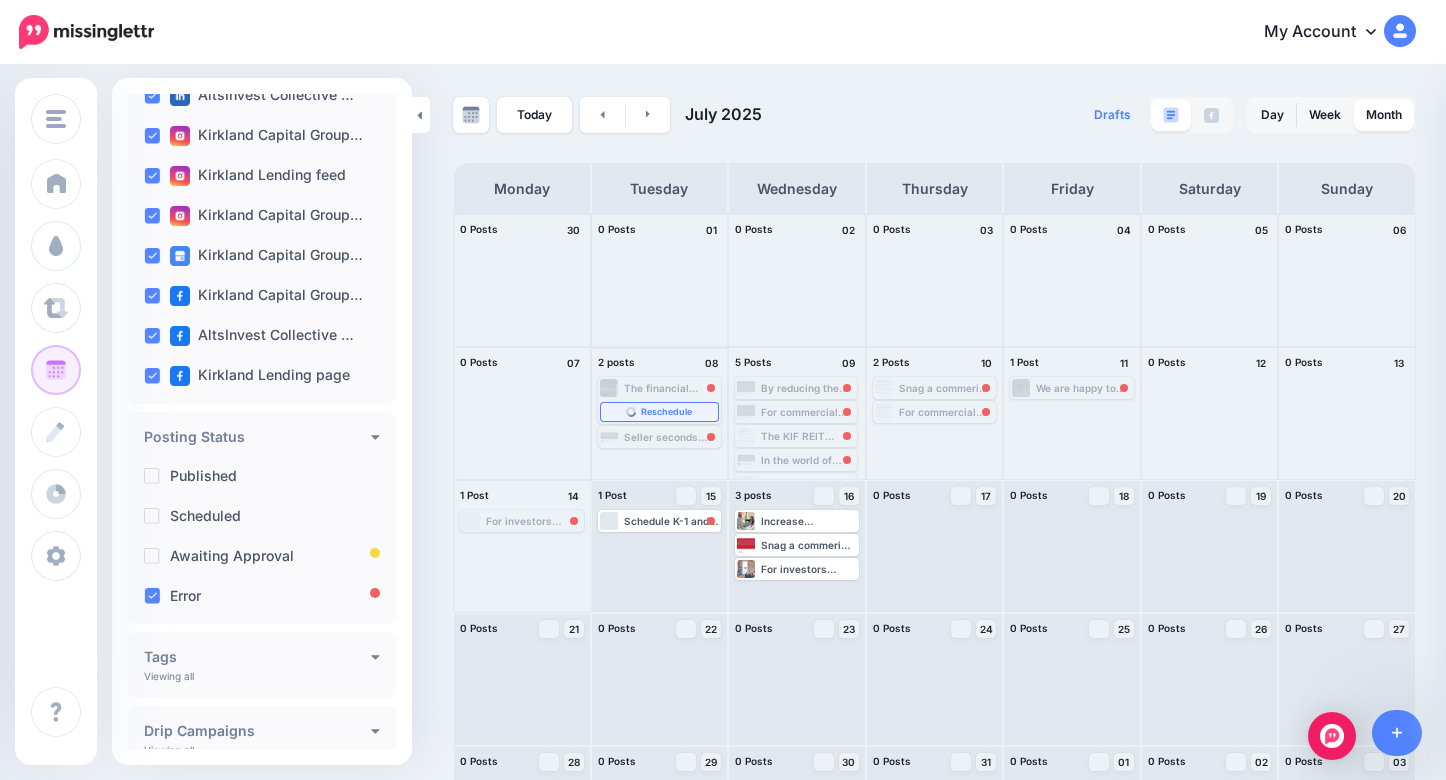 click on "Reschedule" at bounding box center [666, 412] 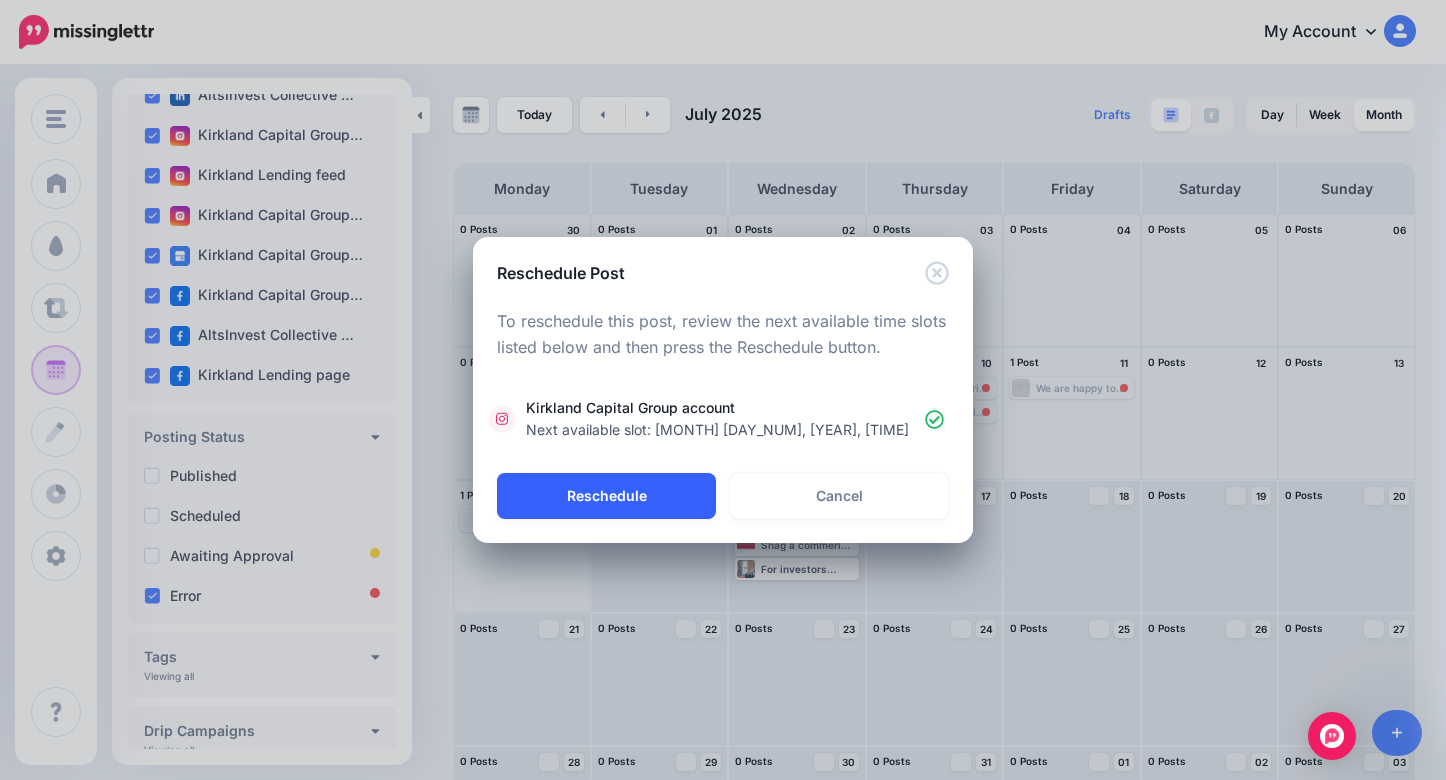 click on "Reschedule" at bounding box center (606, 496) 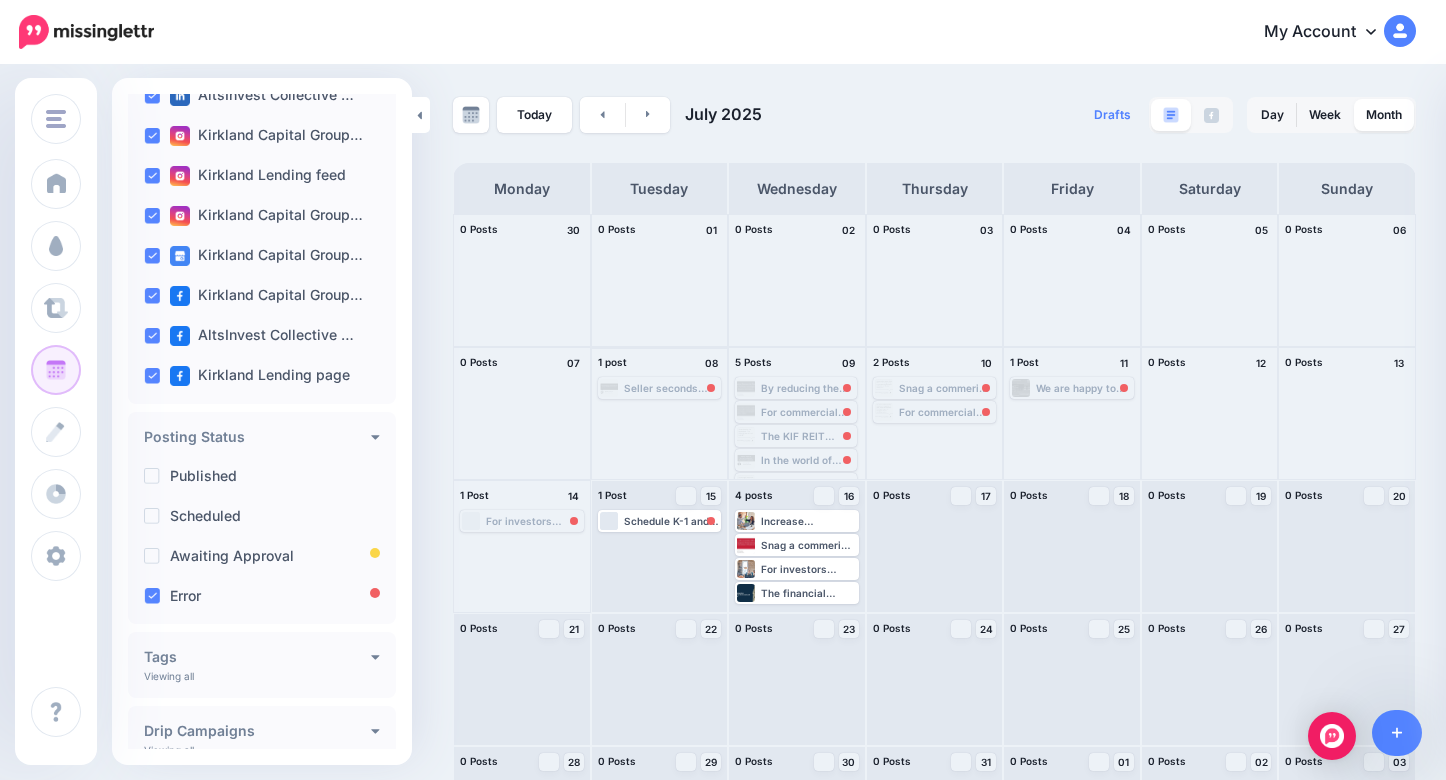 click on "Seller seconds often have lower interest rates than primary private bridge loans & may include payment-free periods to aid cash flow for vacant or underutilized properties. Learn more 👉 https://lttr.ai/Afwgx #CommercialLoanBroker #privatelending #SellerCarry #HighLtvRatio" at bounding box center [672, 388] 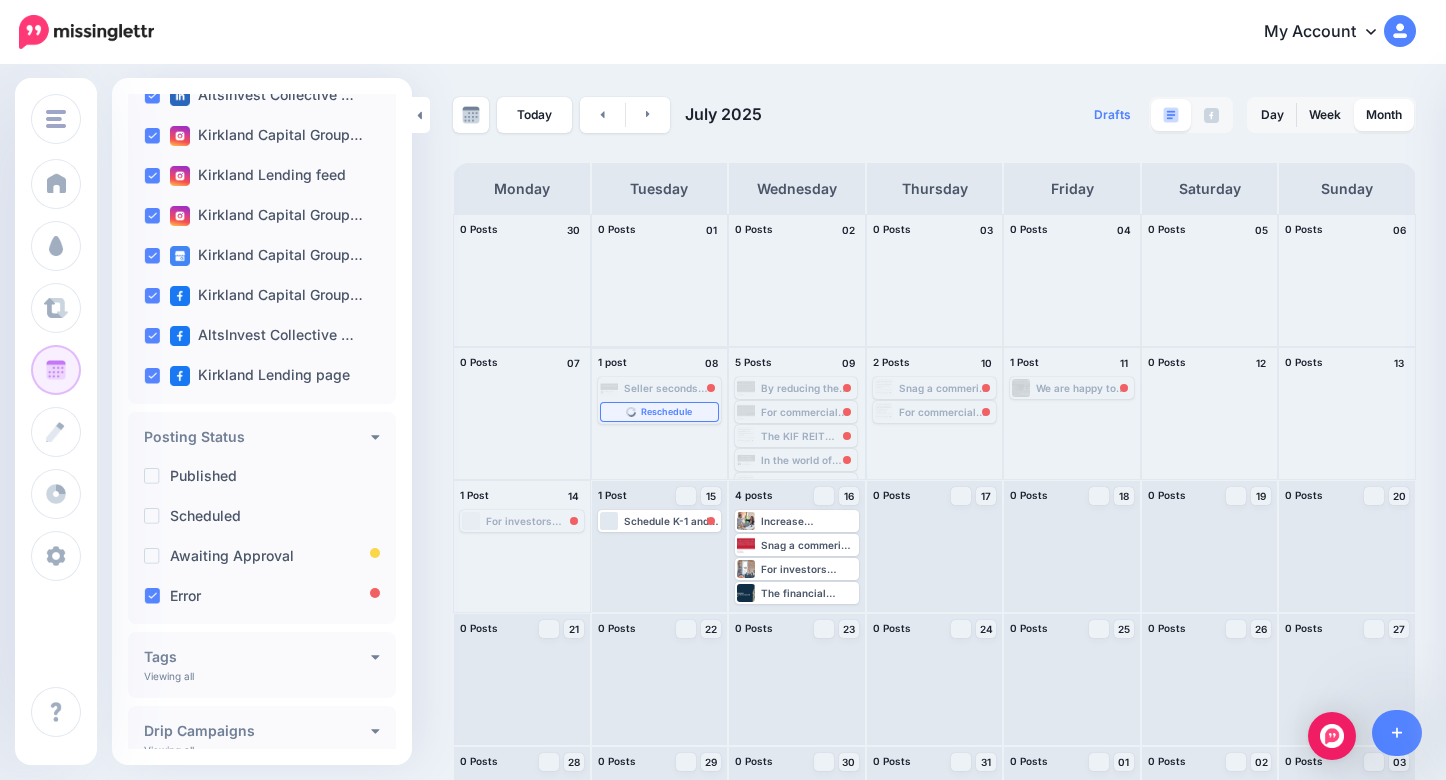 click on "Reschedule" at bounding box center [666, 412] 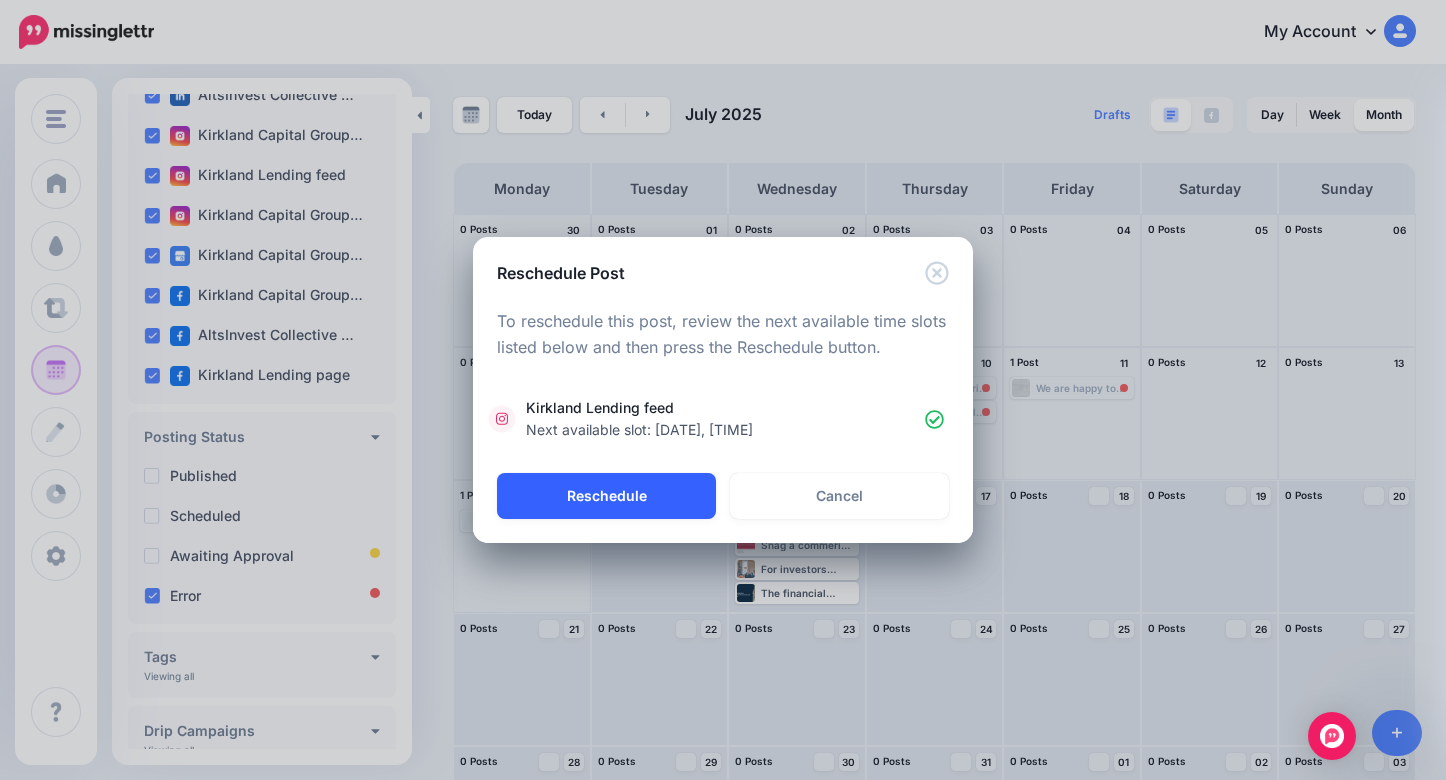 click on "Reschedule" at bounding box center (606, 496) 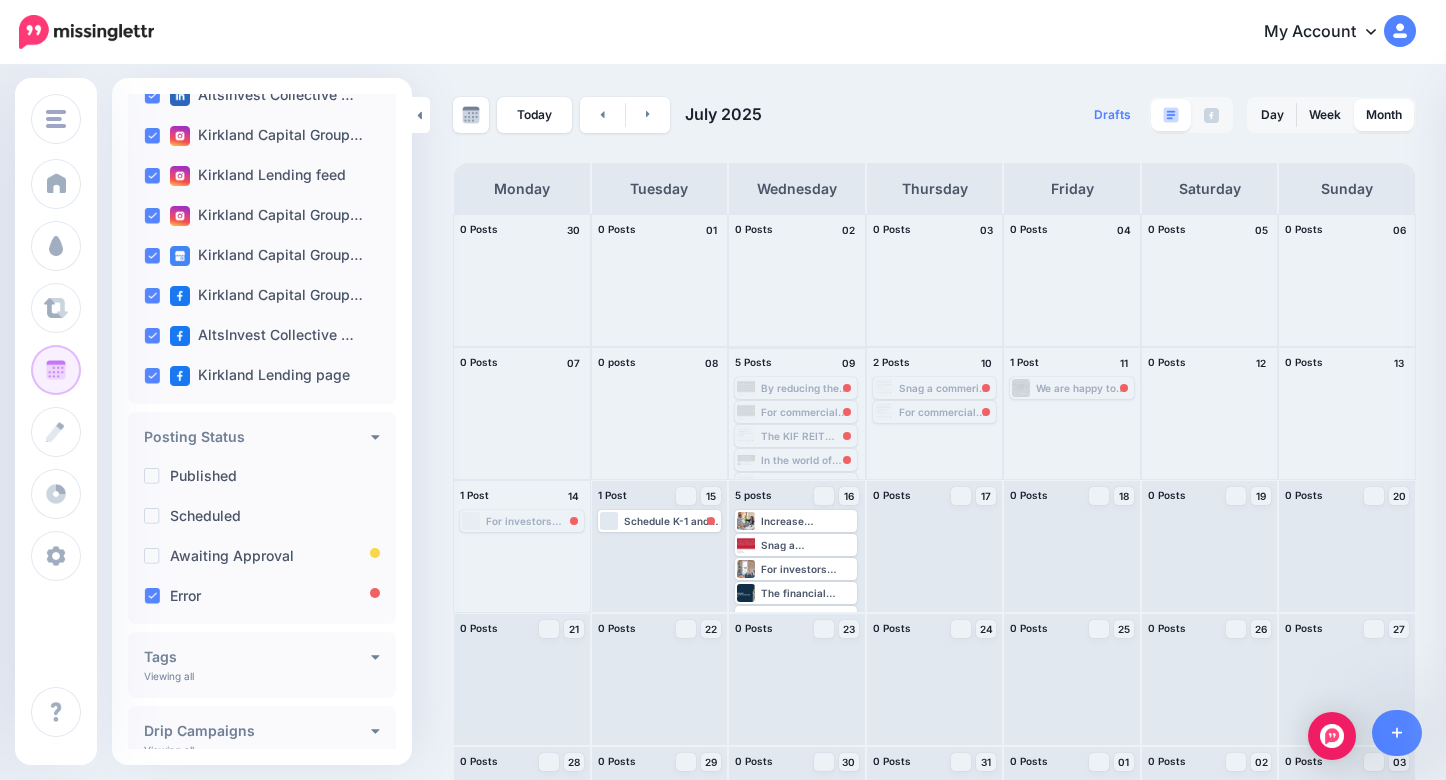 click on "By reducing the buyer's cash requirement to 15% plus closing costs, brokers can enhance their clients’ purchasing power, granting access to more properties. Learn more 👉 https://lttr.ai/AbLTq #CommercialLoanBroker #privatelending #SellerCarry #HighLtvRatio" at bounding box center [808, 388] 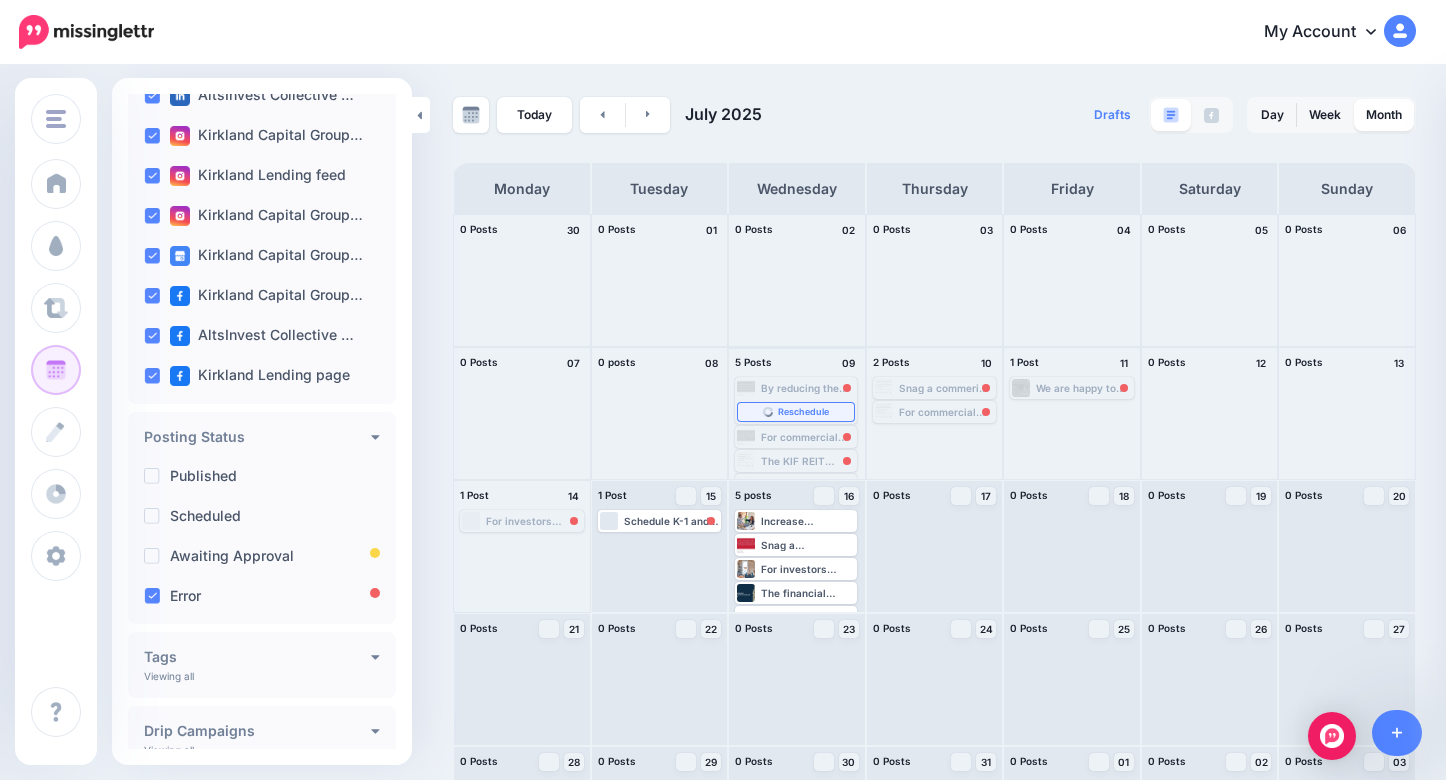 click on "Reschedule" at bounding box center [796, 412] 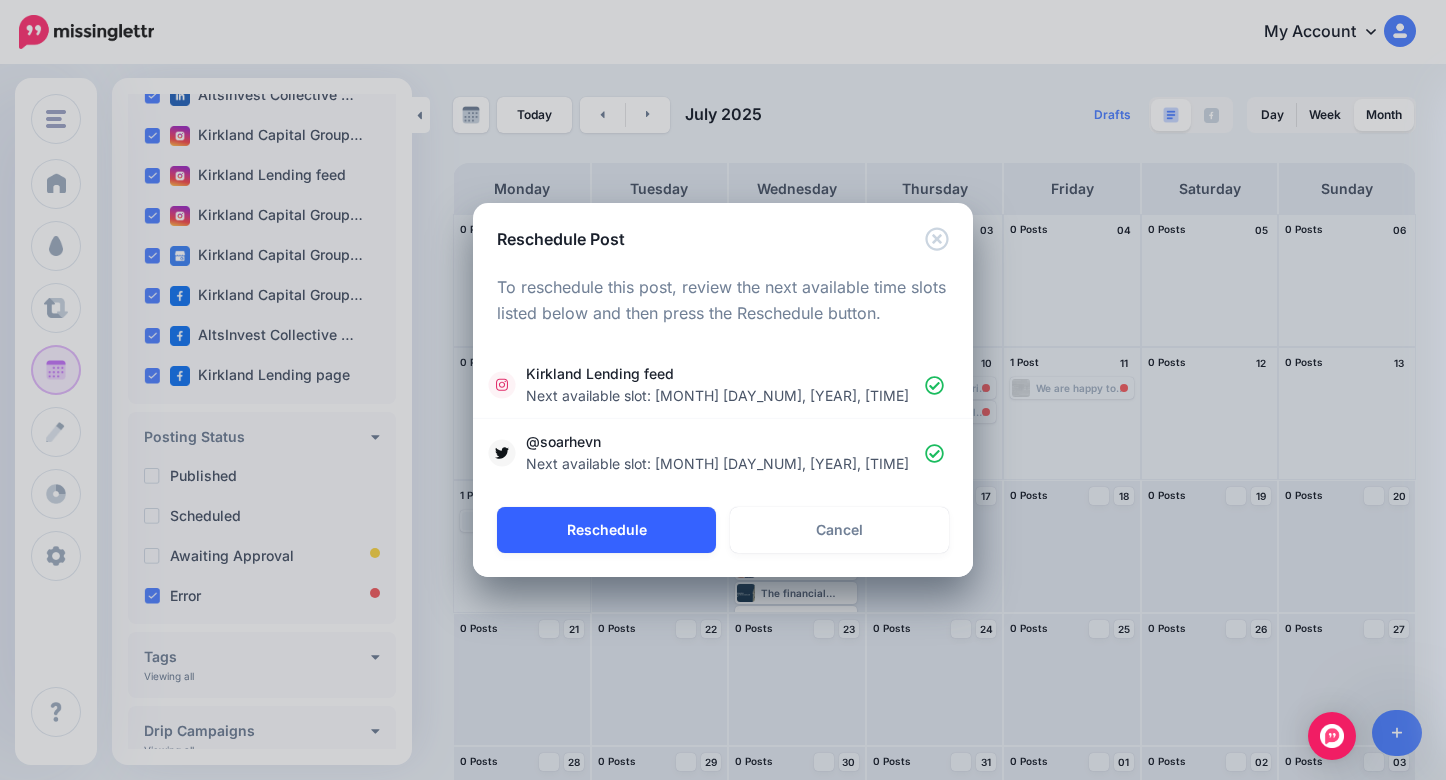 click on "Reschedule" at bounding box center [606, 530] 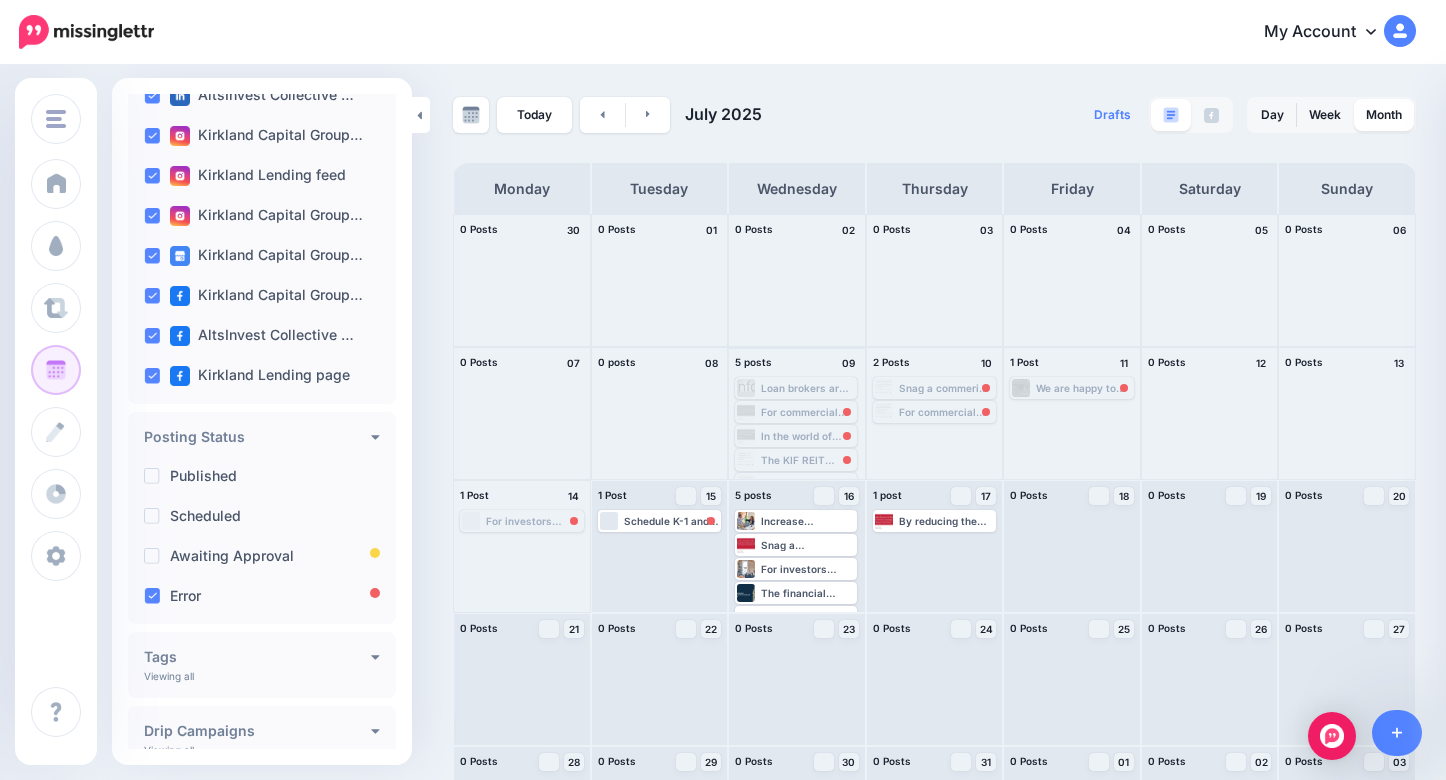 click on "For commercial loan brokers, mastering the integration of seller second carrybacks into financing strategies can distinguish them in a competitive market. Learn more 👉 https://lttr.ai/AbLTq #CommercialLoanBroker #privatelending #SellerCarry #HighLtvRatio" at bounding box center [808, 412] 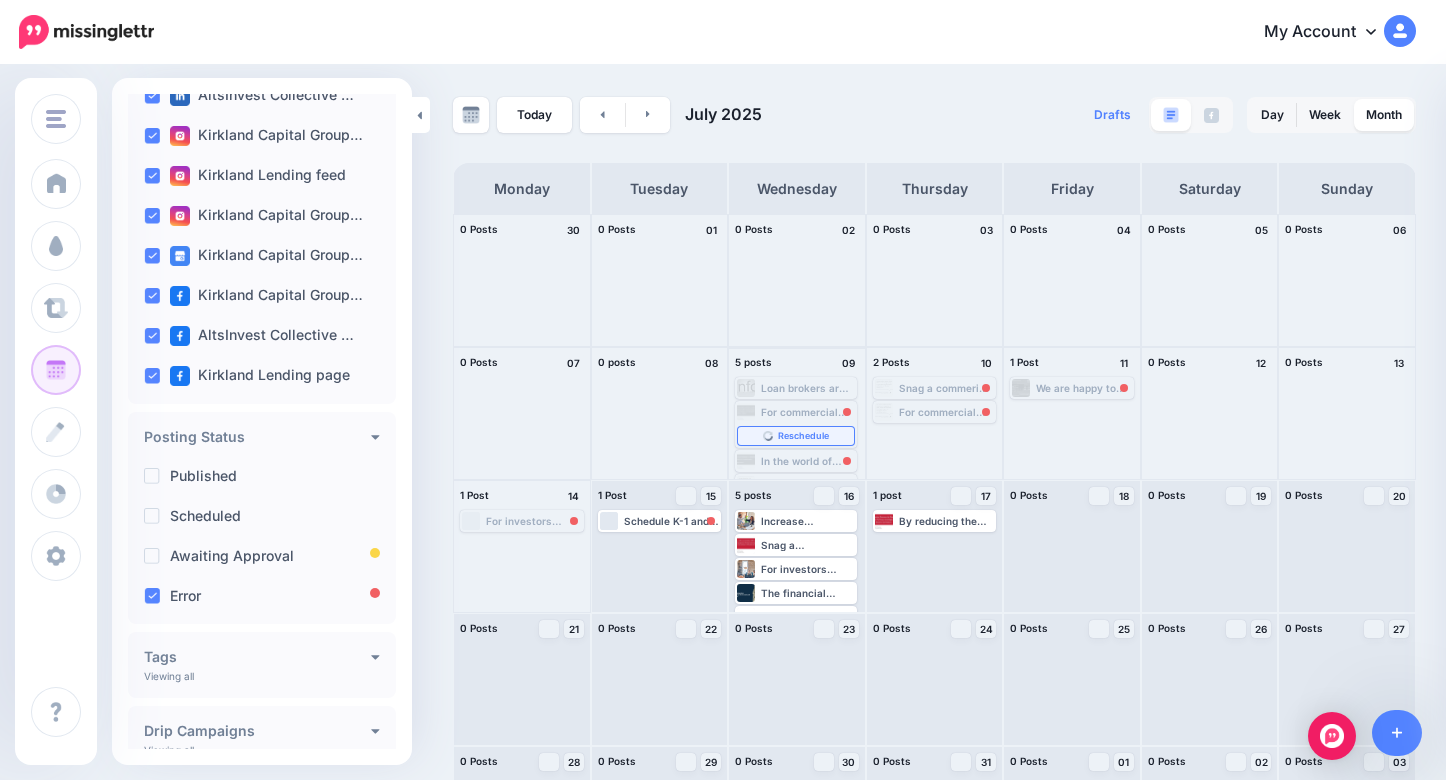 click on "Reschedule" at bounding box center (803, 436) 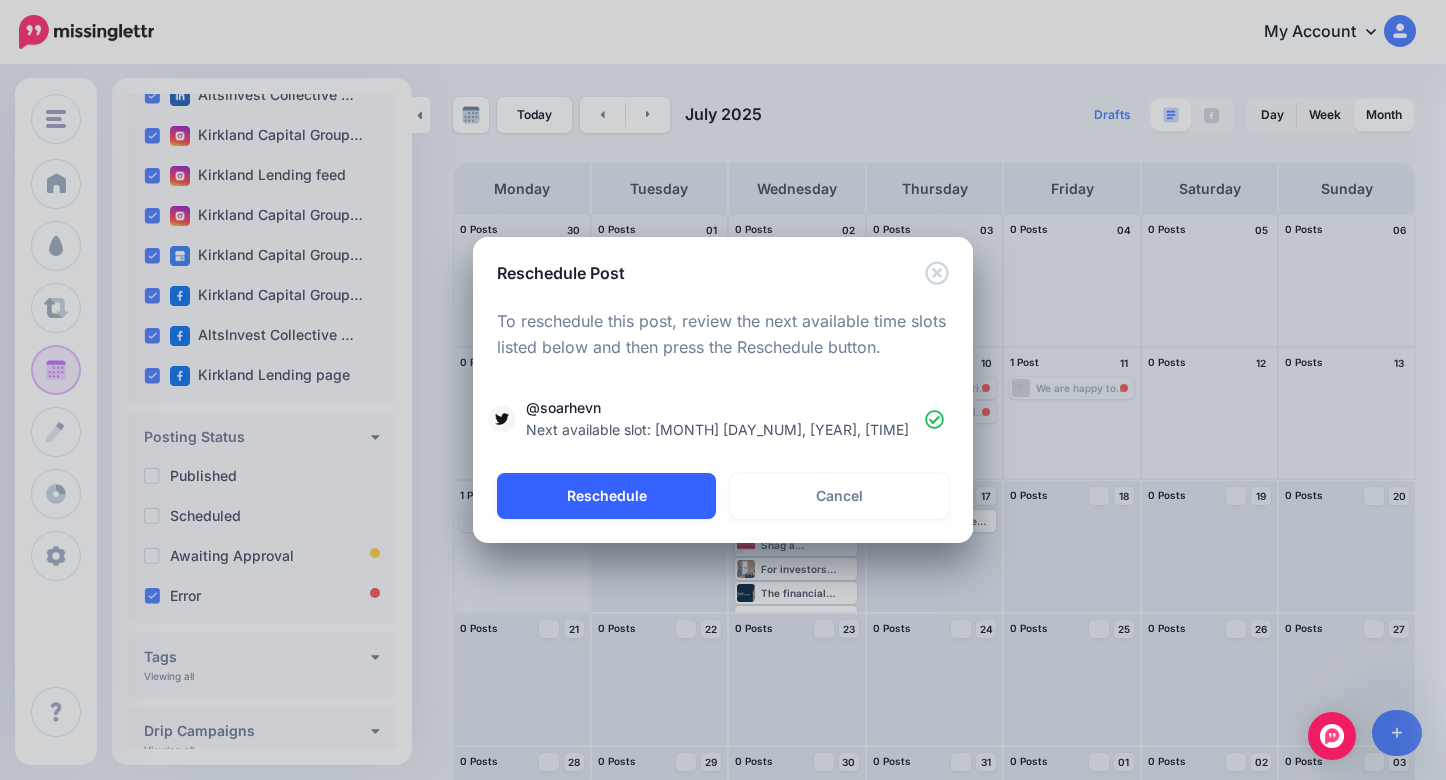 click on "Reschedule" at bounding box center (606, 496) 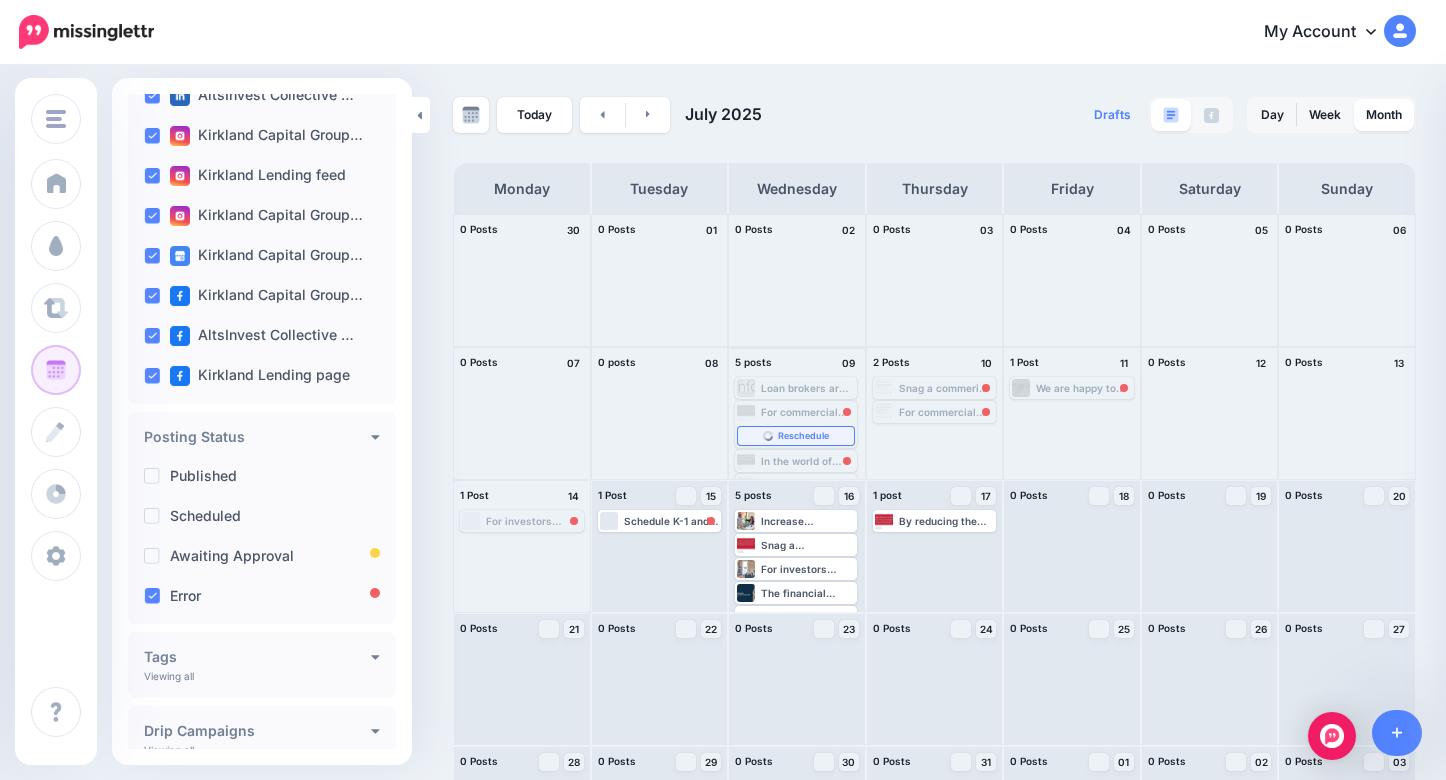 click on "Reschedule" at bounding box center [803, 436] 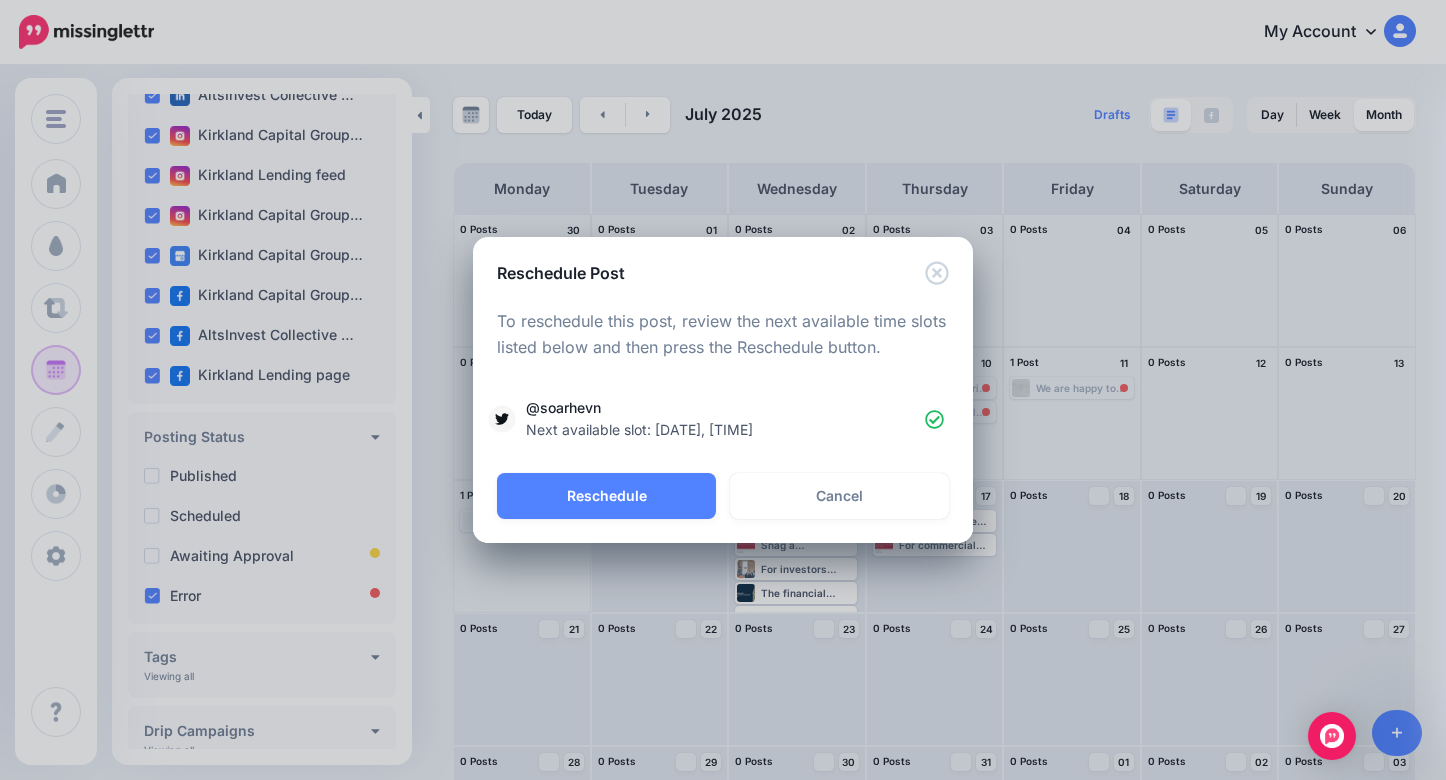 click on "Reschedule" at bounding box center [606, 496] 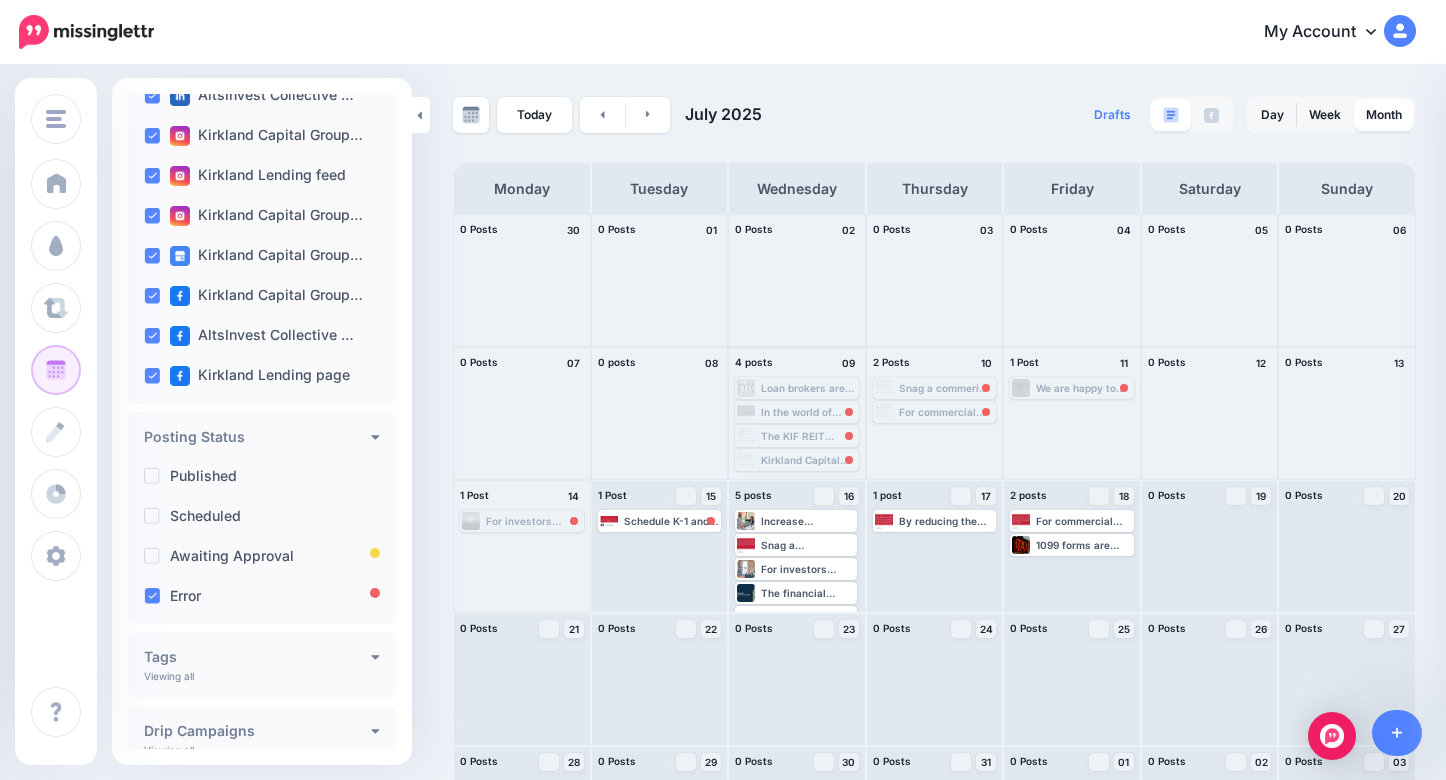 click on "The KIF REIT structure is able to deliver 70 basis points higher after-tax return, assuming the highest tax rate of 37%, compared to the fund with no REIT structure.  Learn more 👉 https://lttr.ai/AgLQn #REIT #PrivateCredit #PrivateFund" at bounding box center [809, 436] 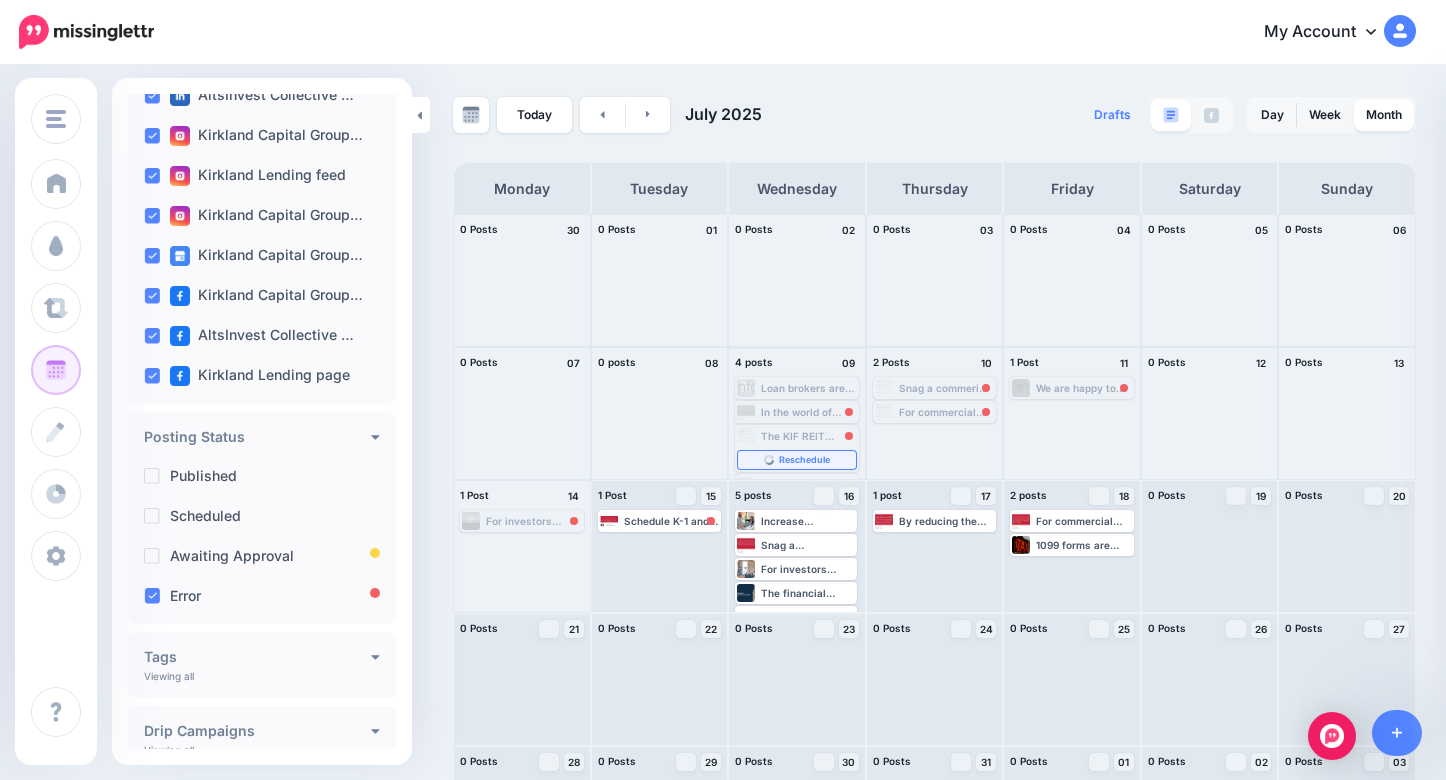 click on "Reschedule" at bounding box center (797, 460) 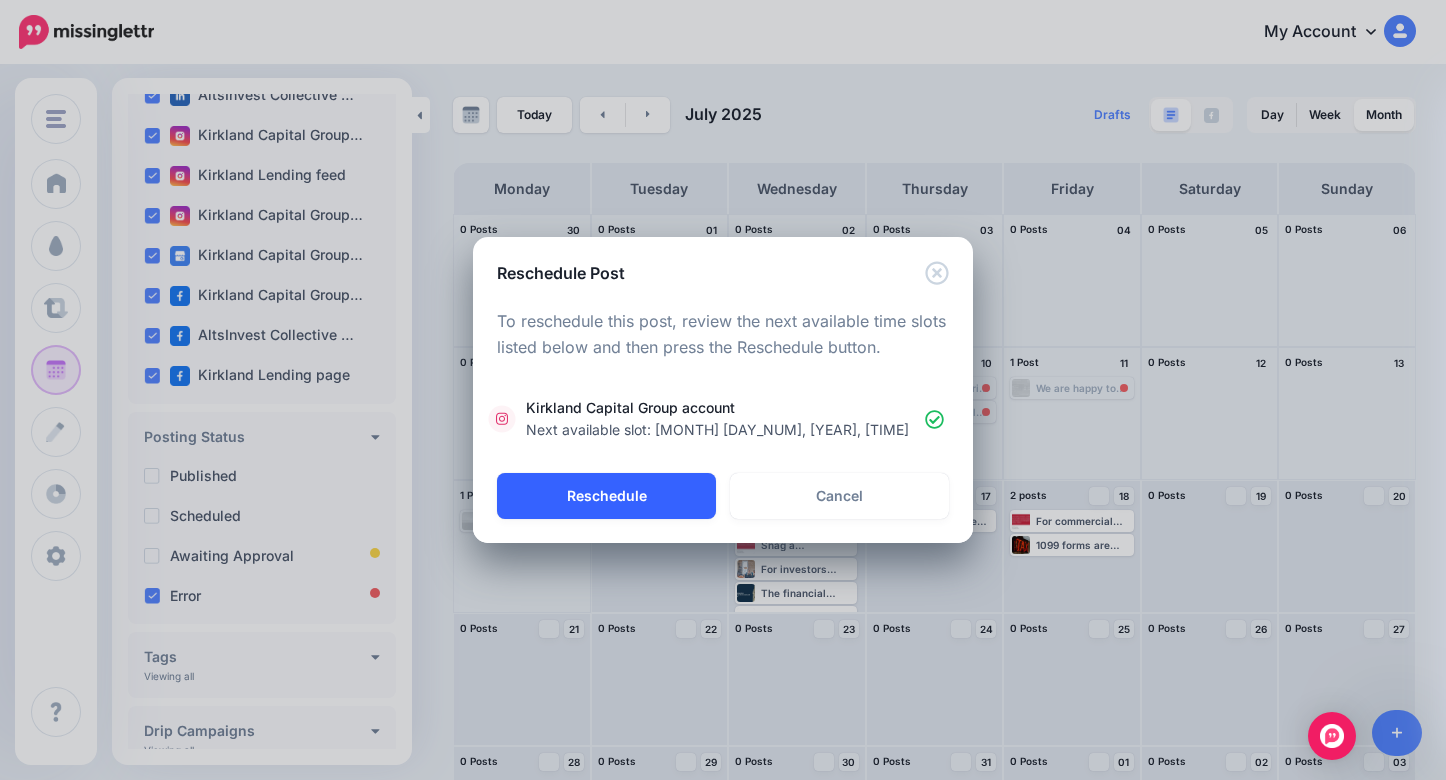 click on "Reschedule" at bounding box center [606, 496] 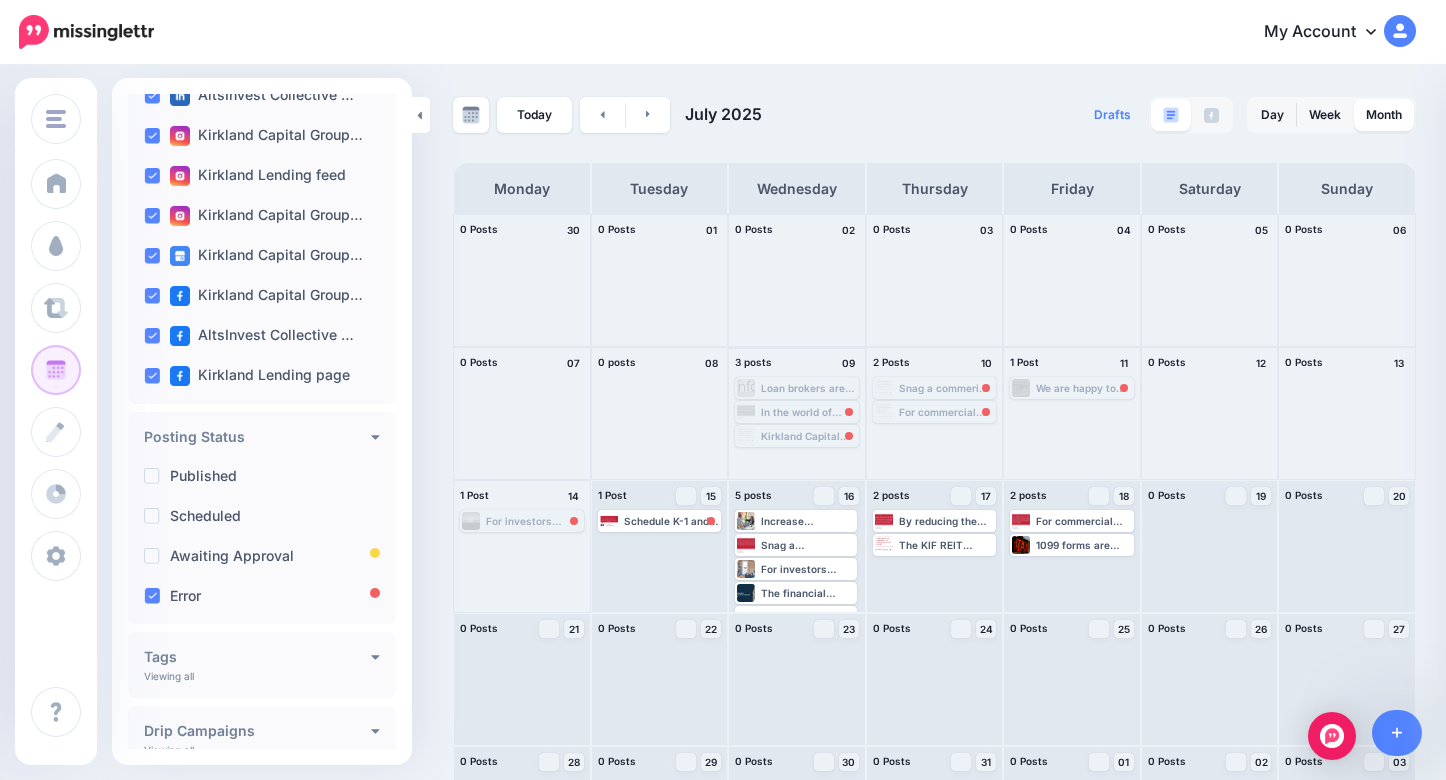 click on "Kirkland Capital Group's private bridge product allows a seller second mortgage option up to an 85% CLTV. Learn more 👉 https://lttr.ai/AfrpH #CommercialLoanBroker #privatelending #SellerCarry #HighLtvRatio" at bounding box center [809, 436] 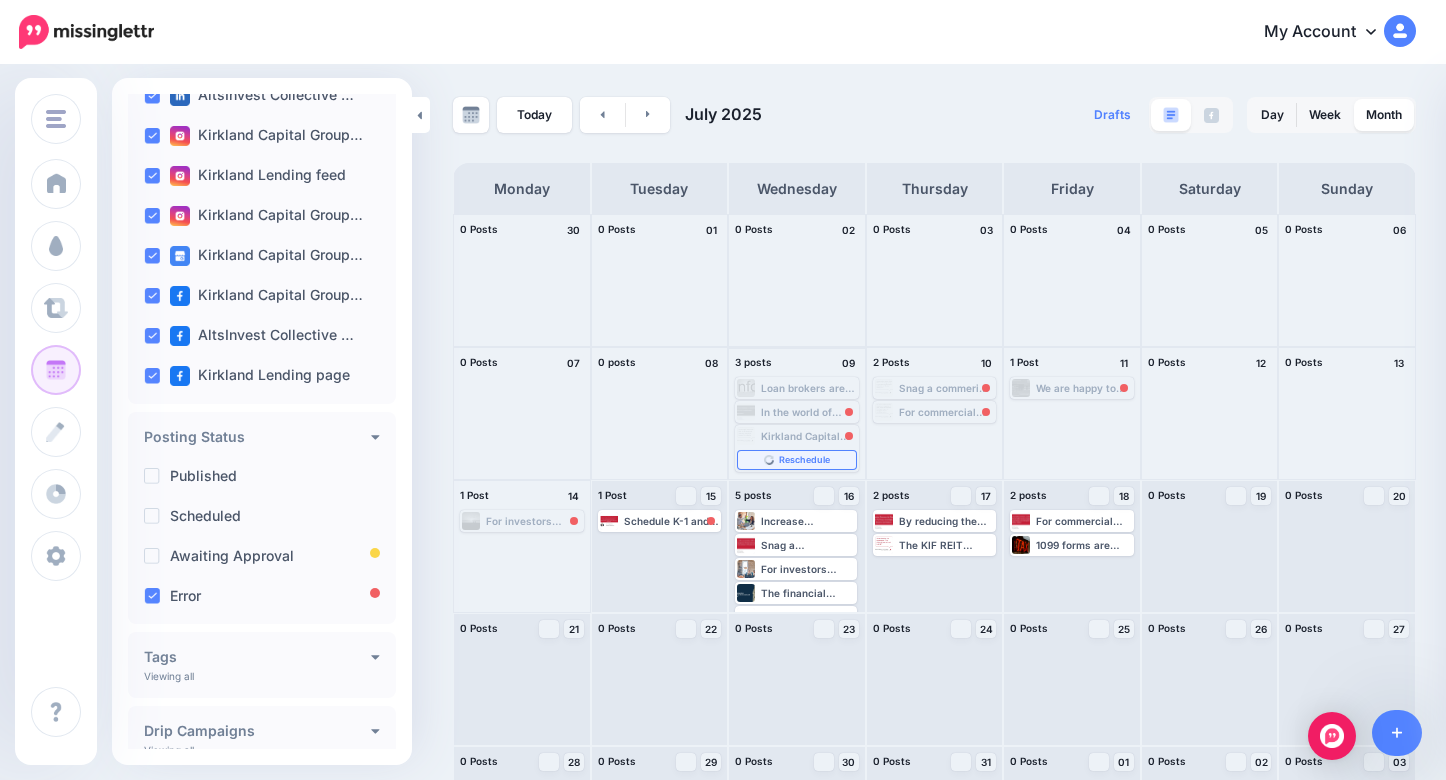 click on "Reschedule" at bounding box center (797, 460) 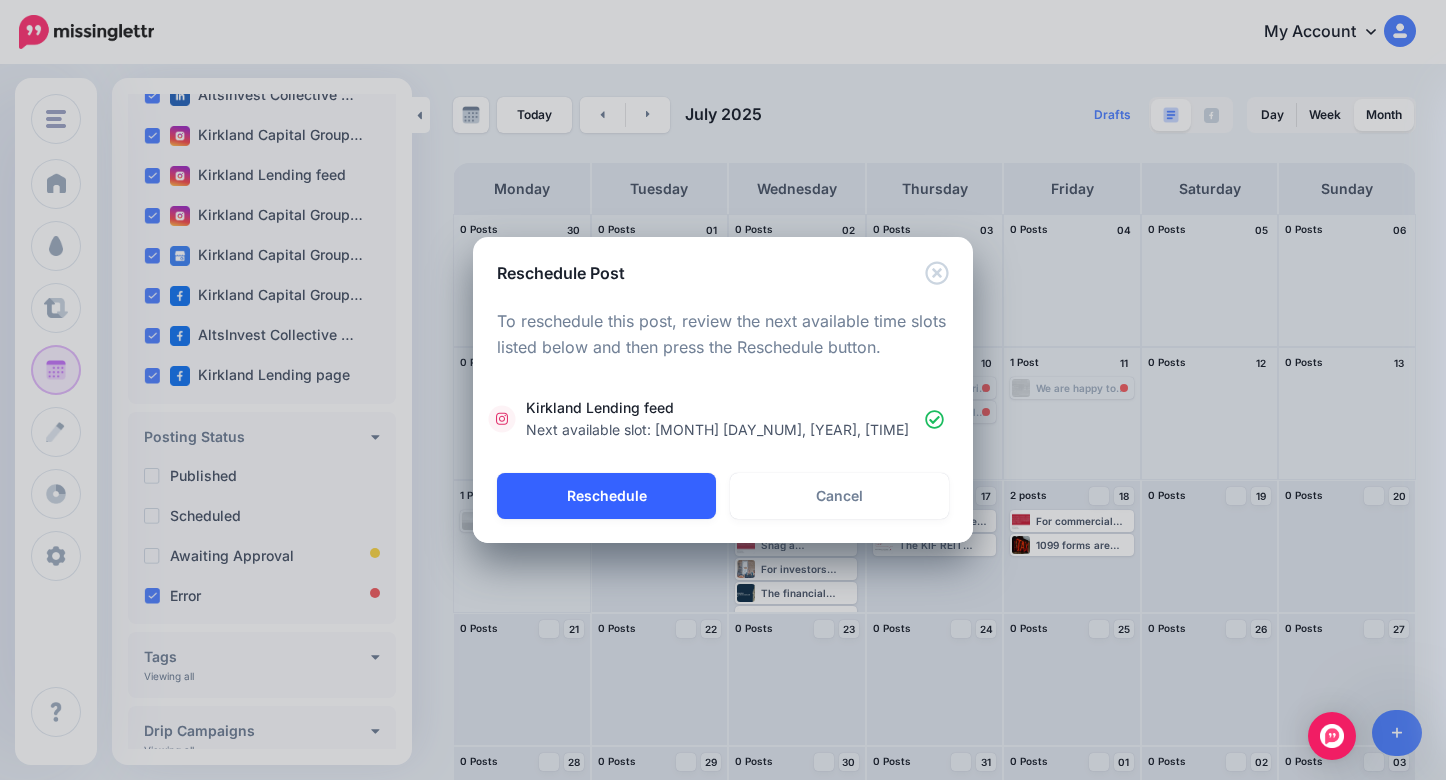 click on "Reschedule" at bounding box center [606, 496] 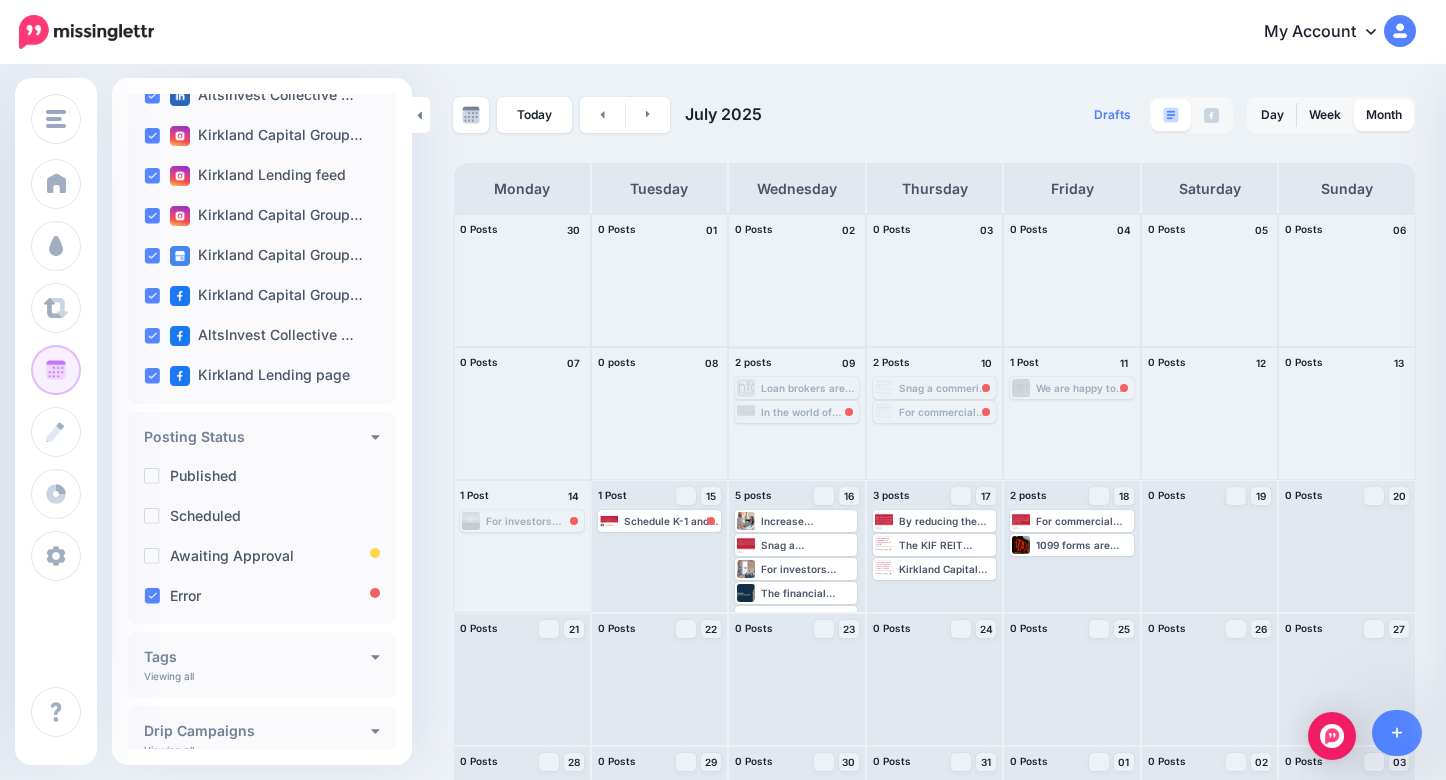 click on "In the world of investment management, distinguishing between genuine experts and mere imitators is crucial for protecting your investor portfolio from the significant risk of loss. Learn more 👉 https://lttr.ai/AgLJY #InvestmentStrategy #SniffOutImitators #DueDiligenceProcesses" at bounding box center [809, 412] 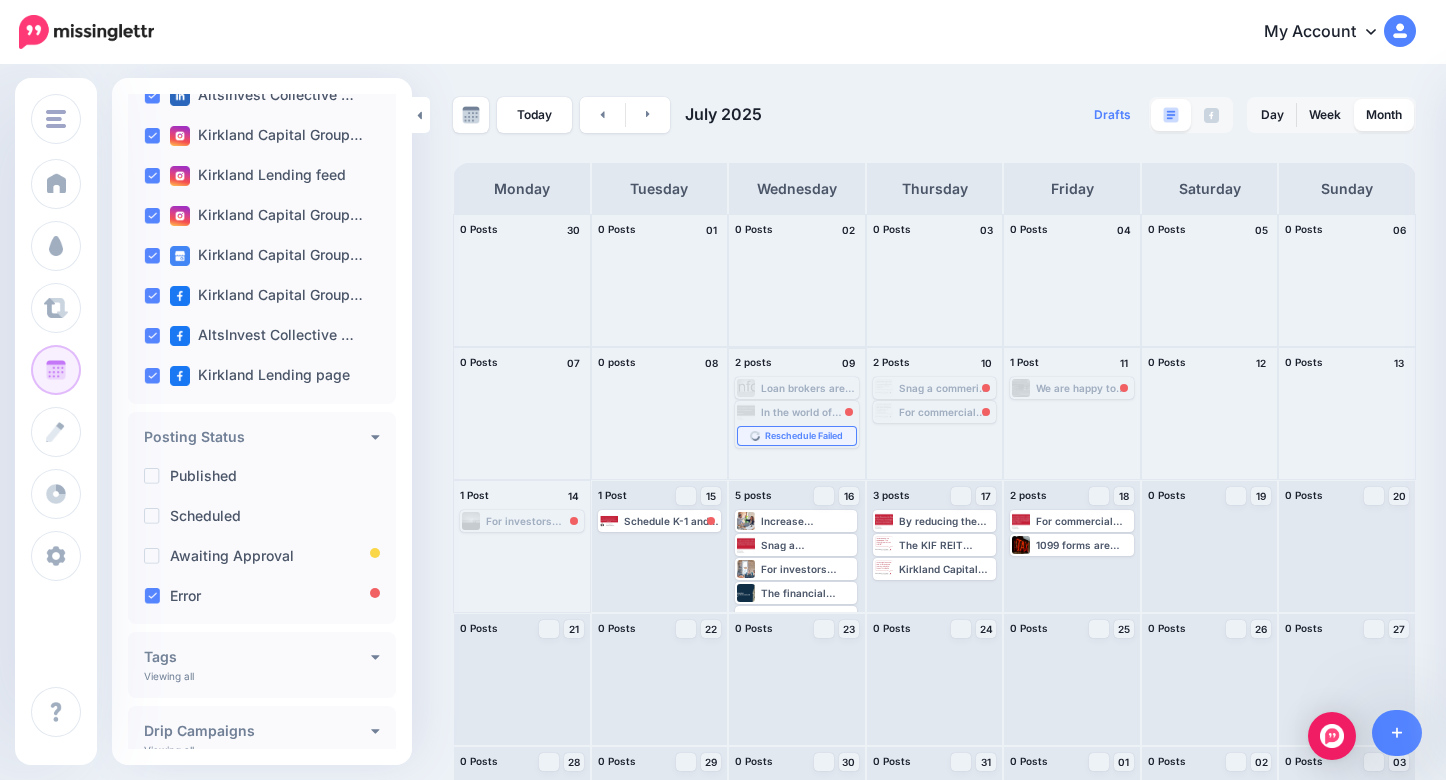 click on "Reschedule Failed" at bounding box center [804, 436] 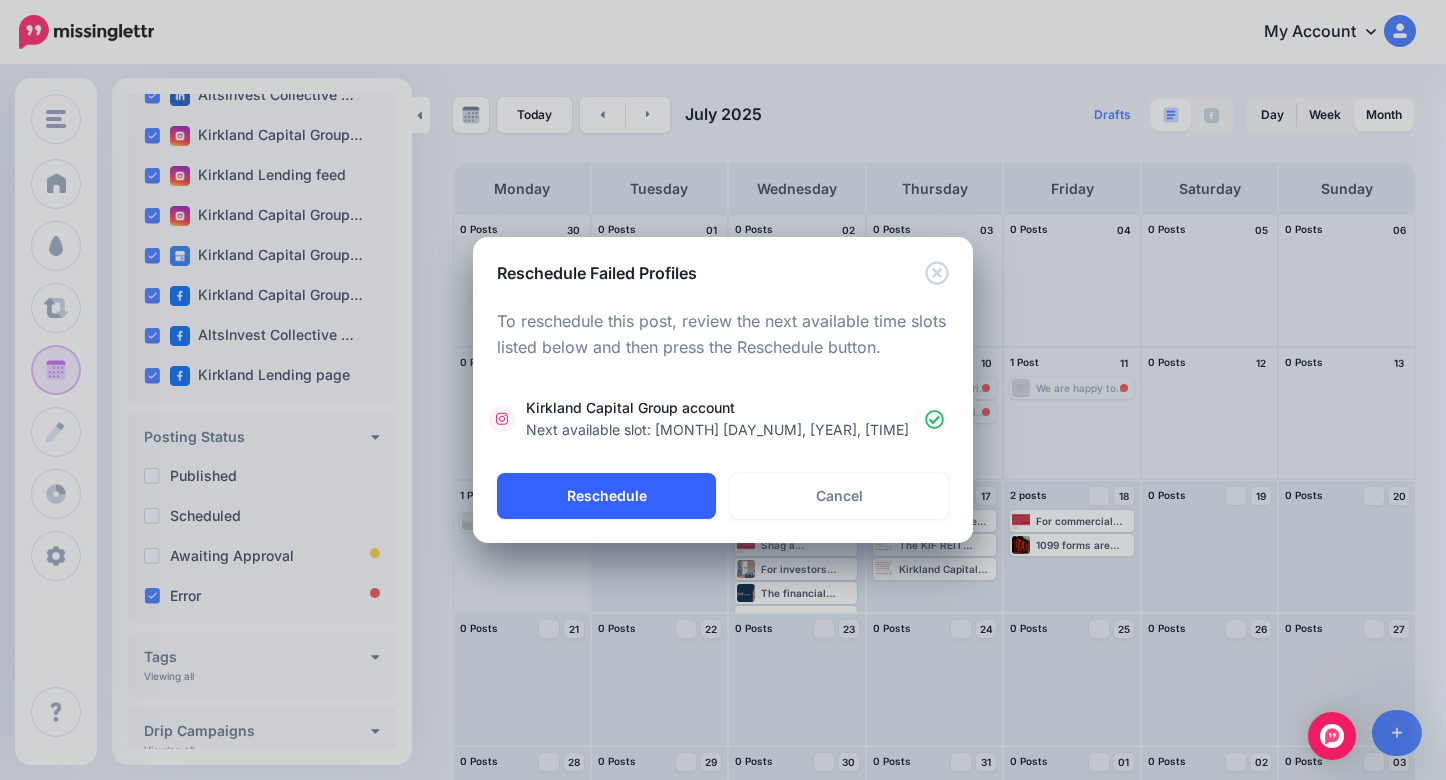 click on "Reschedule" at bounding box center [606, 496] 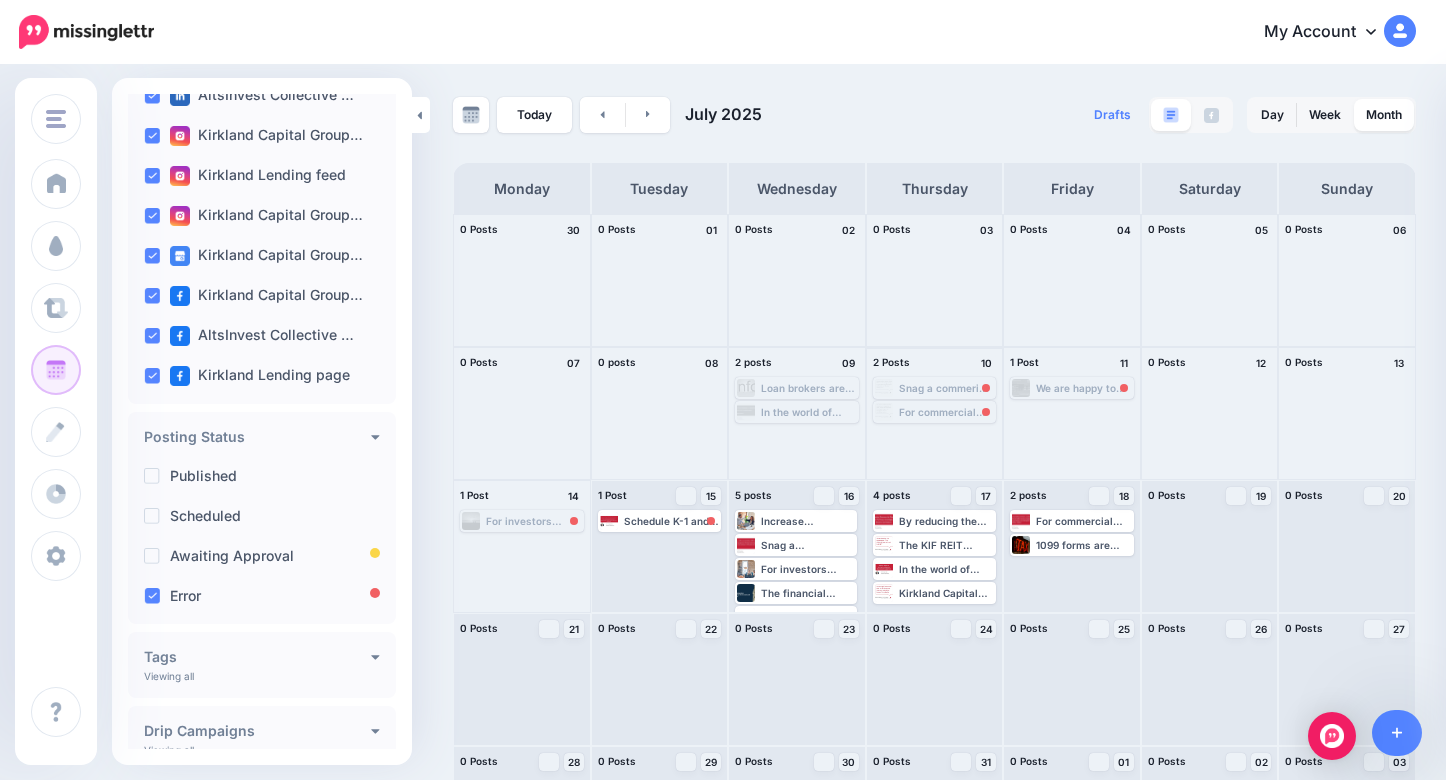 click on "For commercial loan brokers, mastering the integration of seller second carrybacks into financing strategies can distinguish them in a competitive market. Learn more 👉 https://lttr.ai/AbLTq #CommercialLoanBroker #privatelending #SellerCarry #HighLtvRatio" at bounding box center (947, 412) 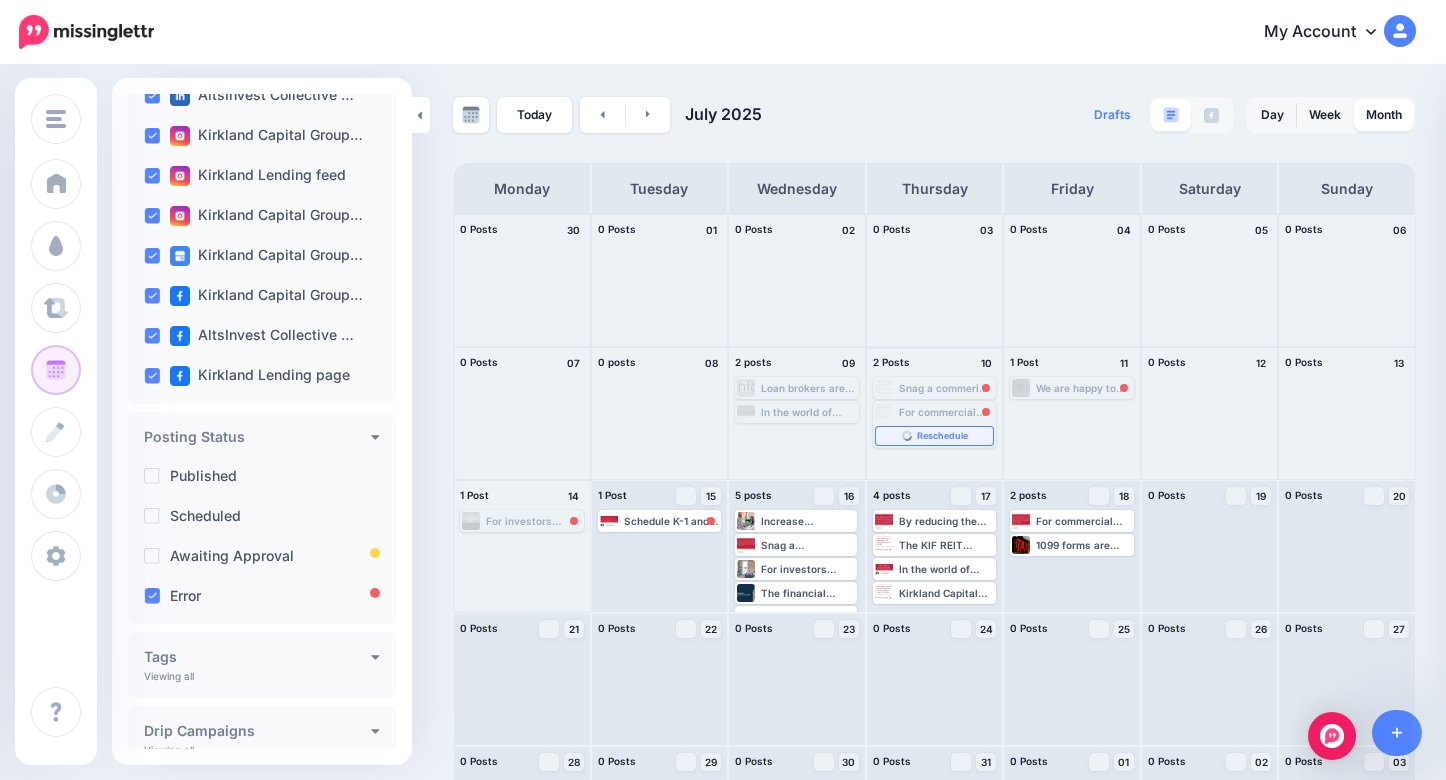 click on "Reschedule" at bounding box center (935, 436) 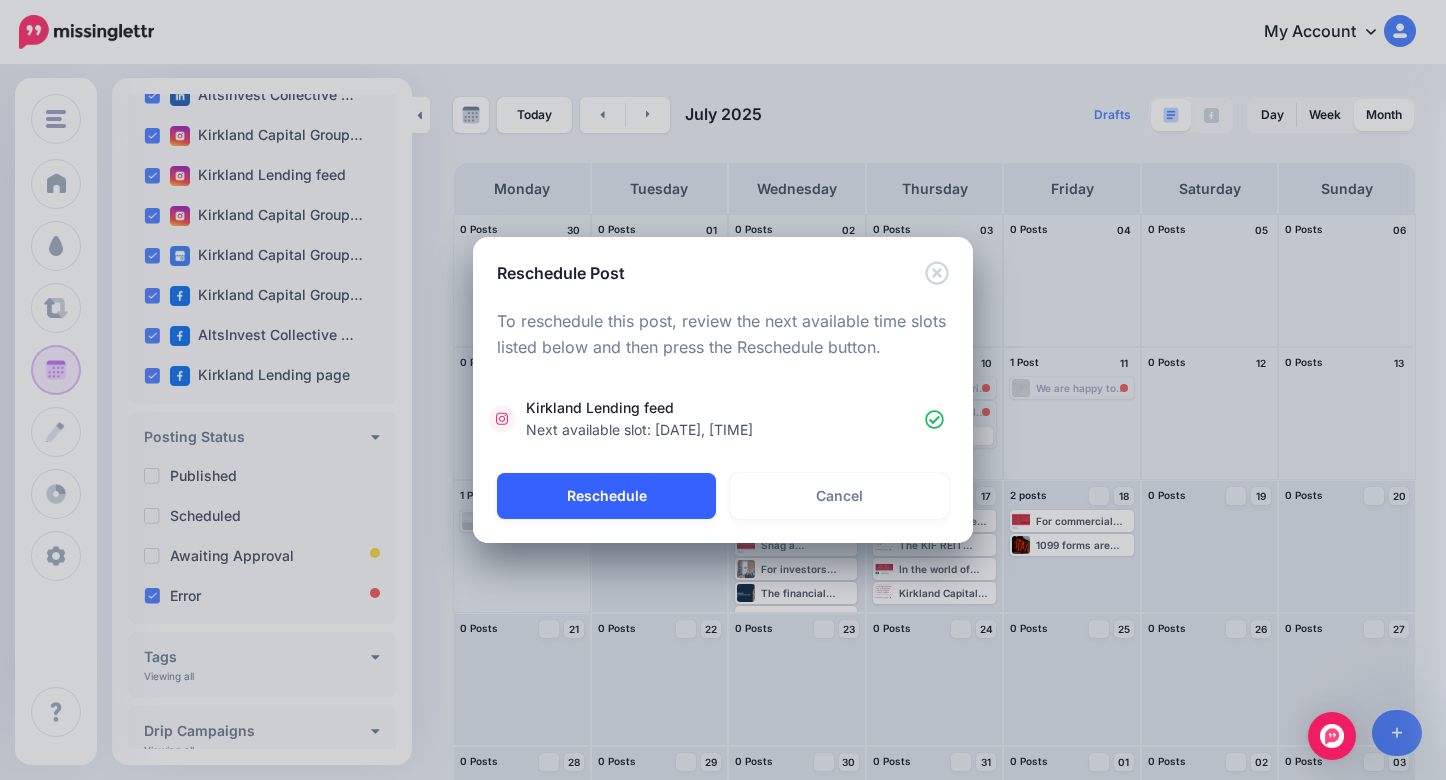 click on "Reschedule" at bounding box center [606, 496] 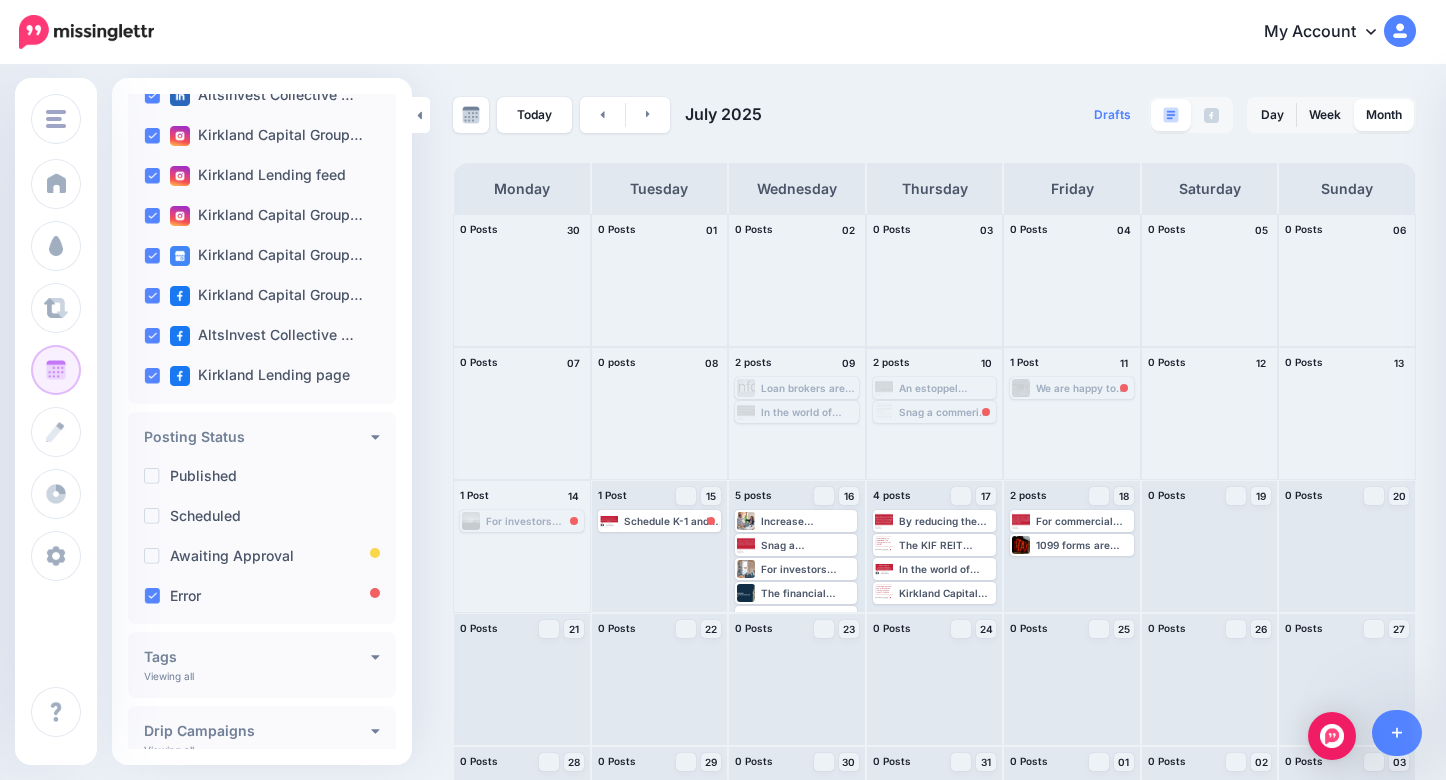click on "Snag a commerical property with just 15% down! Thanks to a seller second, you can unlock 85% total financing and keep more cash in your pocket for those closing costs. 💰✨ #SmartBuying Learn more 👉 https://lttr.ai/AbLTq #CommercialLoanBroker #privatelending #SellerCarry" at bounding box center [947, 412] 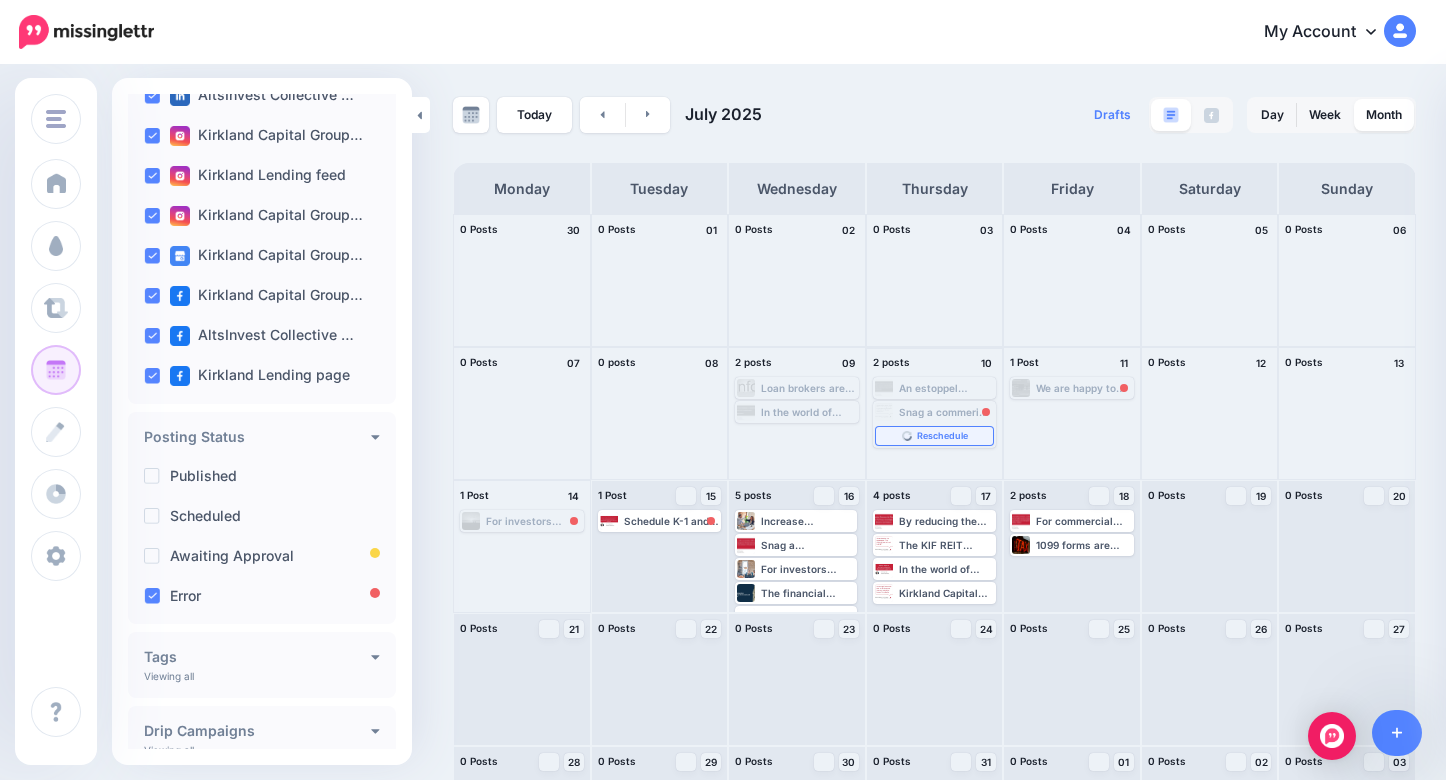 click on "Reschedule" at bounding box center [942, 436] 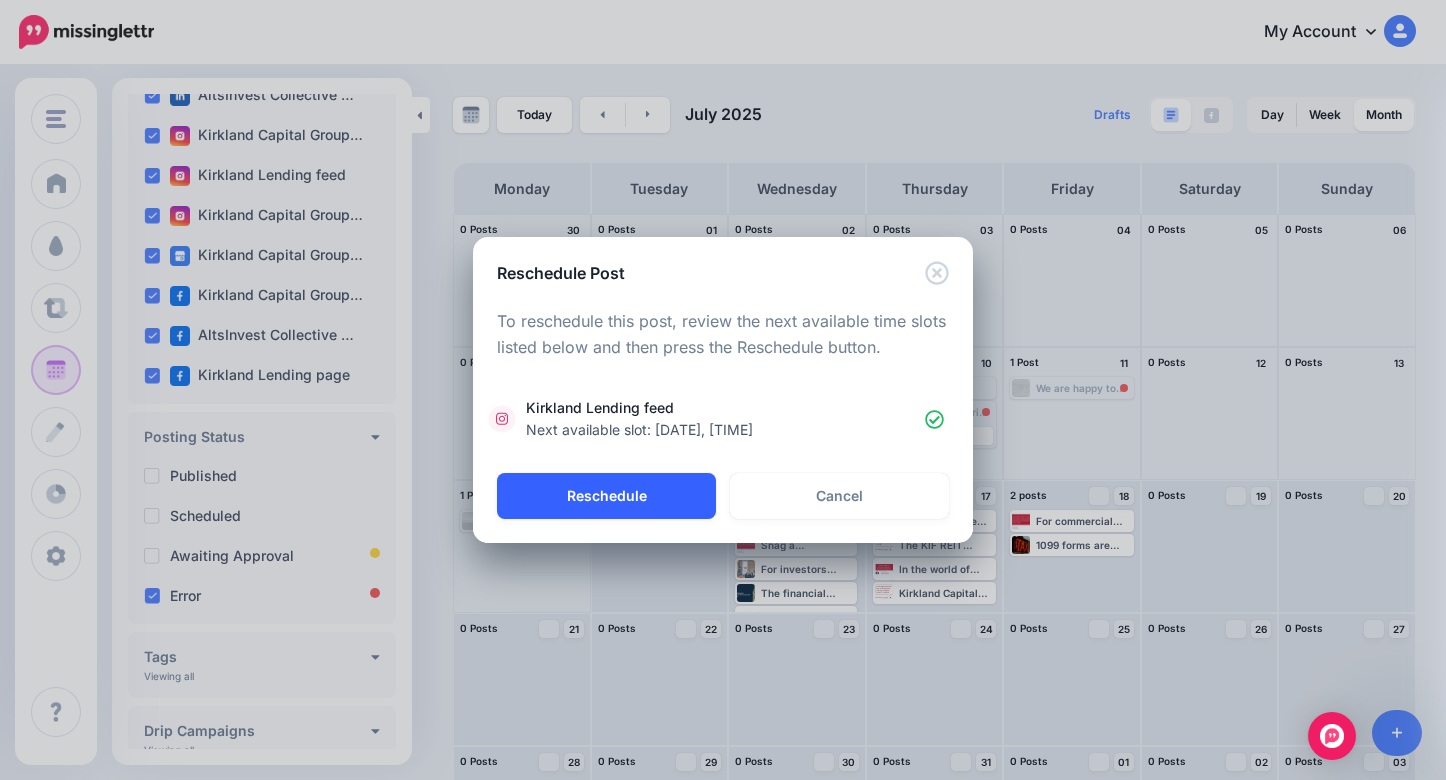 click on "Reschedule" at bounding box center [606, 496] 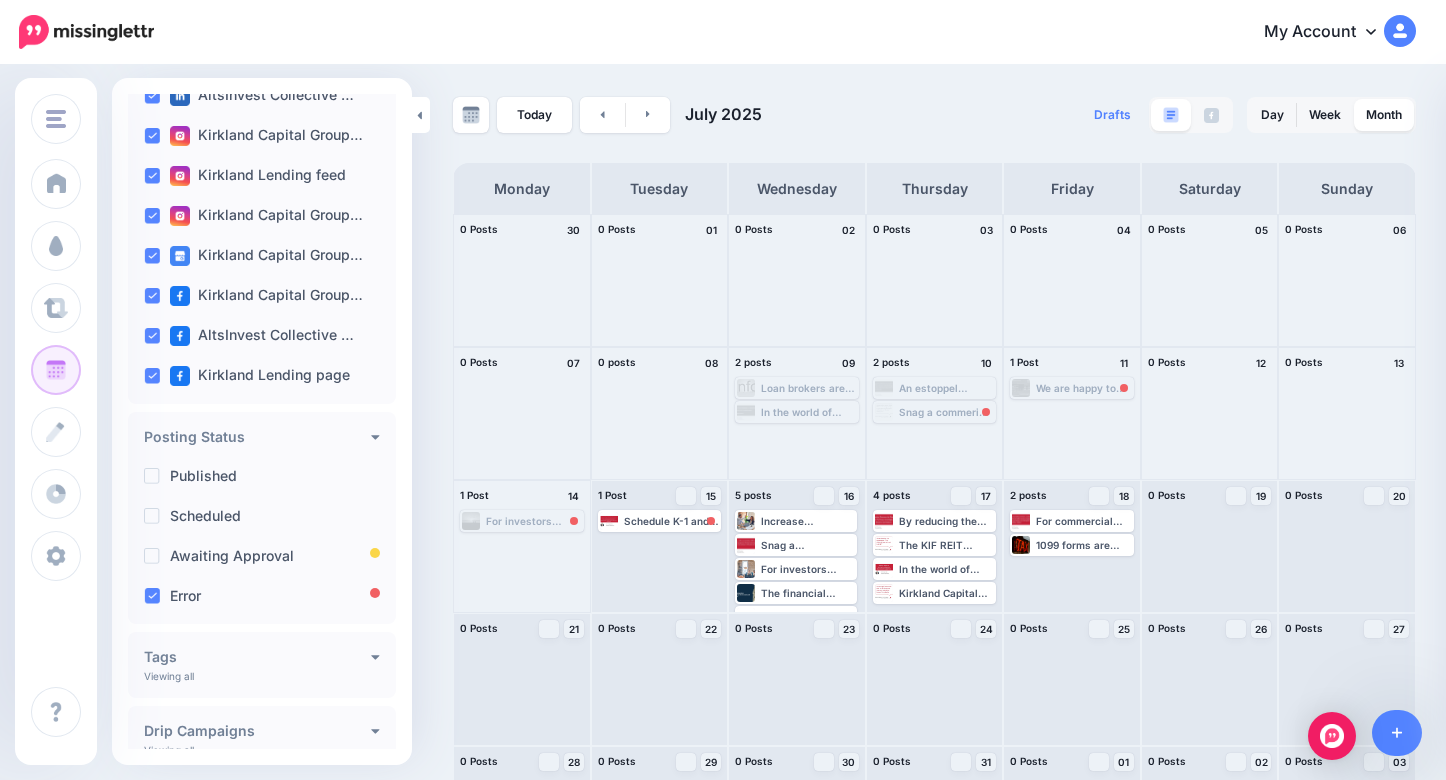 click on "We are happy to announce KCG has provided bridge financing for the cash-out refinance of a #multifamily property.  Loan originated by Shawn Miller of NEXA Mortgage. Learn more about our Bridge Loan Program at https://kirklandlending.com/lending  #CommercialRealEstate #BridgeLoans" at bounding box center (1084, 388) 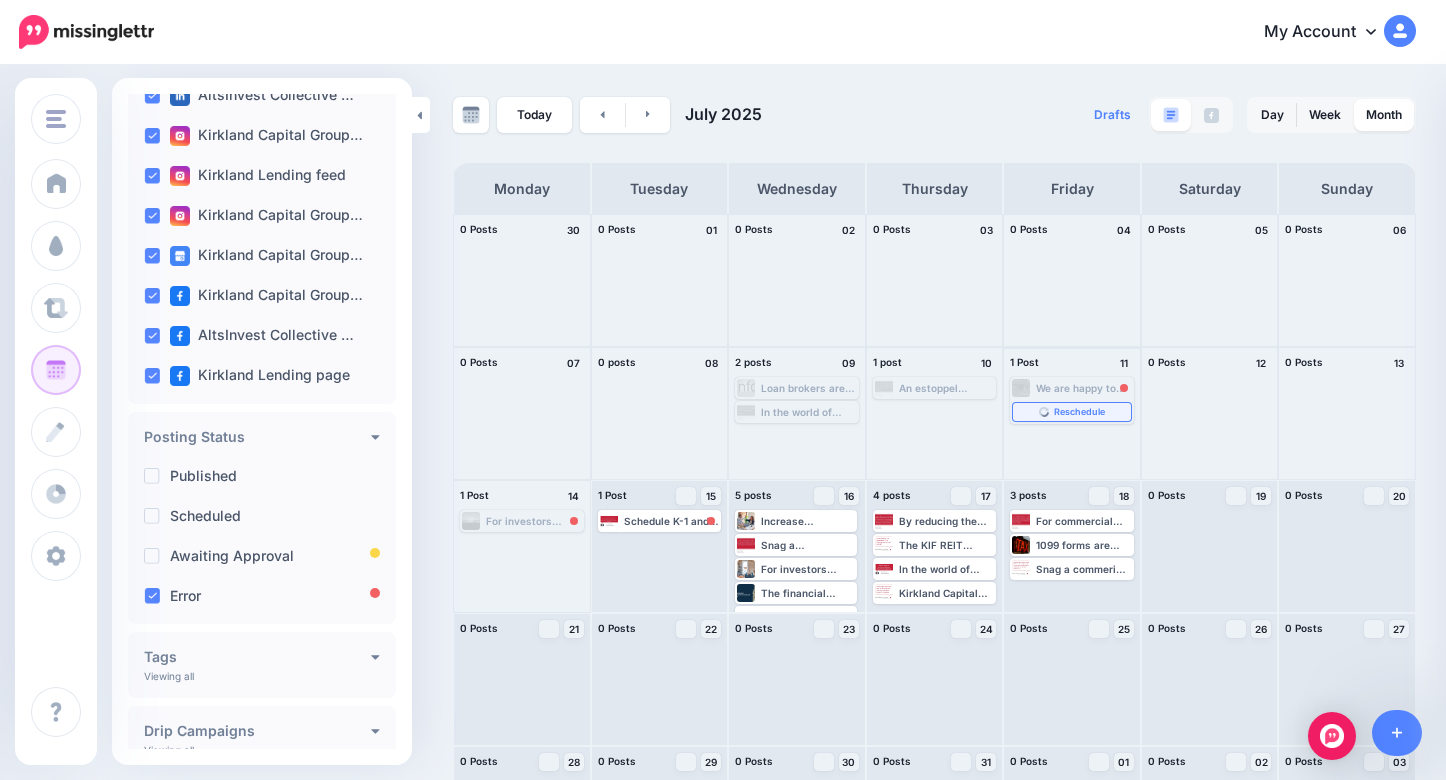 click on "Reschedule" at bounding box center [1072, 412] 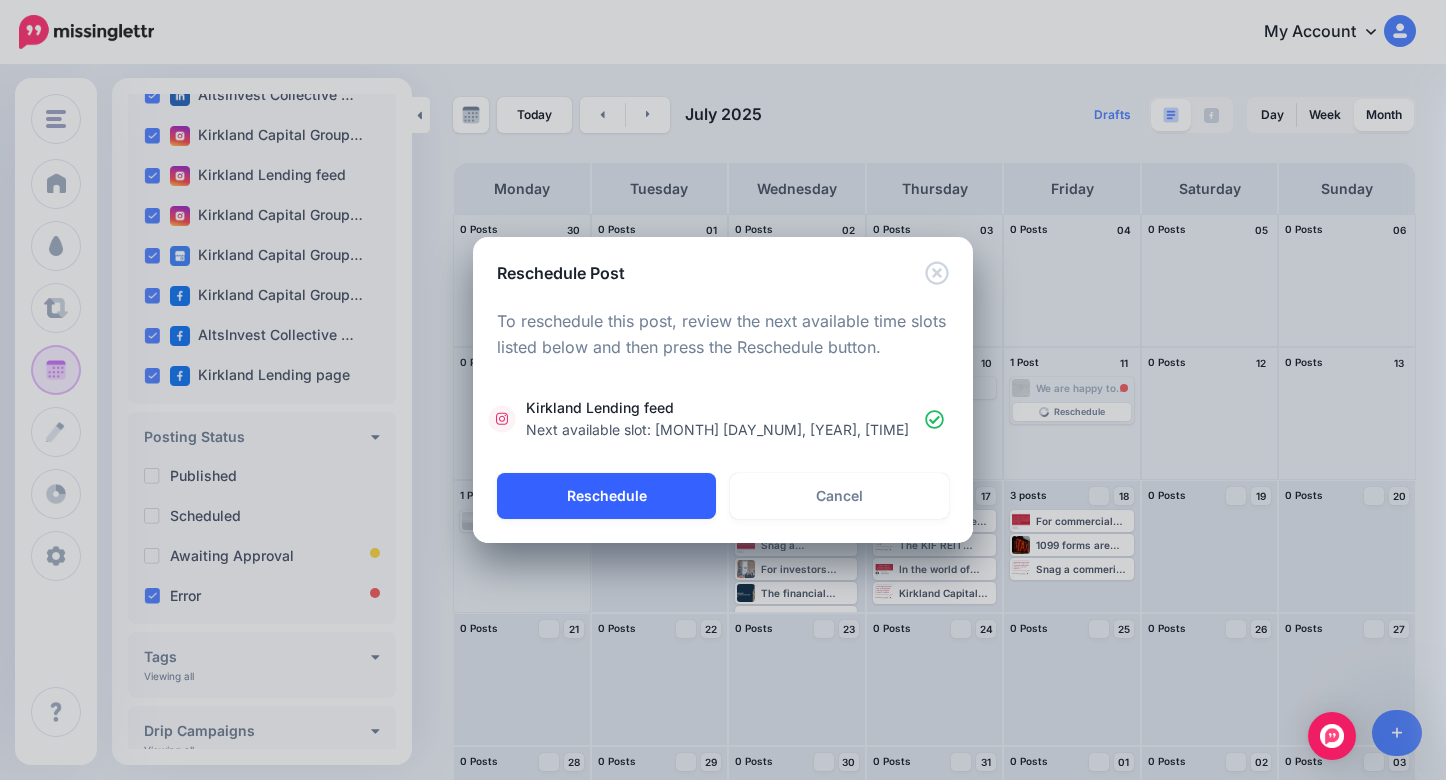 click on "Reschedule" at bounding box center (606, 496) 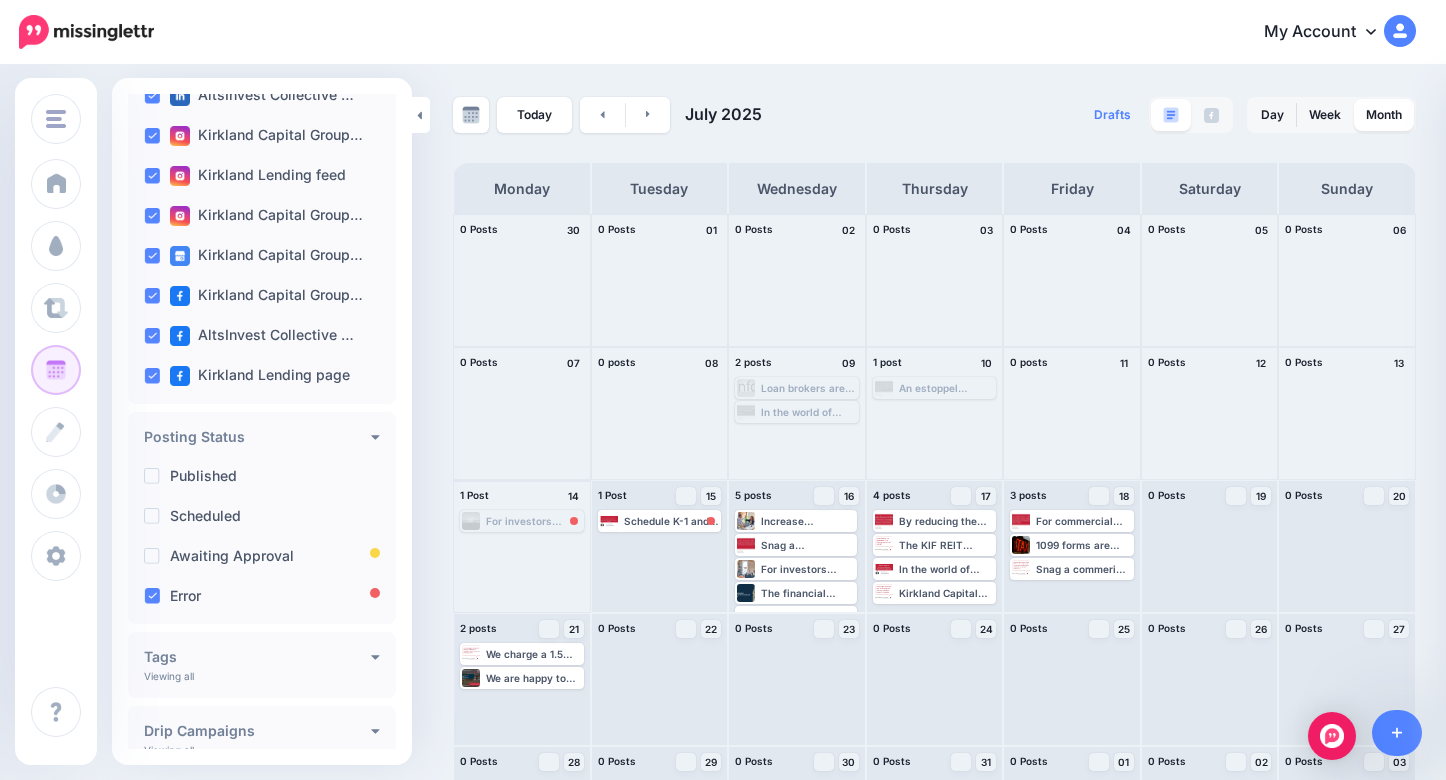 click on "For investors looking to maximize their retirement savings and have more control over their investments, self-directed 401(k) is a superior choice. Learn more 👉 https://lttr.ai/AgcY3 #SelfDirected401KPlan #AlternativeInvestments #RetirementSavings #ConsistentCashFlow" at bounding box center [534, 521] 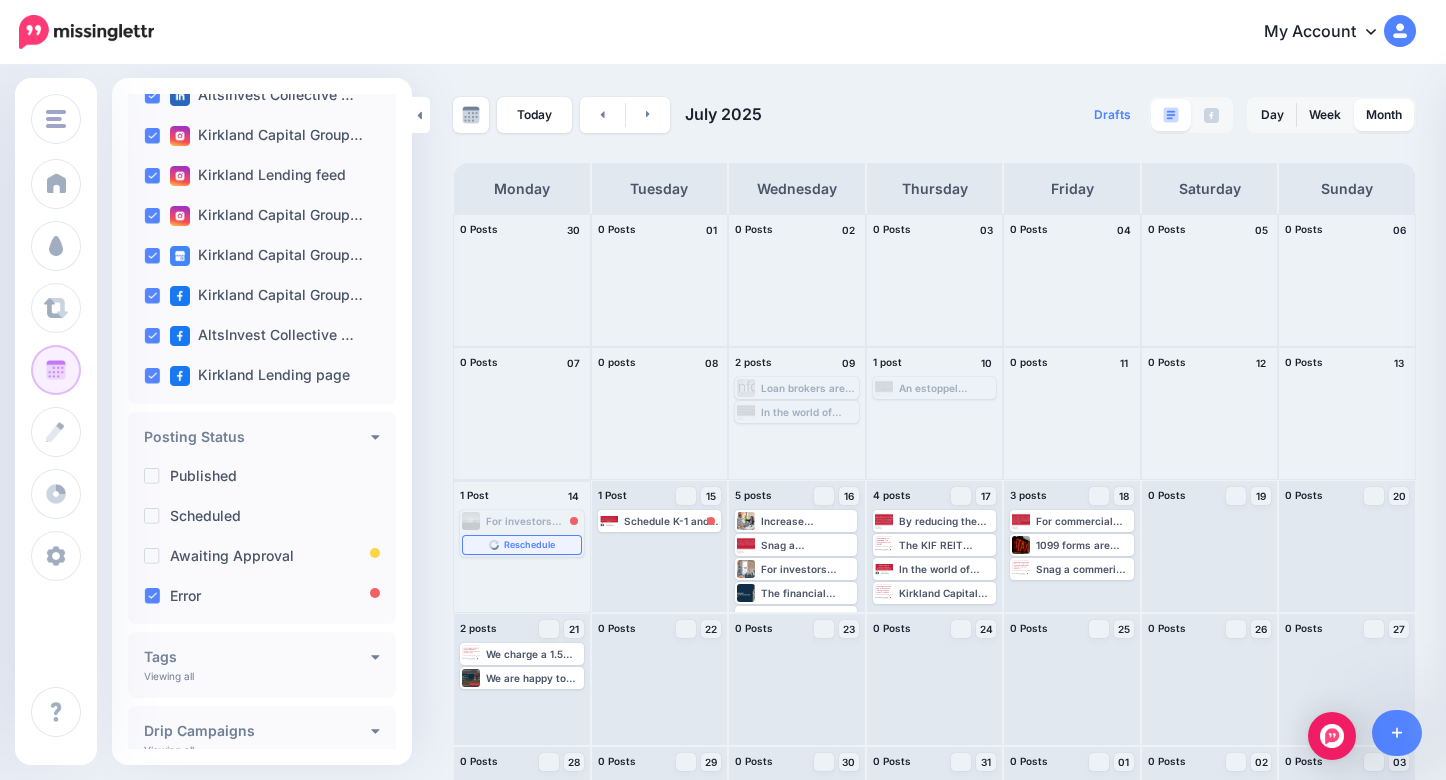 click on "Reschedule" at bounding box center [529, 545] 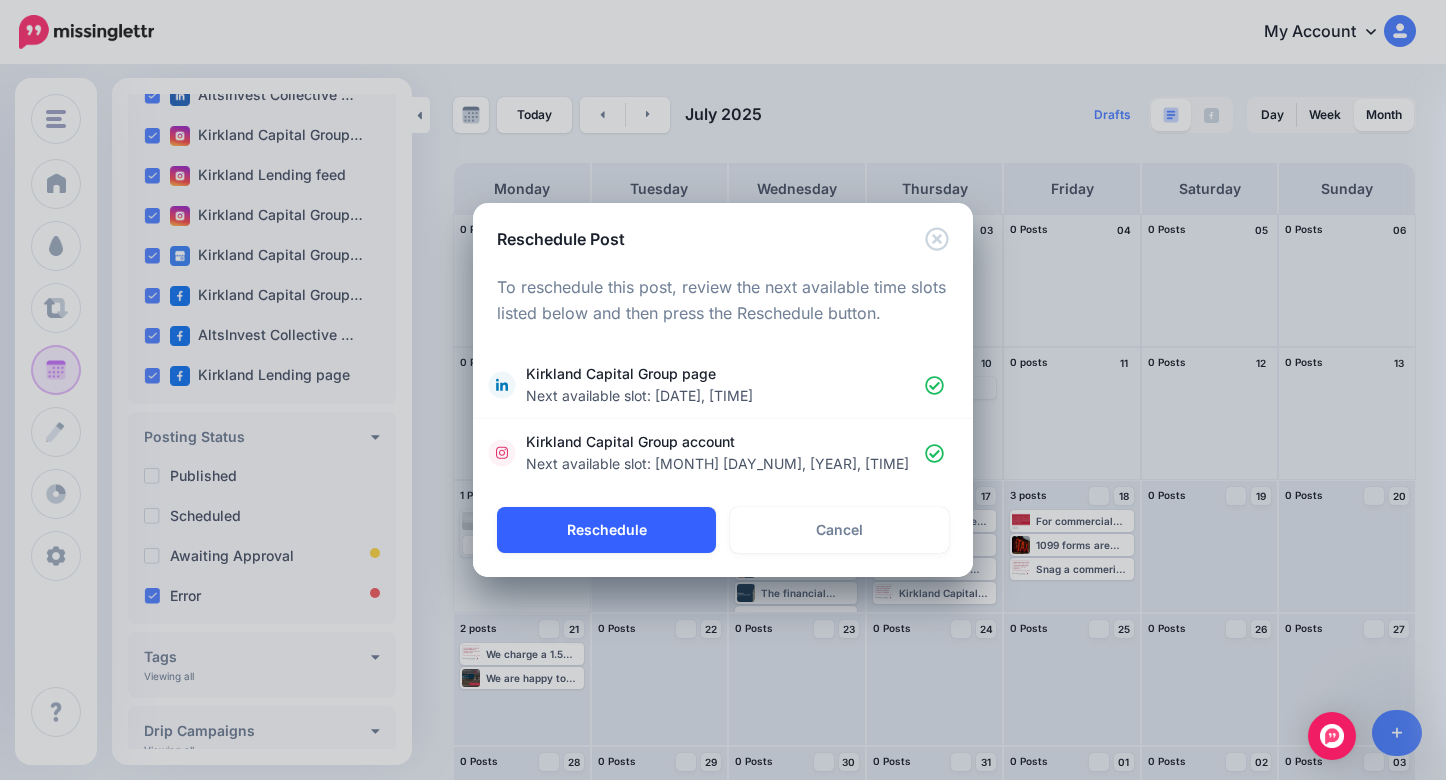 click on "Reschedule" at bounding box center [606, 530] 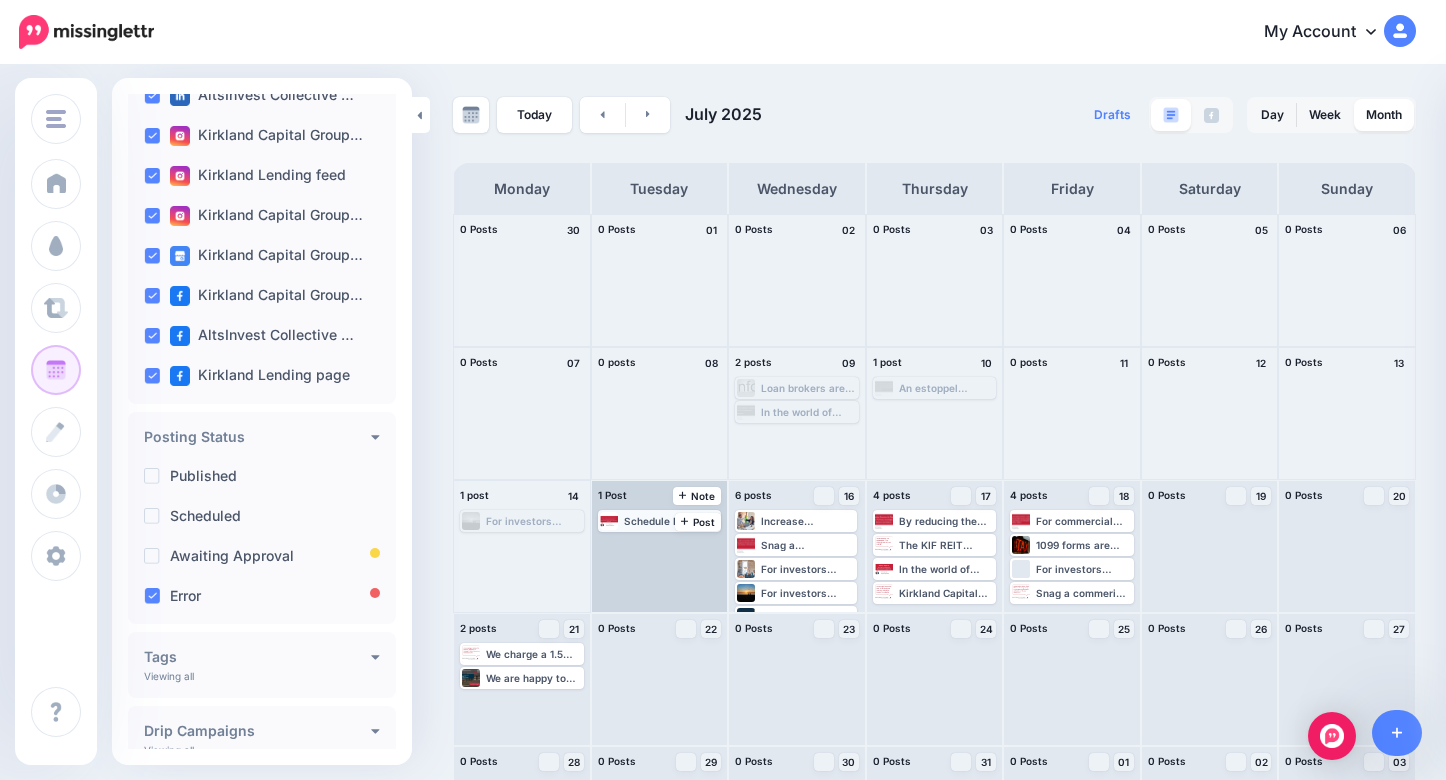 click on "Schedule K-1 and Form 1099. What, Why, Who, and How? https://lttr.ai/Aget1 #PrivateCredit #IRS1099Form #TaxSeason #ScheduleK1" at bounding box center (672, 521) 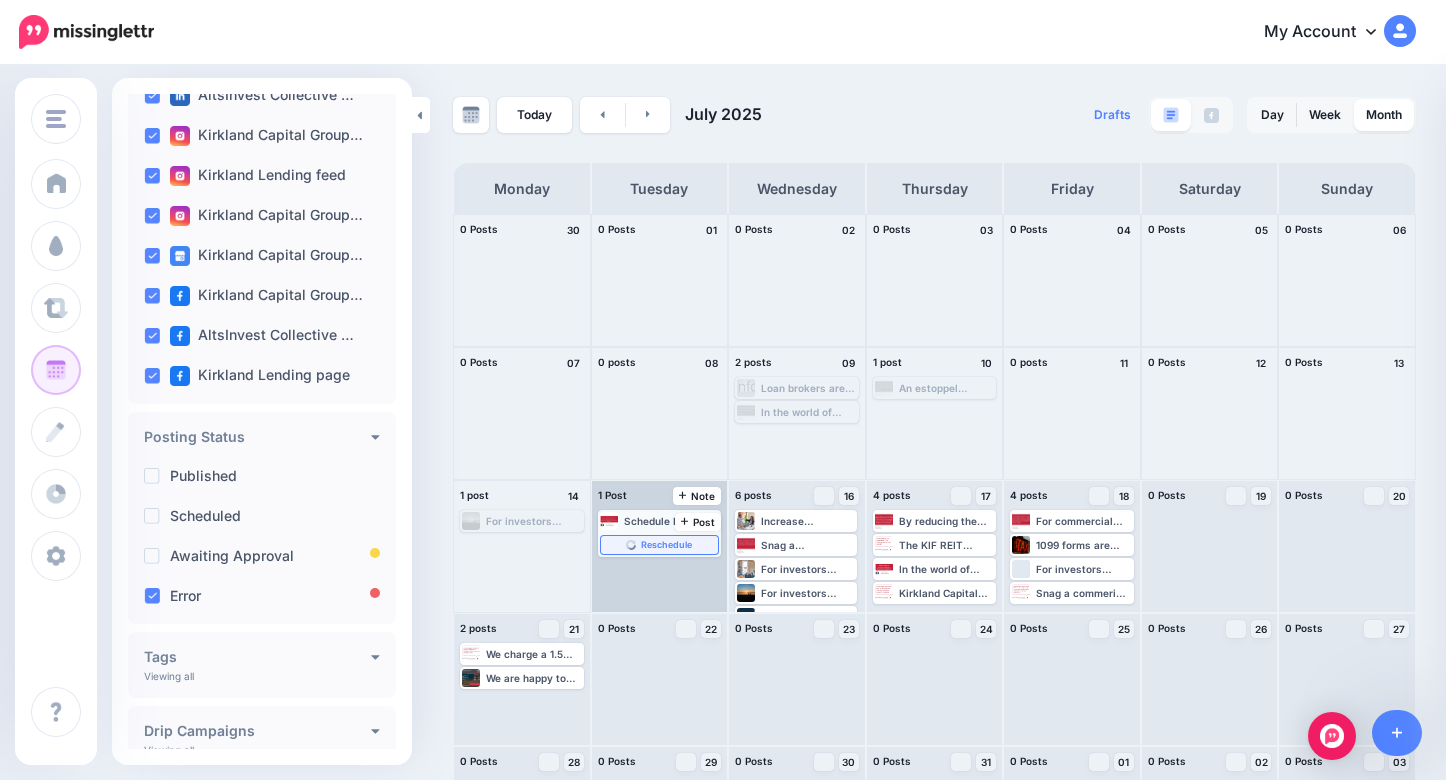 click on "Reschedule" at bounding box center [666, 545] 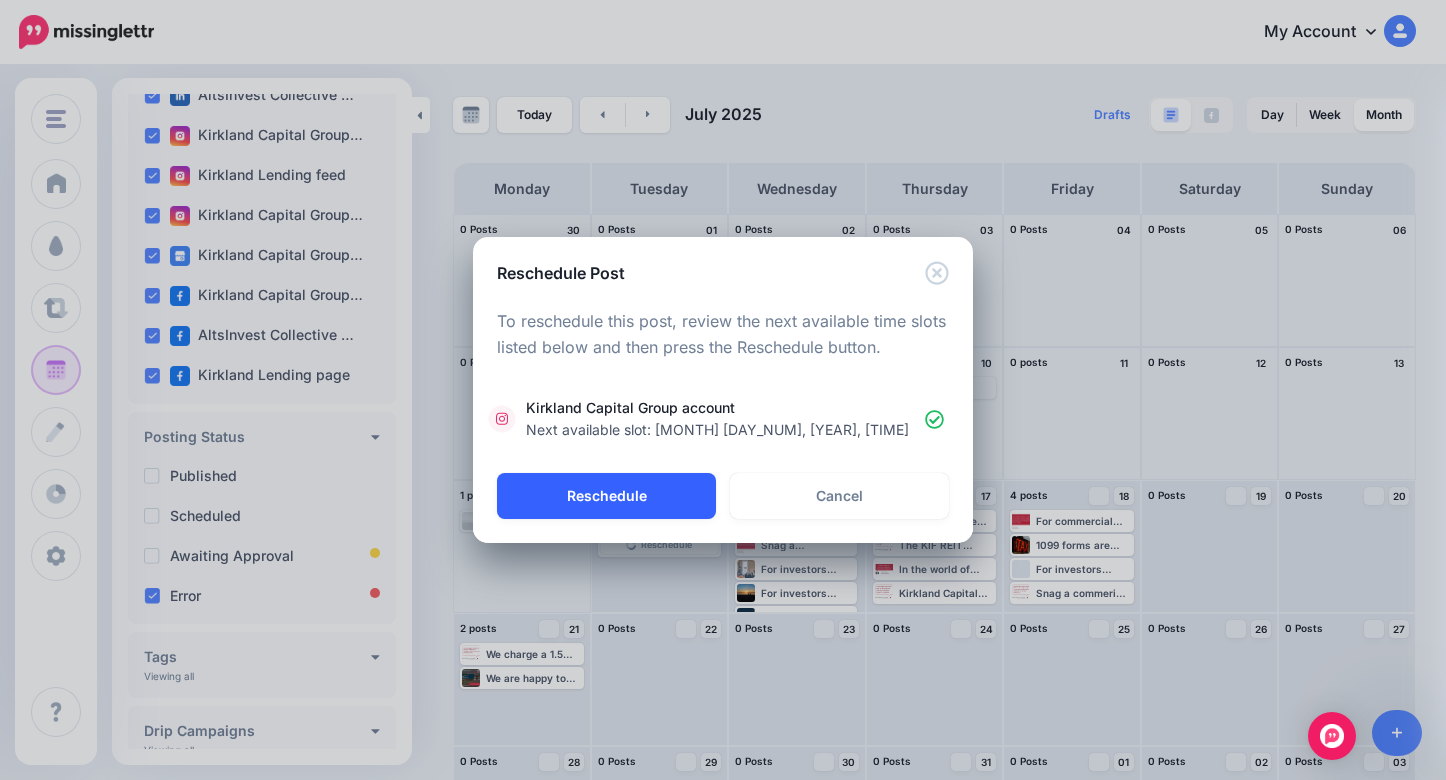 click on "Reschedule" at bounding box center (606, 496) 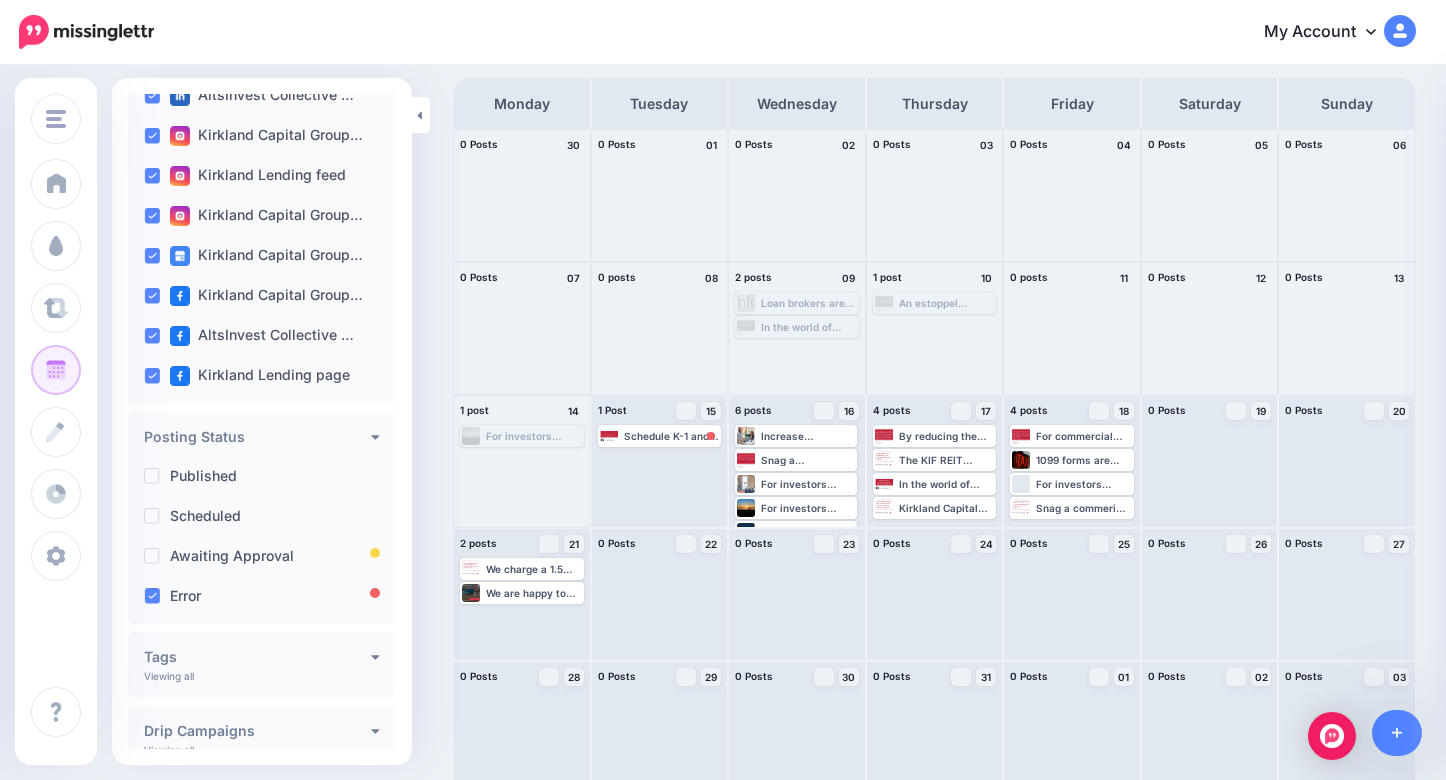 scroll, scrollTop: 99, scrollLeft: 0, axis: vertical 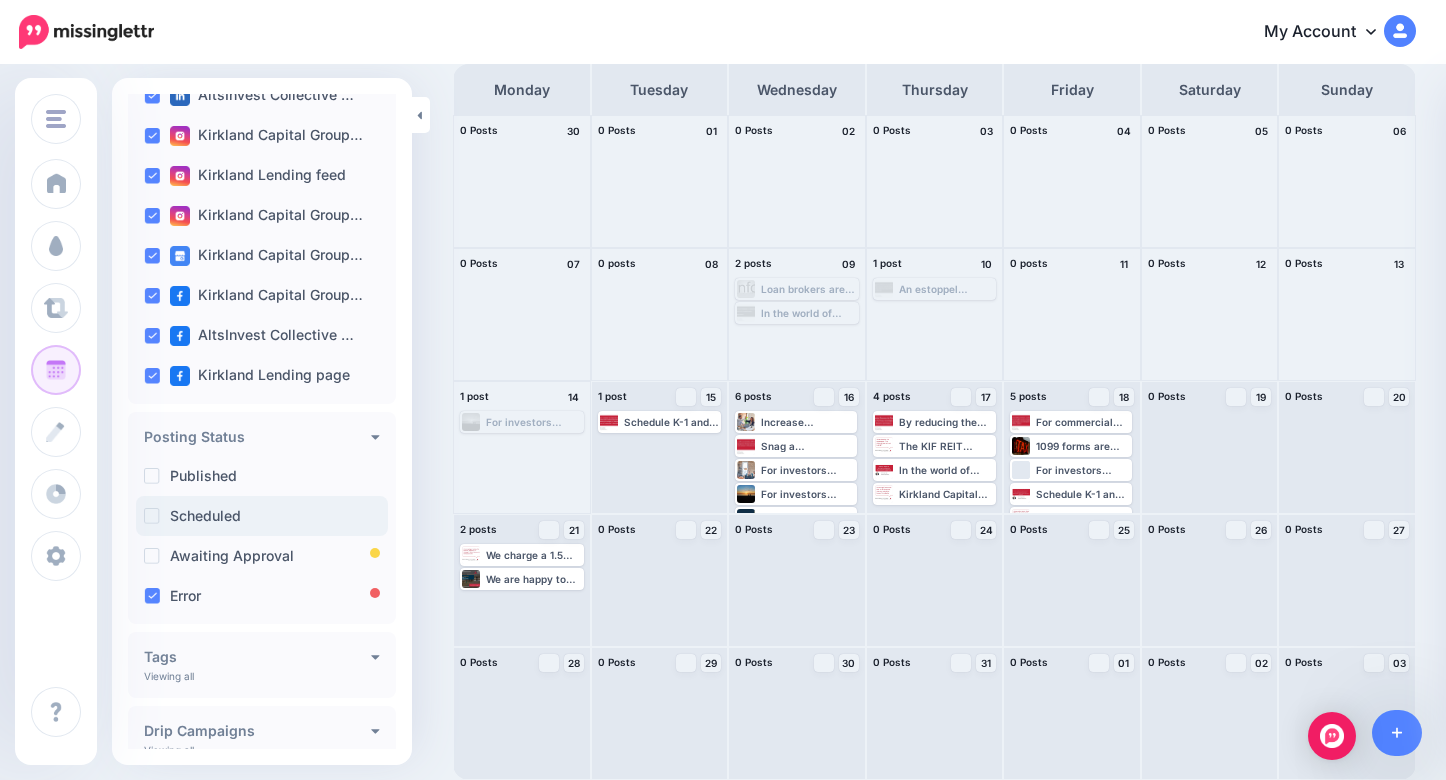 click on "Scheduled" at bounding box center [205, 516] 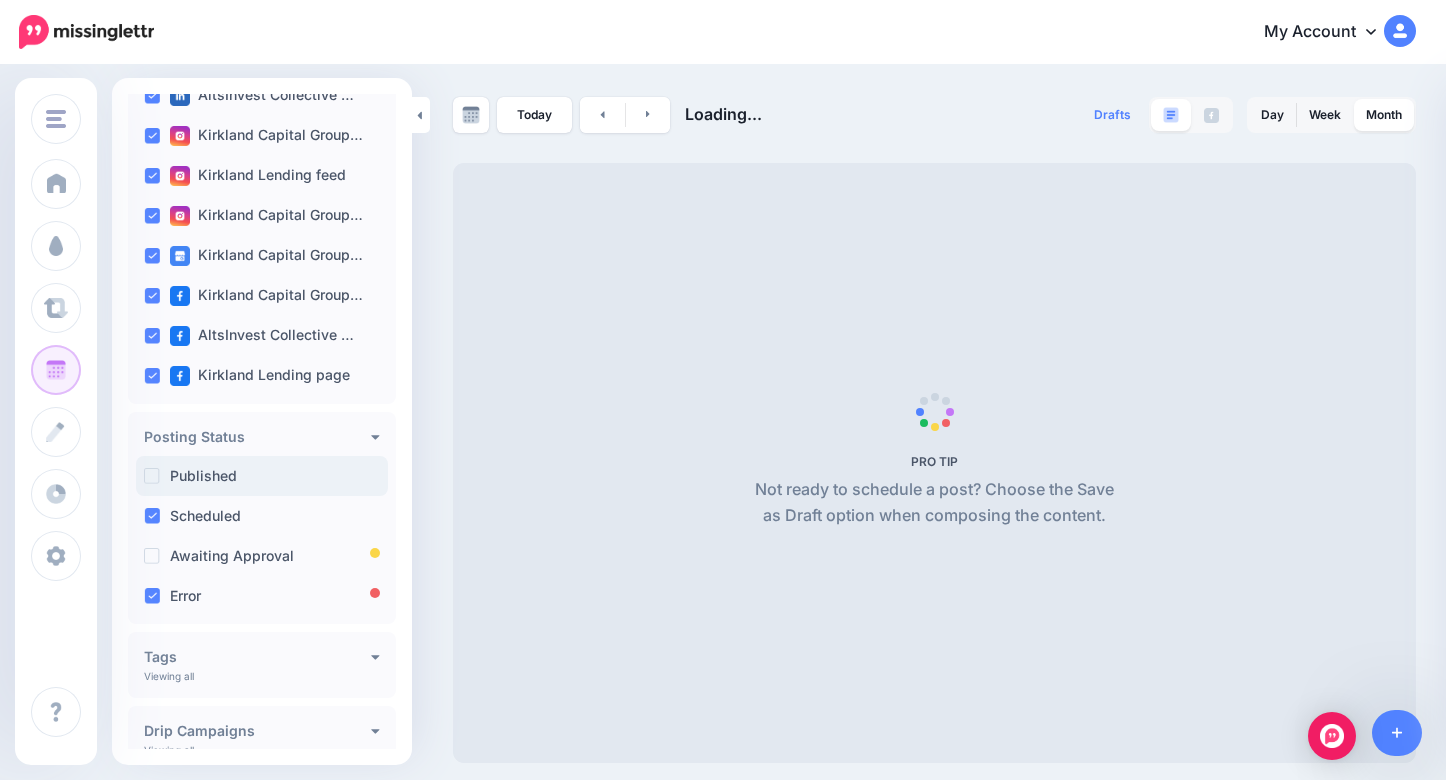click on "Published" at bounding box center [203, 476] 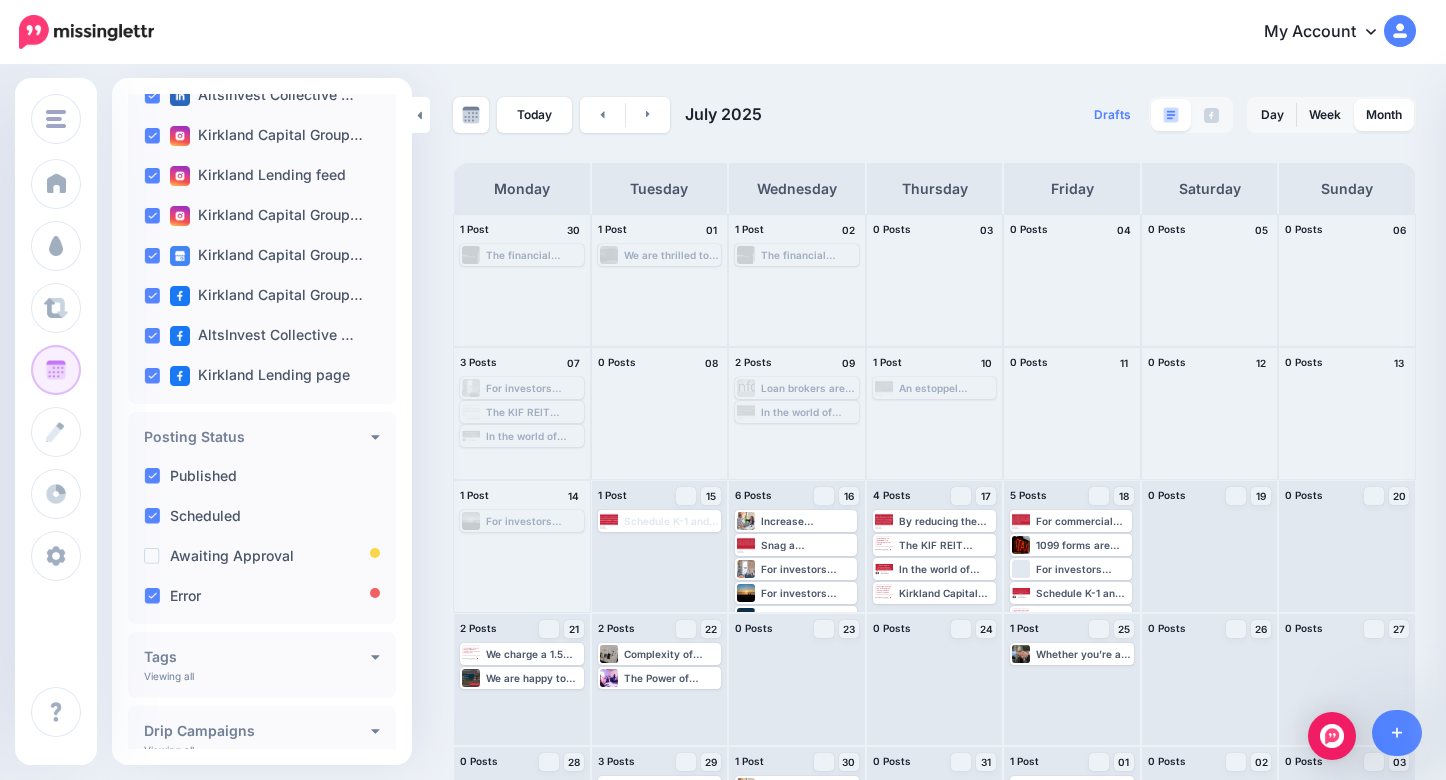 scroll, scrollTop: 99, scrollLeft: 0, axis: vertical 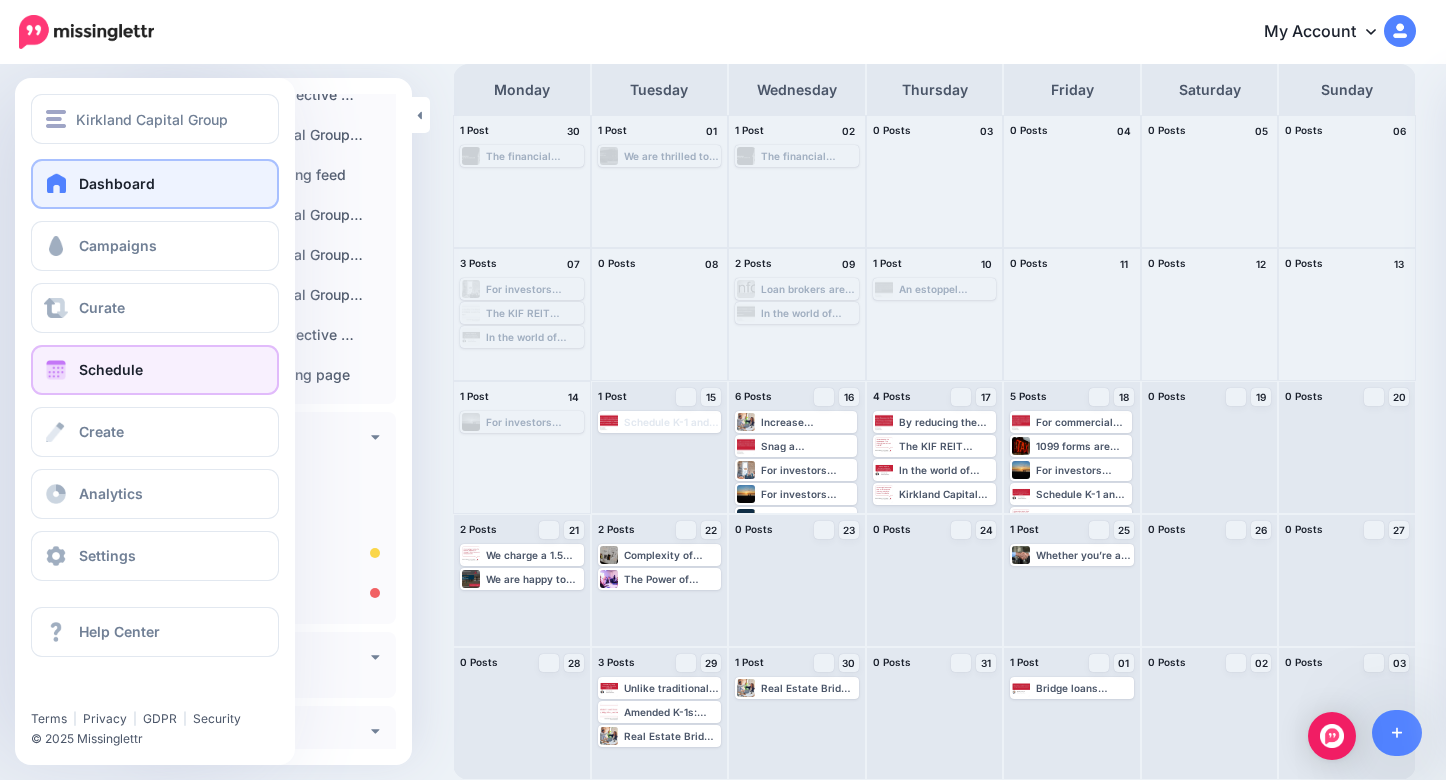click on "Dashboard" at bounding box center [155, 184] 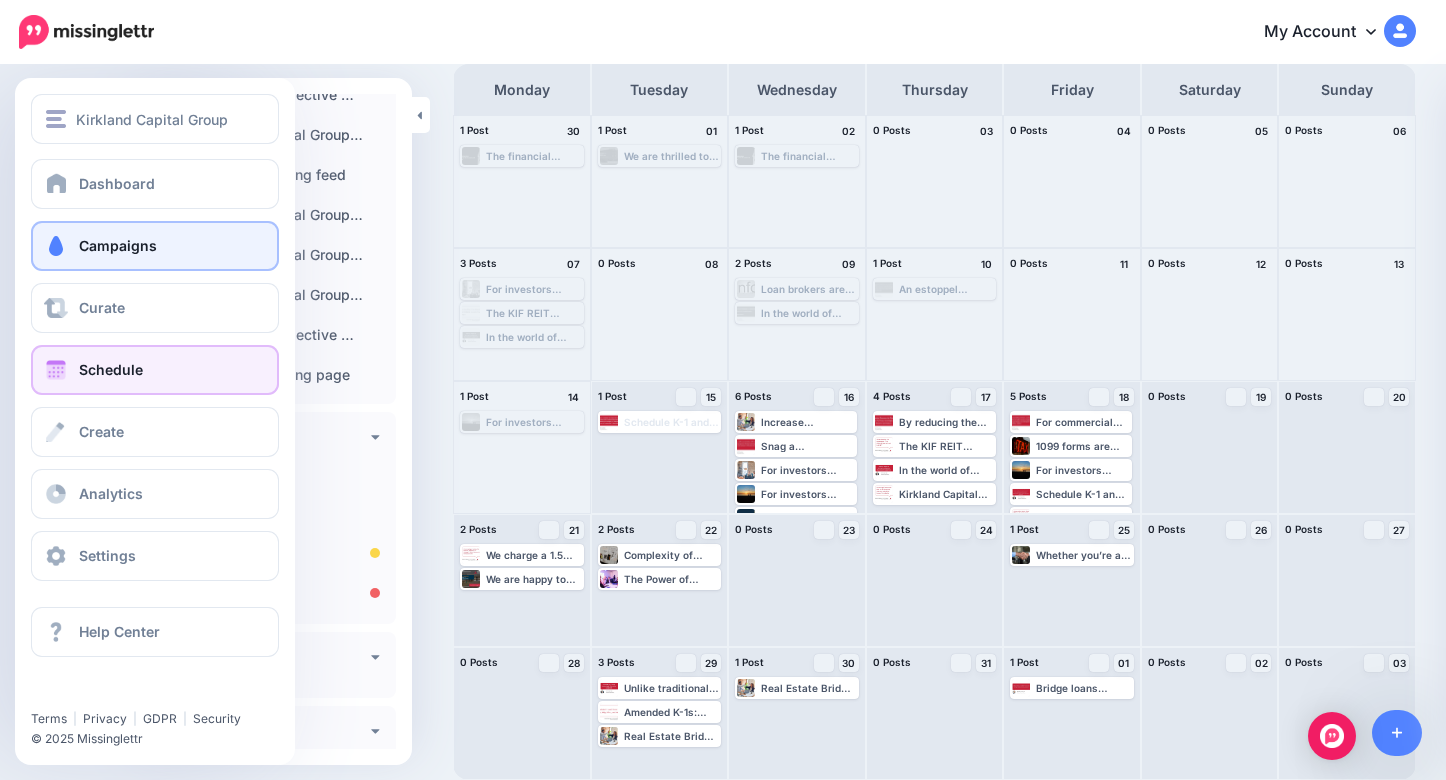 click on "Campaigns" at bounding box center (155, 246) 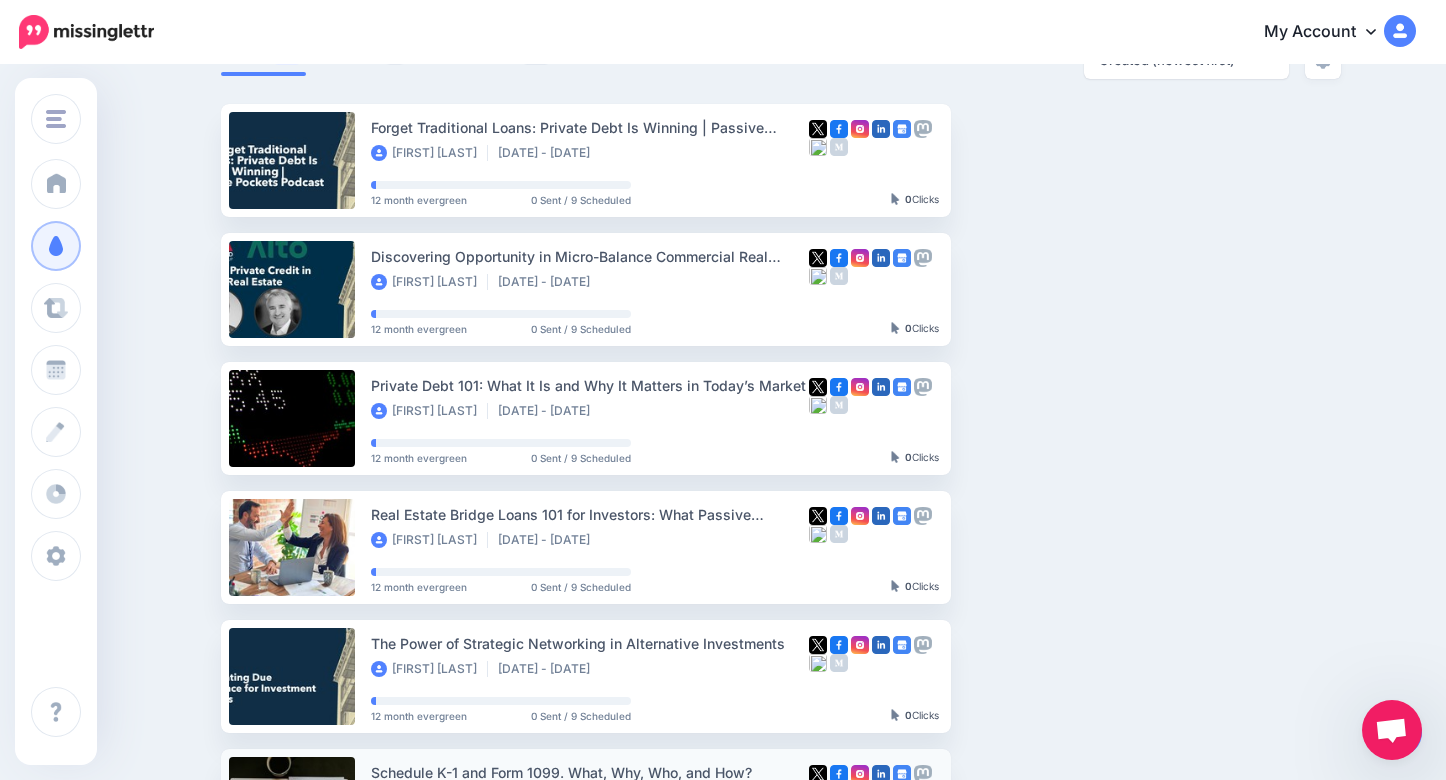 scroll, scrollTop: 0, scrollLeft: 0, axis: both 